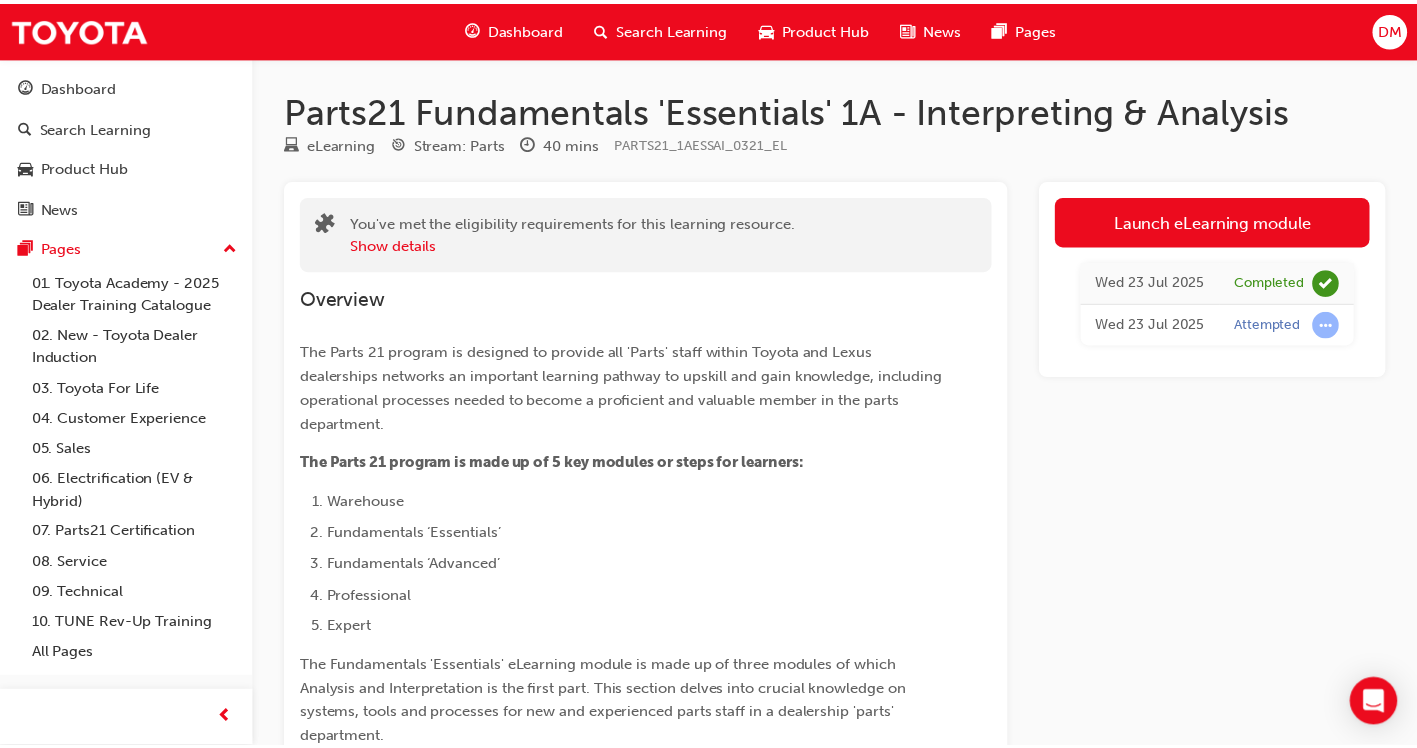 scroll, scrollTop: 0, scrollLeft: 0, axis: both 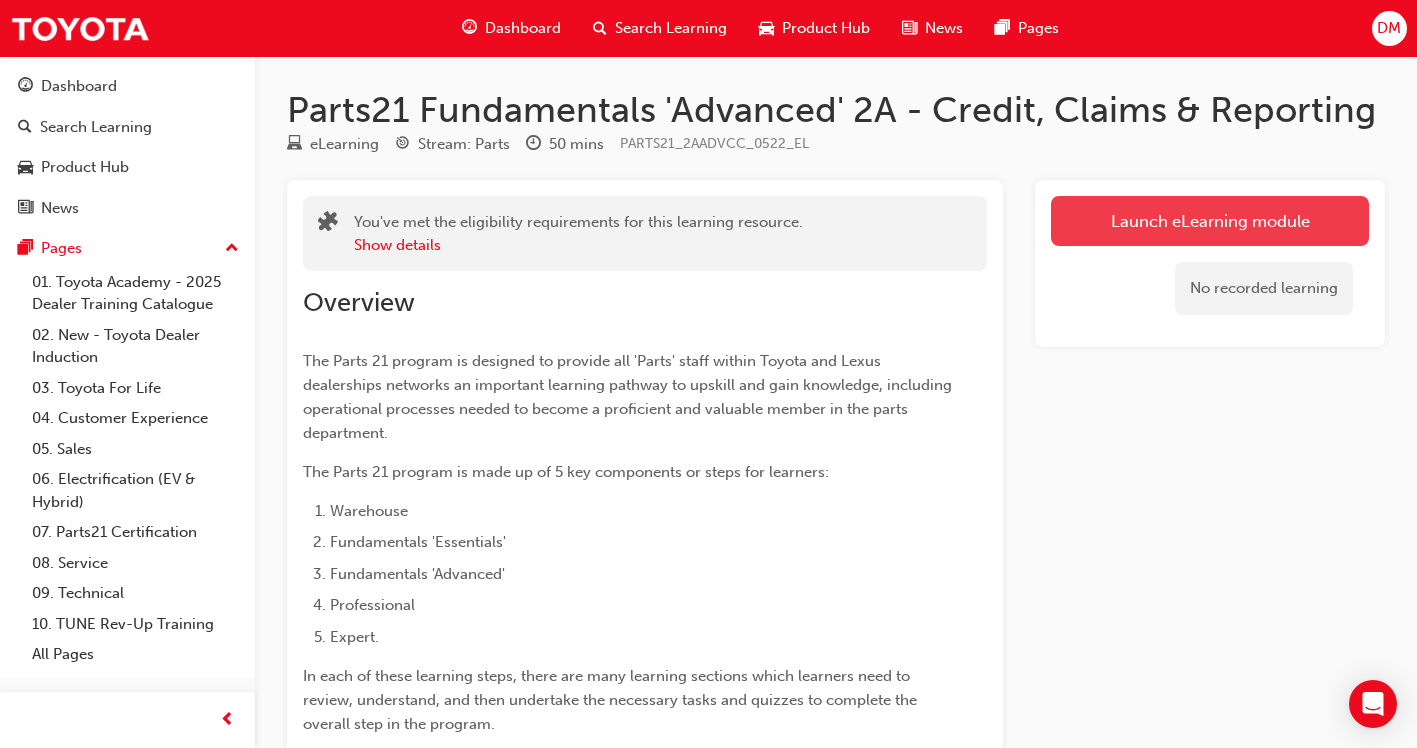 click on "Launch eLearning module" at bounding box center [1210, 221] 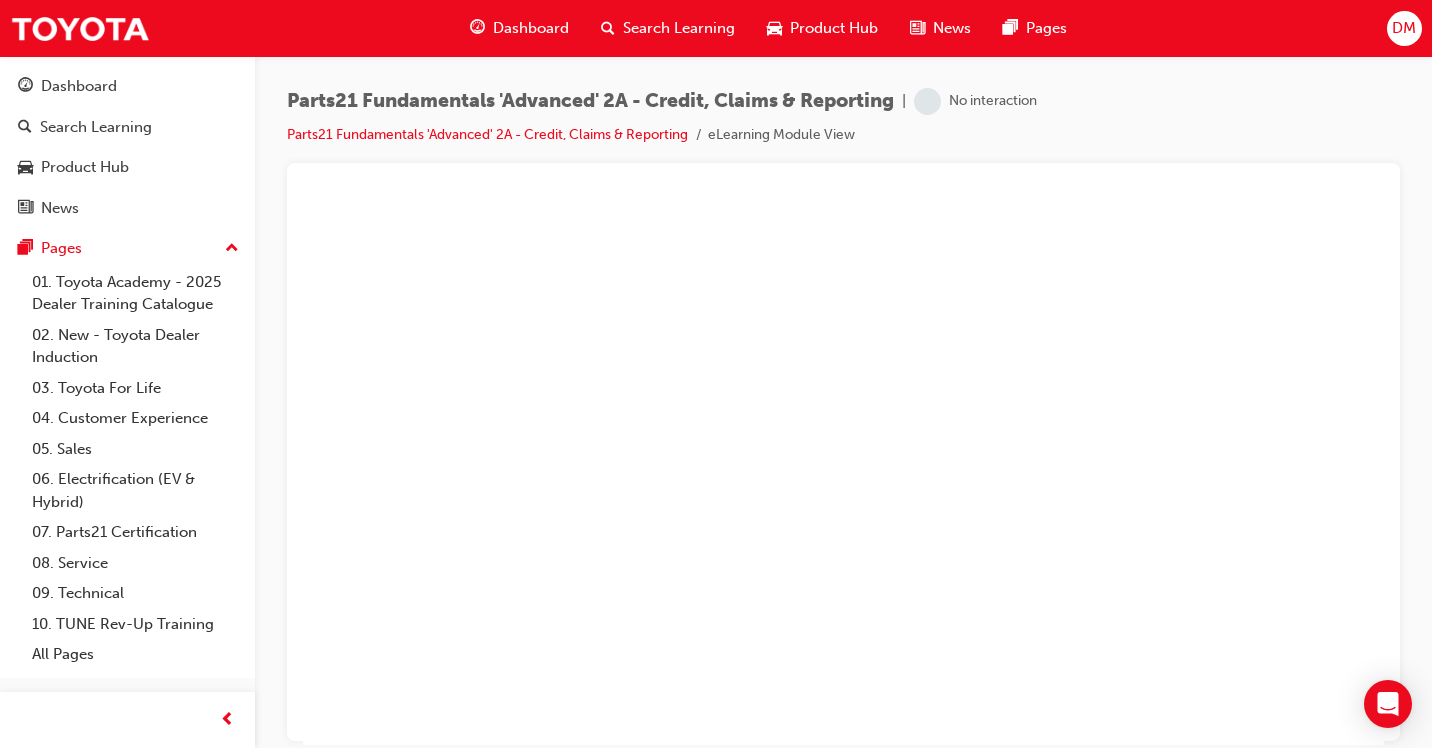 scroll, scrollTop: 0, scrollLeft: 0, axis: both 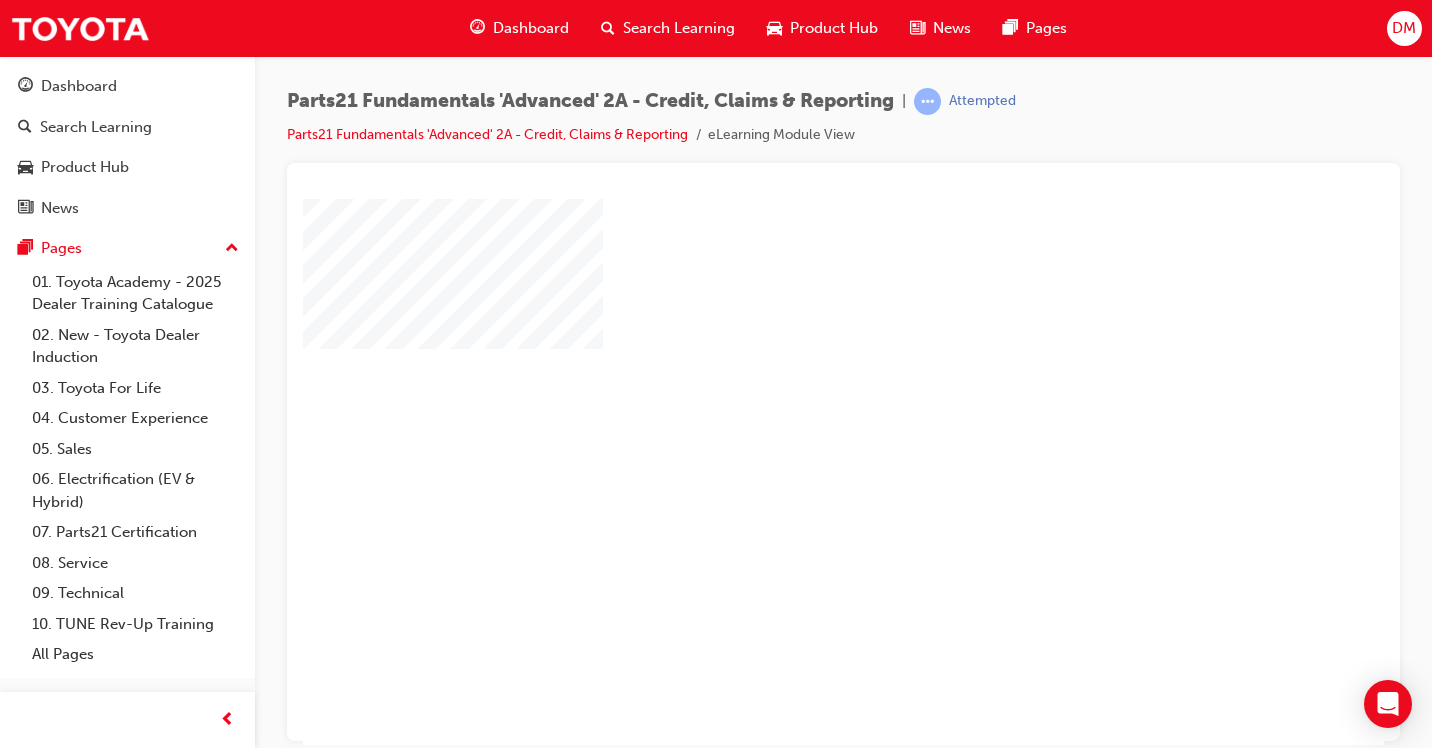 click at bounding box center [786, 413] 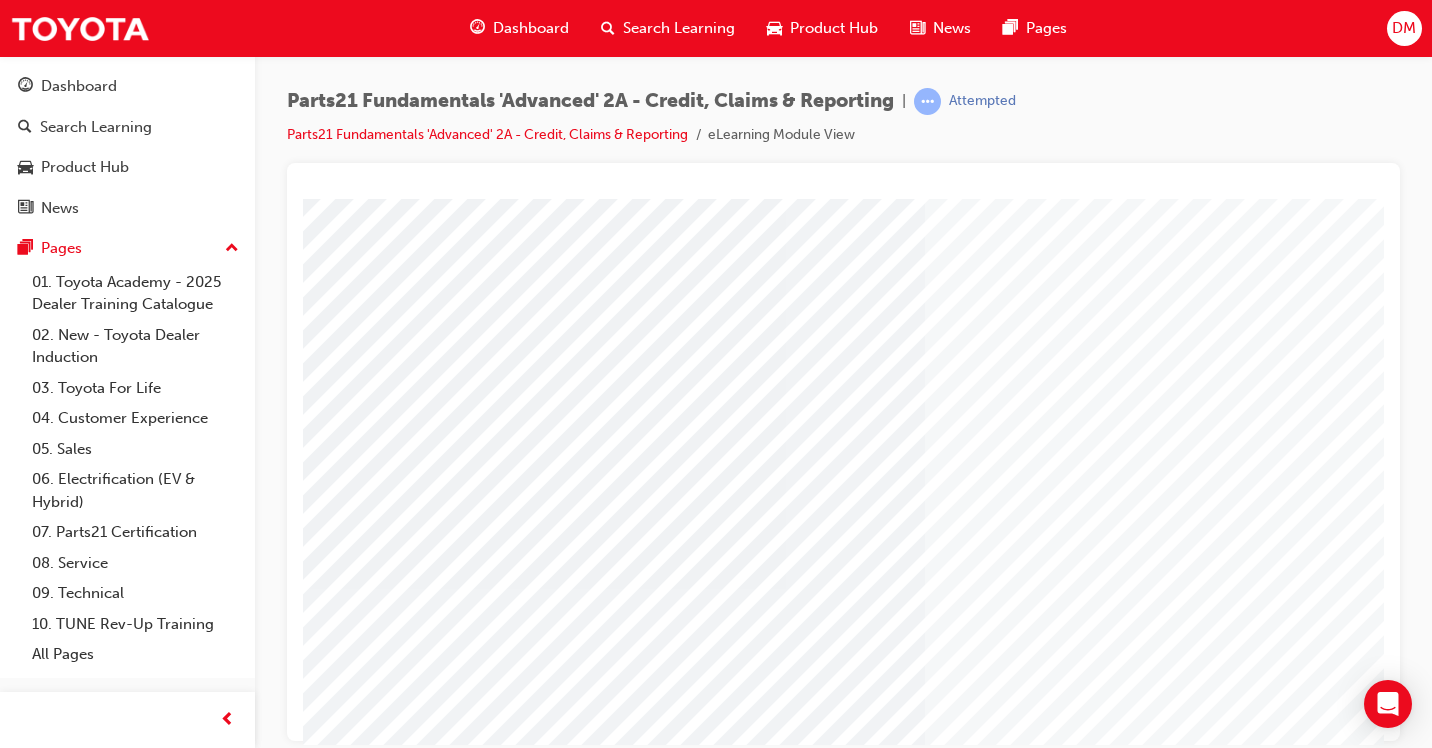scroll, scrollTop: 234, scrollLeft: 0, axis: vertical 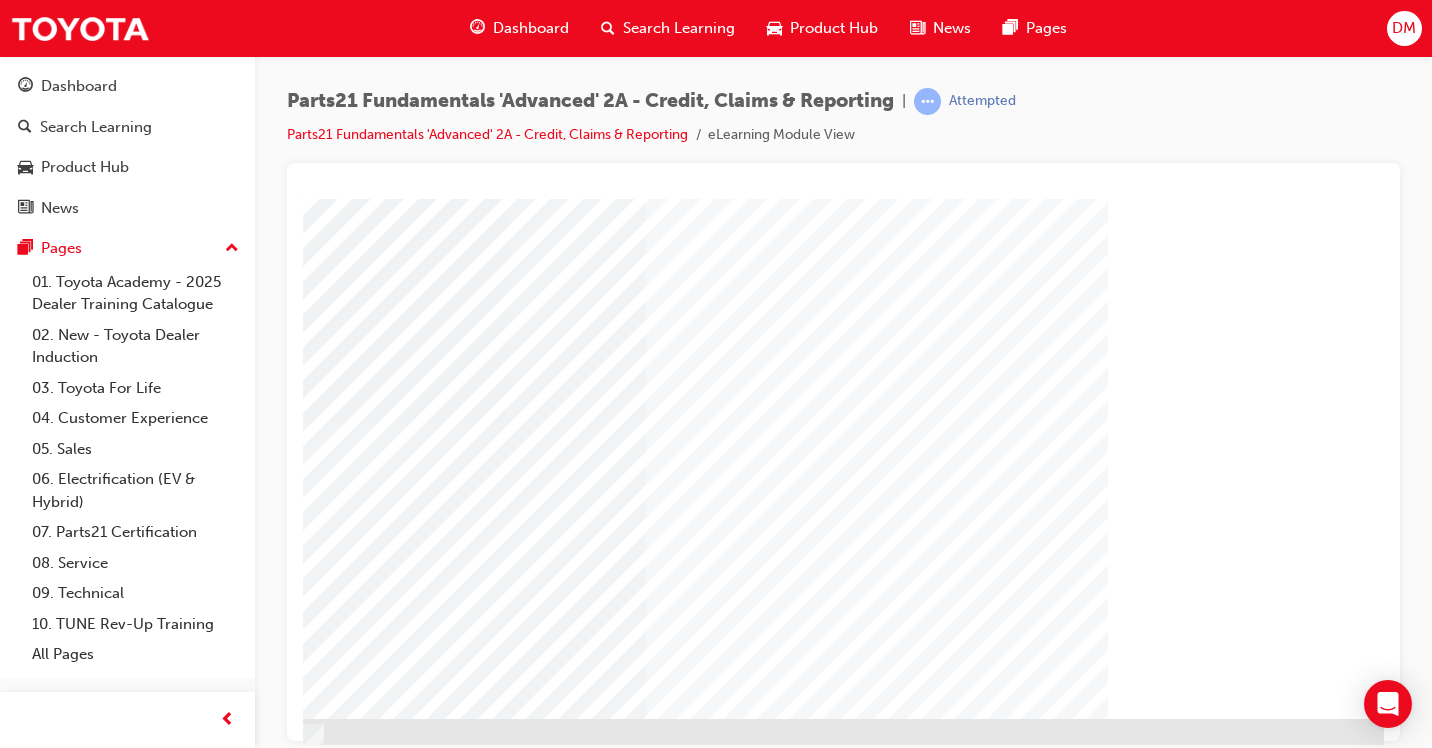 click at bounding box center [87, 2995] 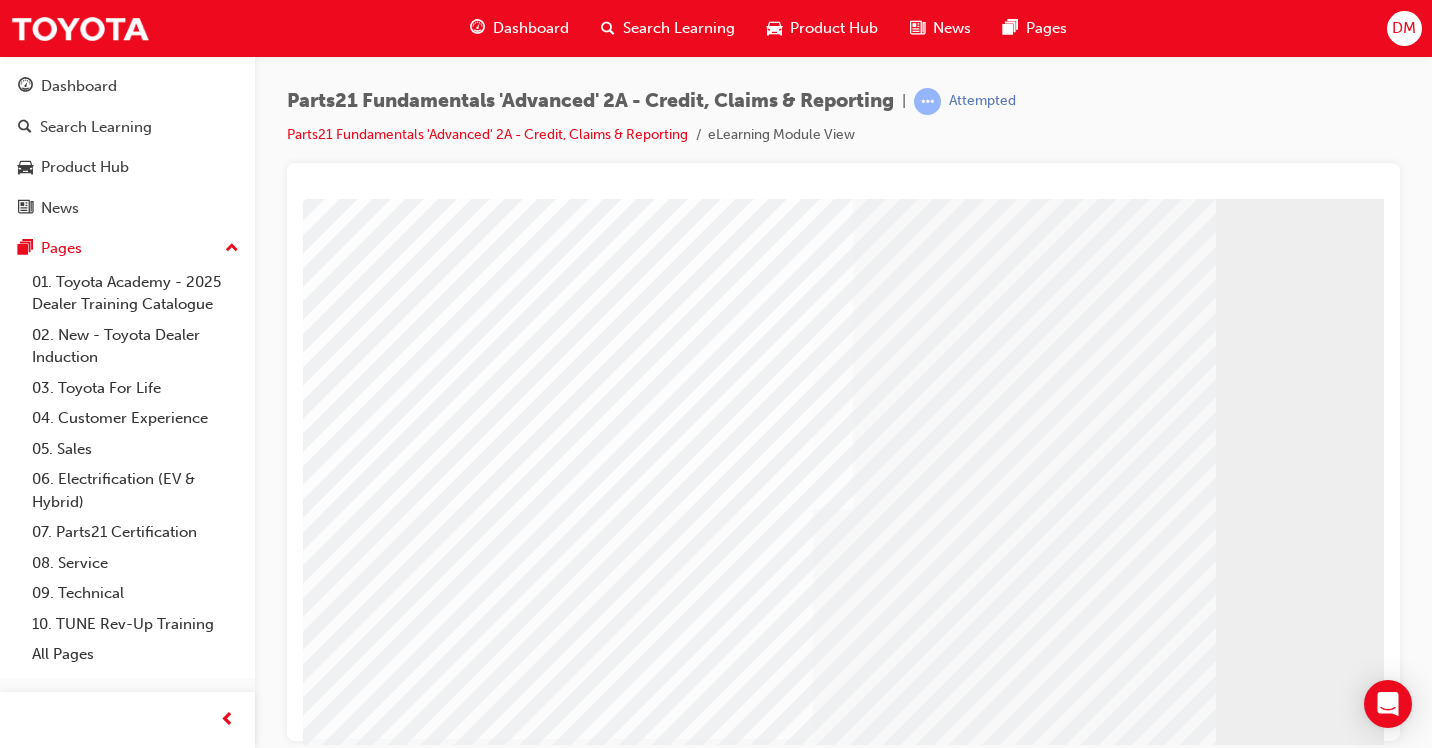 scroll, scrollTop: 234, scrollLeft: 0, axis: vertical 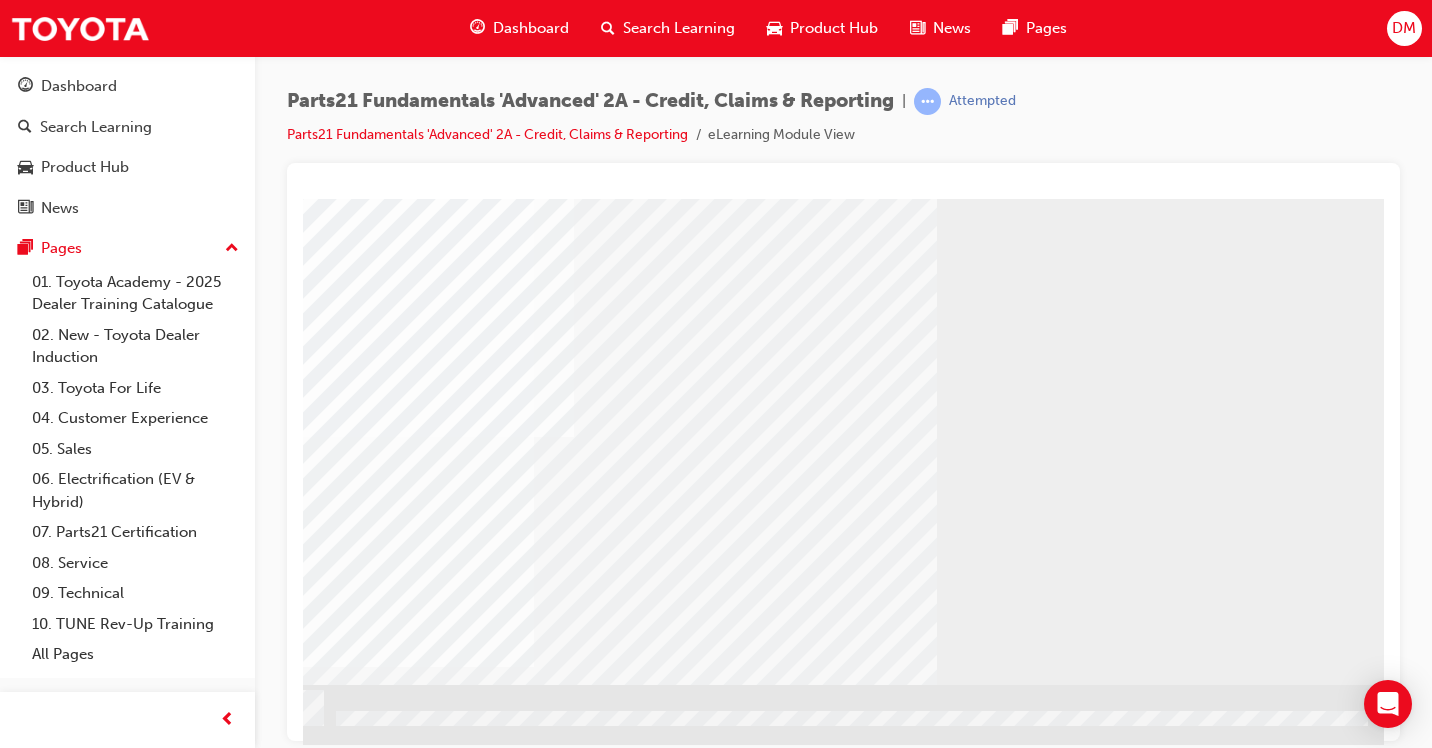 click at bounding box center [87, 2923] 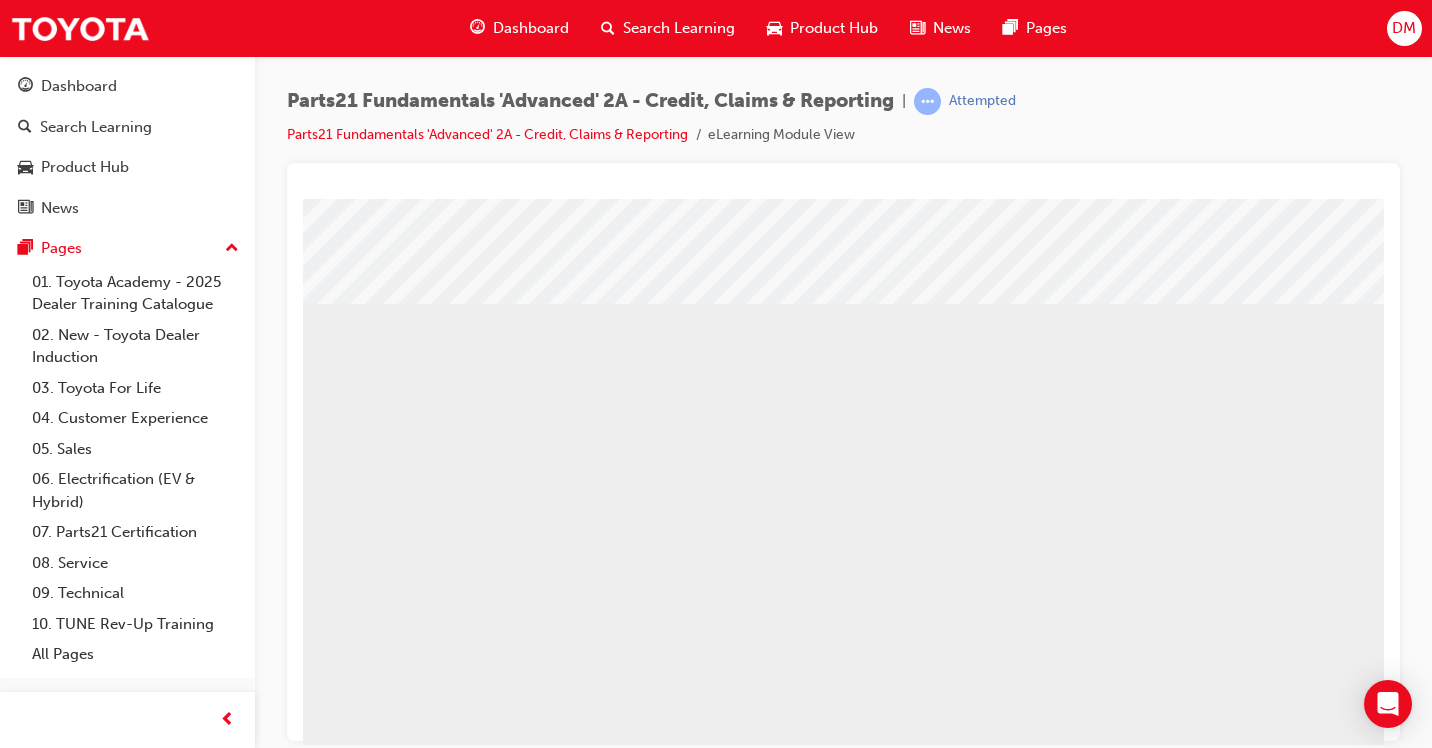 scroll, scrollTop: 200, scrollLeft: 0, axis: vertical 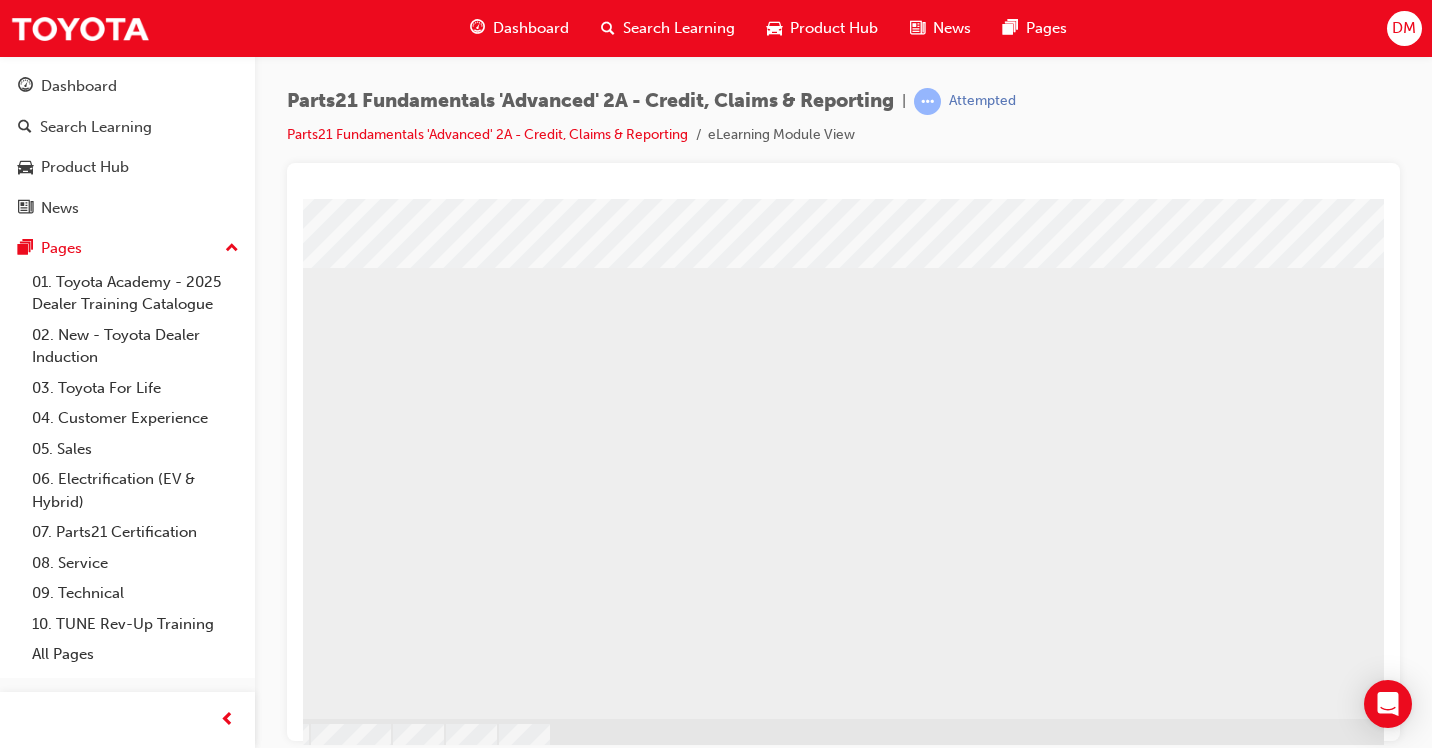 click at bounding box center (350, 863) 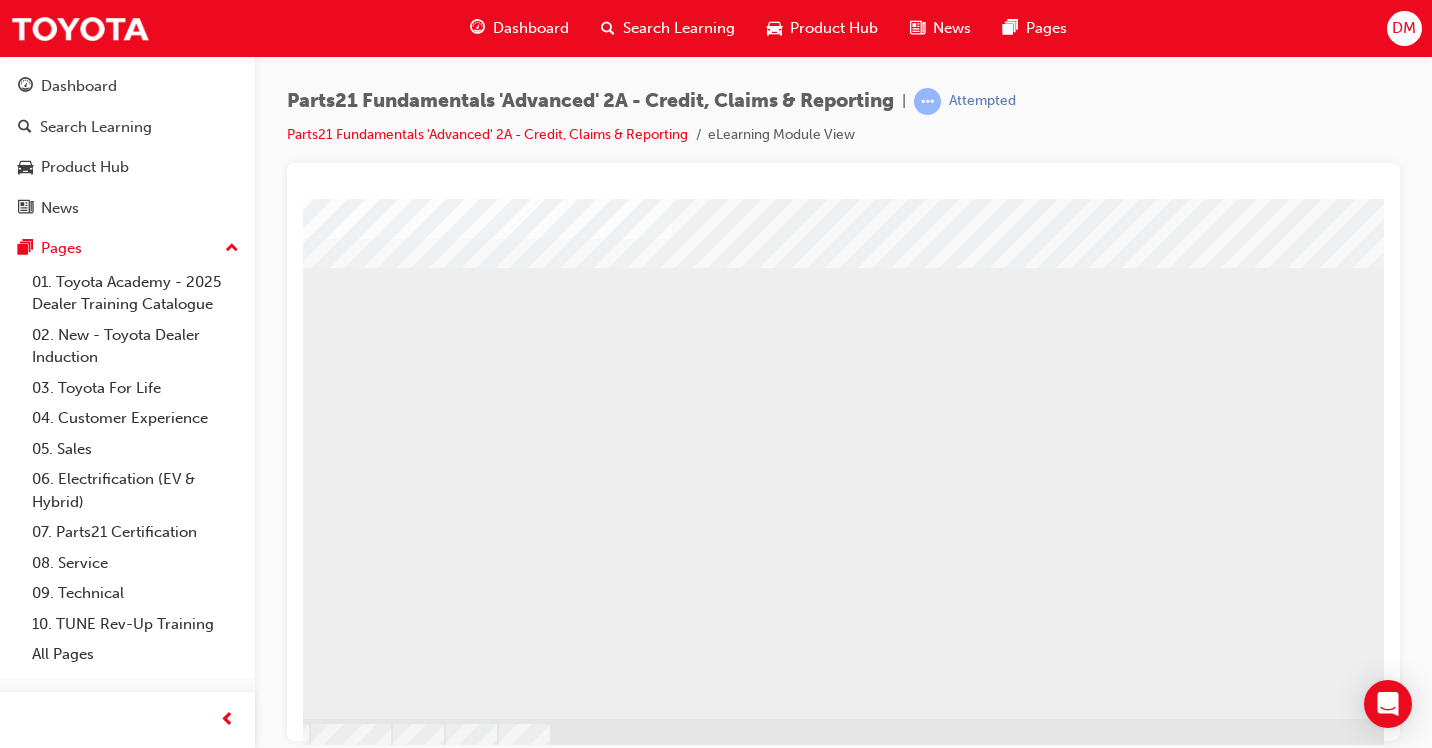click at bounding box center (461, 1899) 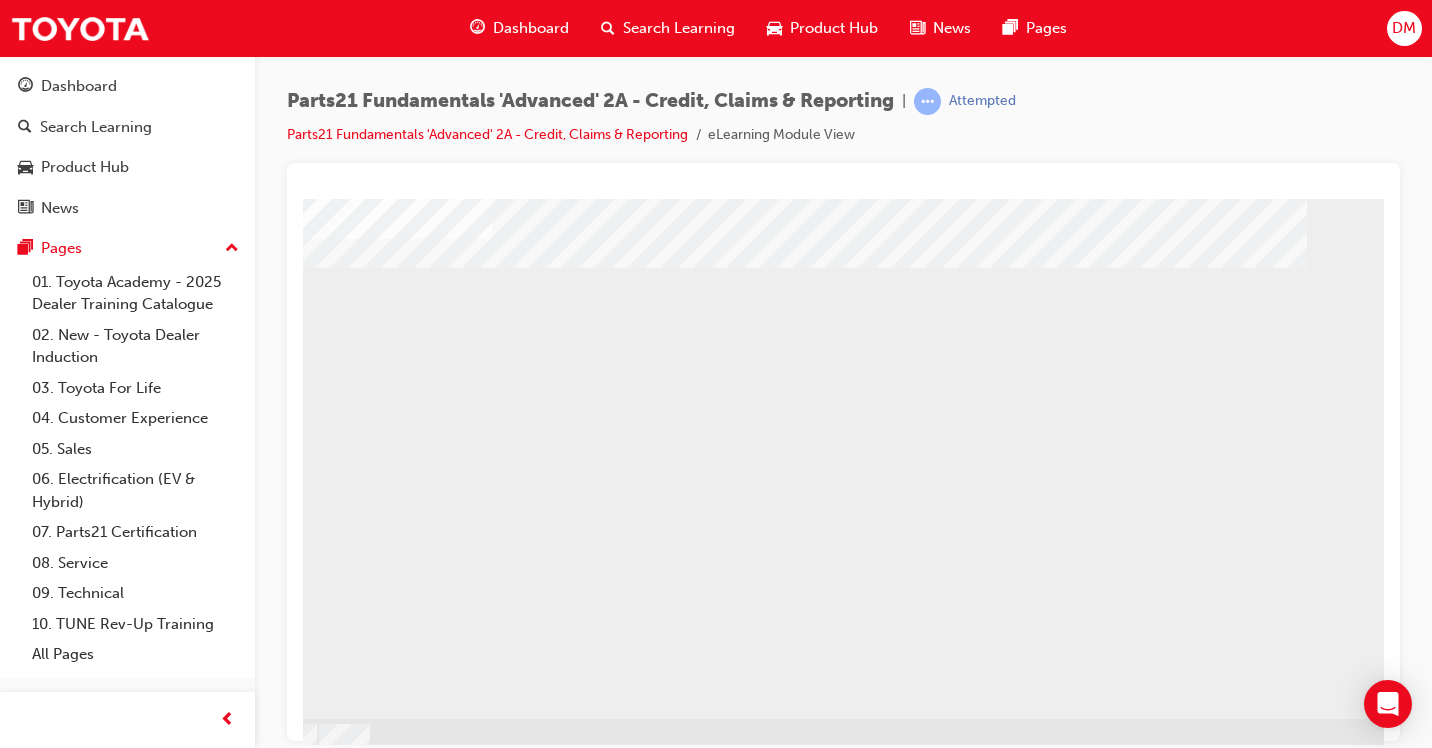 scroll, scrollTop: 200, scrollLeft: 253, axis: both 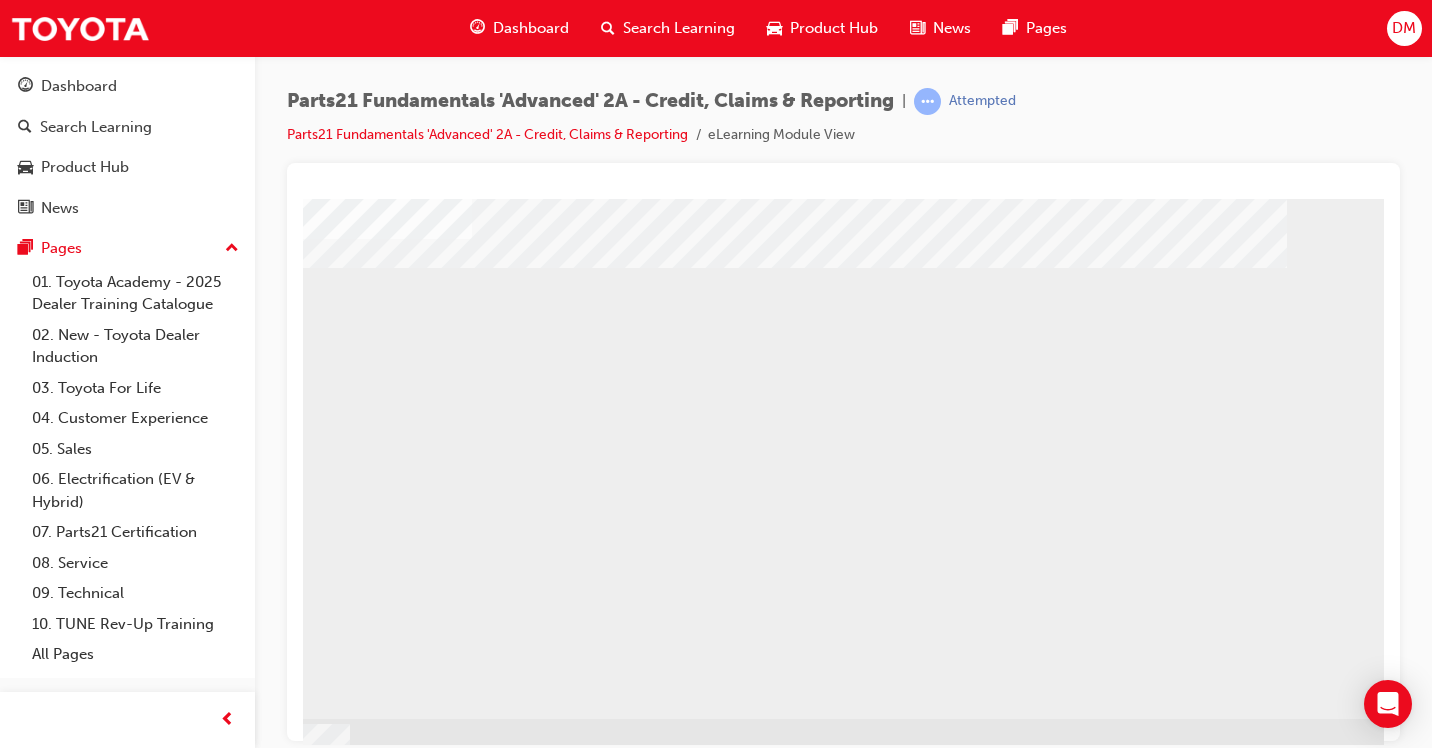 click at bounding box center (150, 1239) 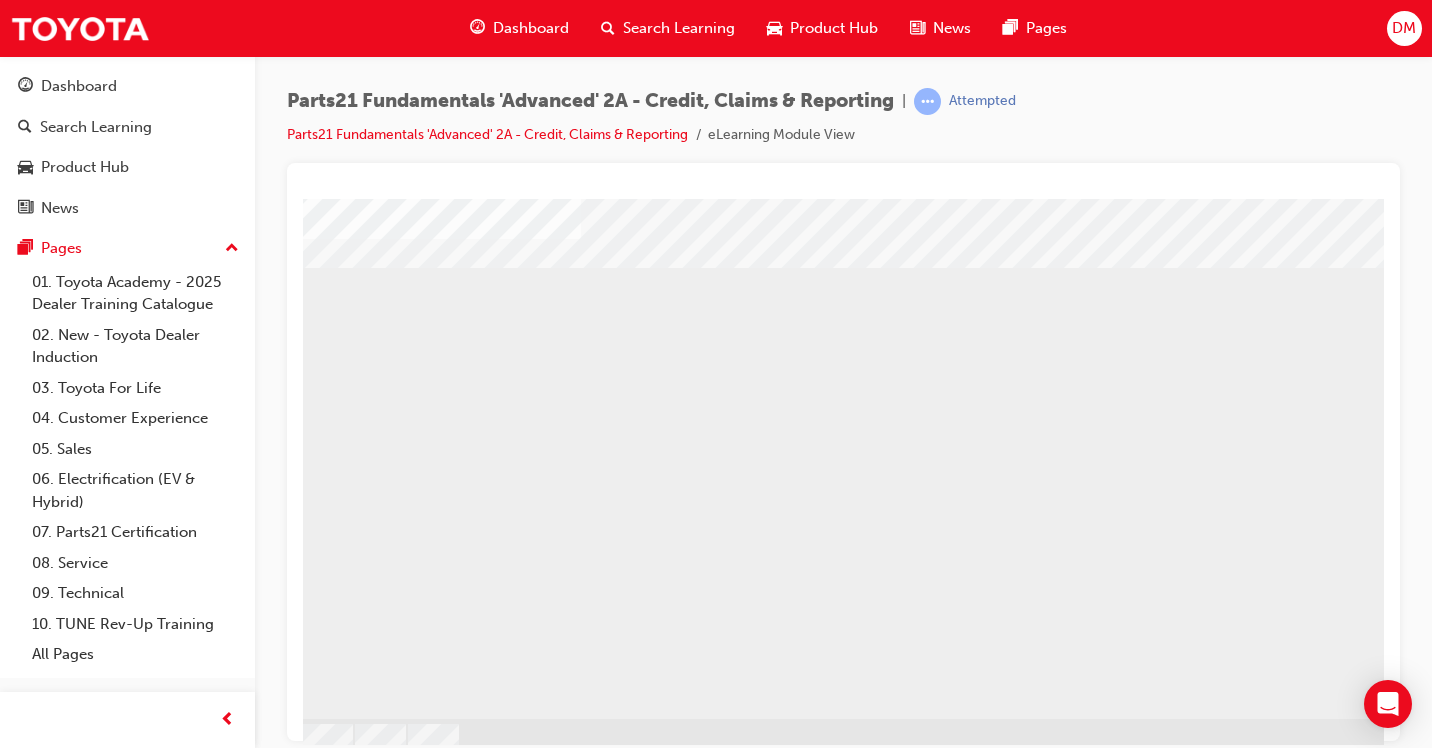 scroll, scrollTop: 200, scrollLeft: 106, axis: both 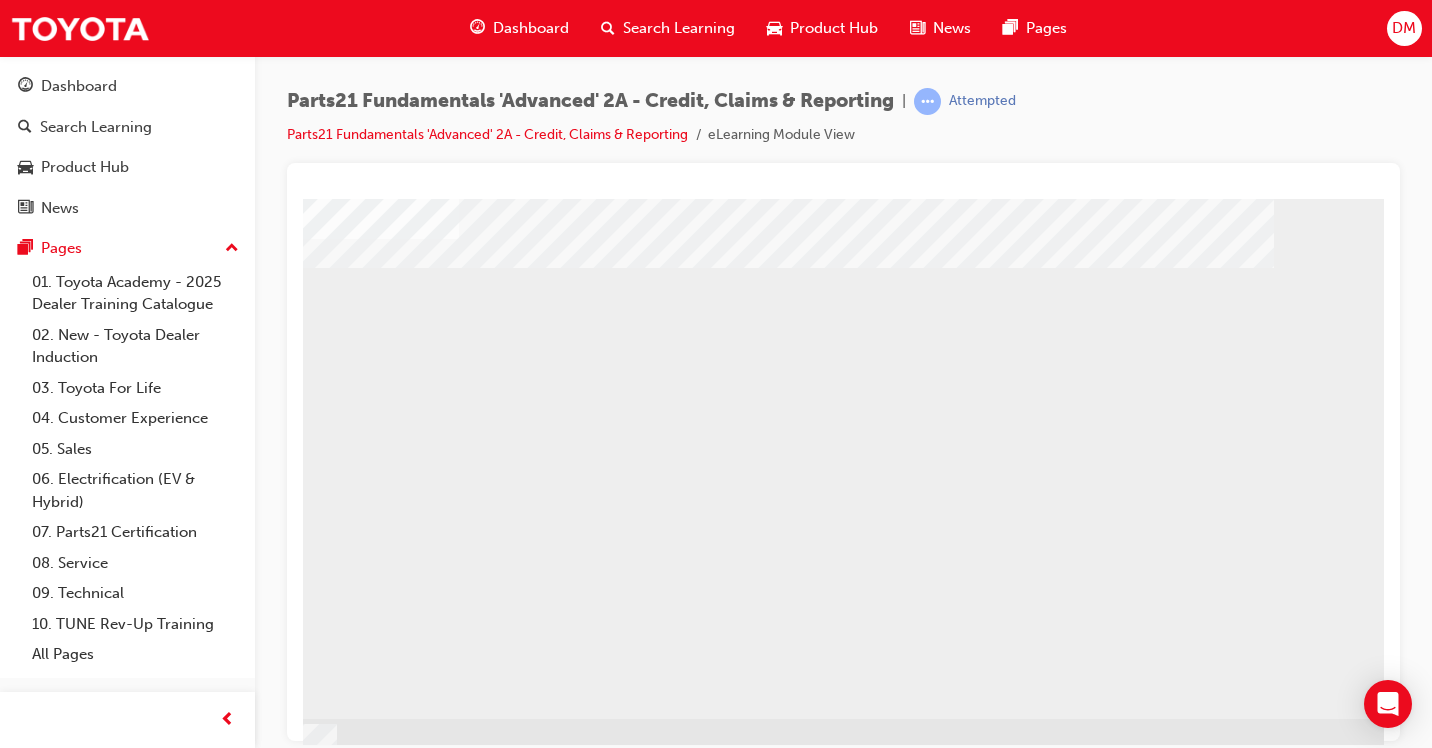 click at bounding box center [100, 2757] 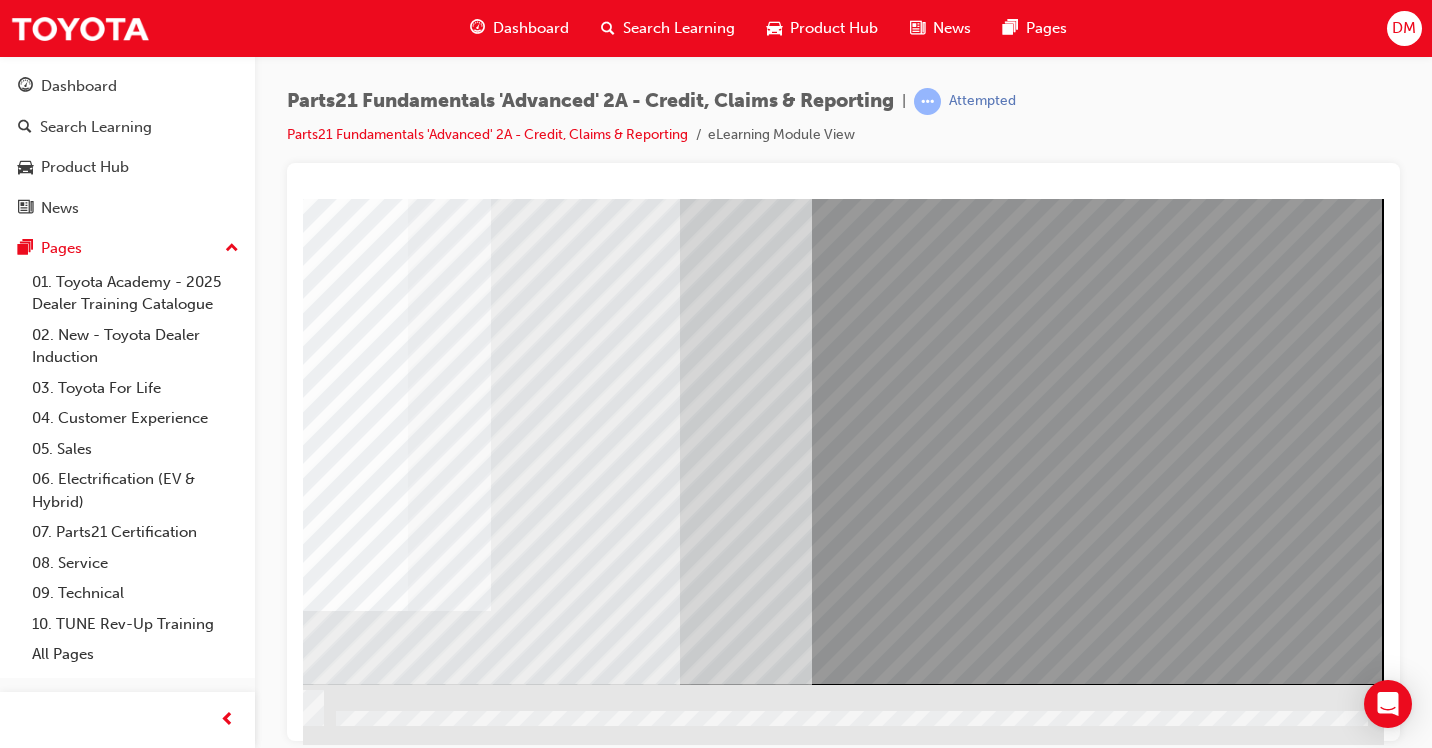 scroll, scrollTop: 234, scrollLeft: 280, axis: both 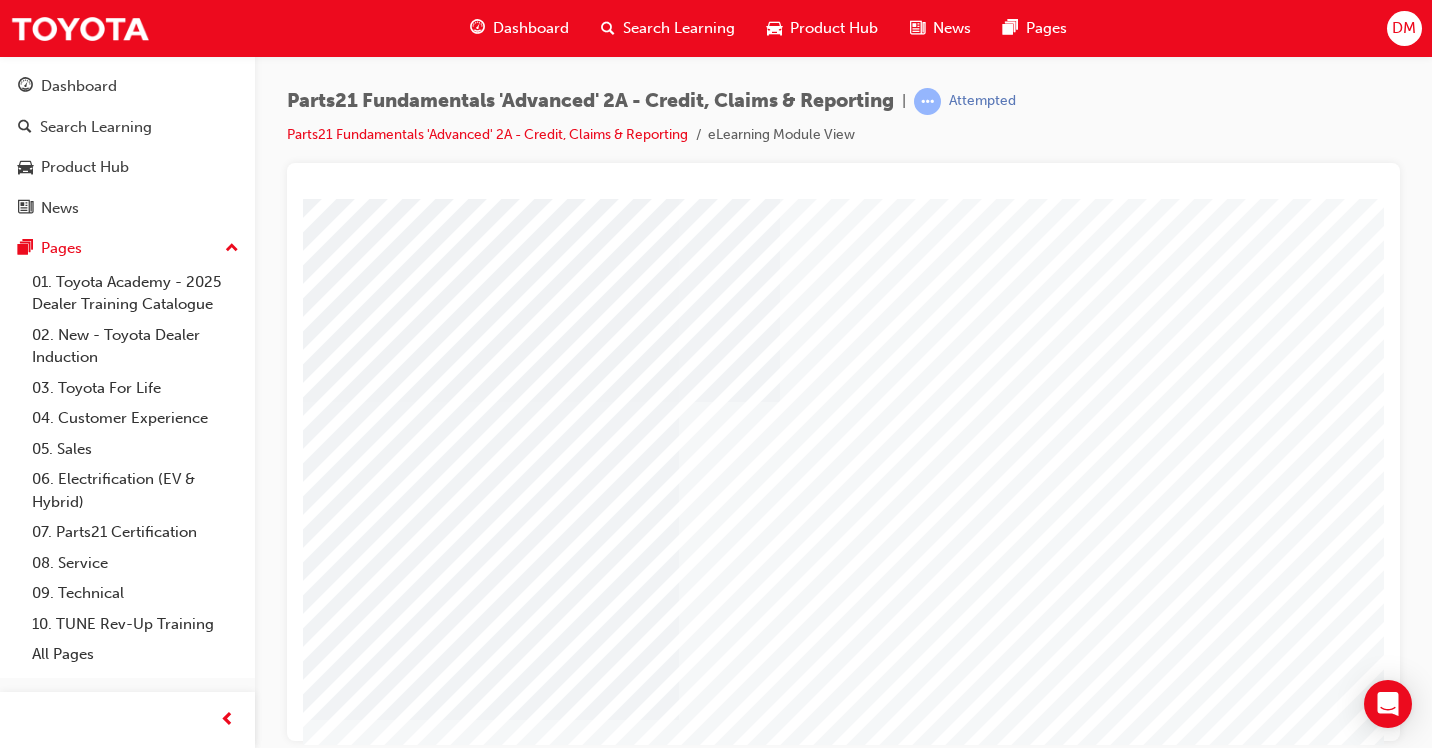 type on "dave" 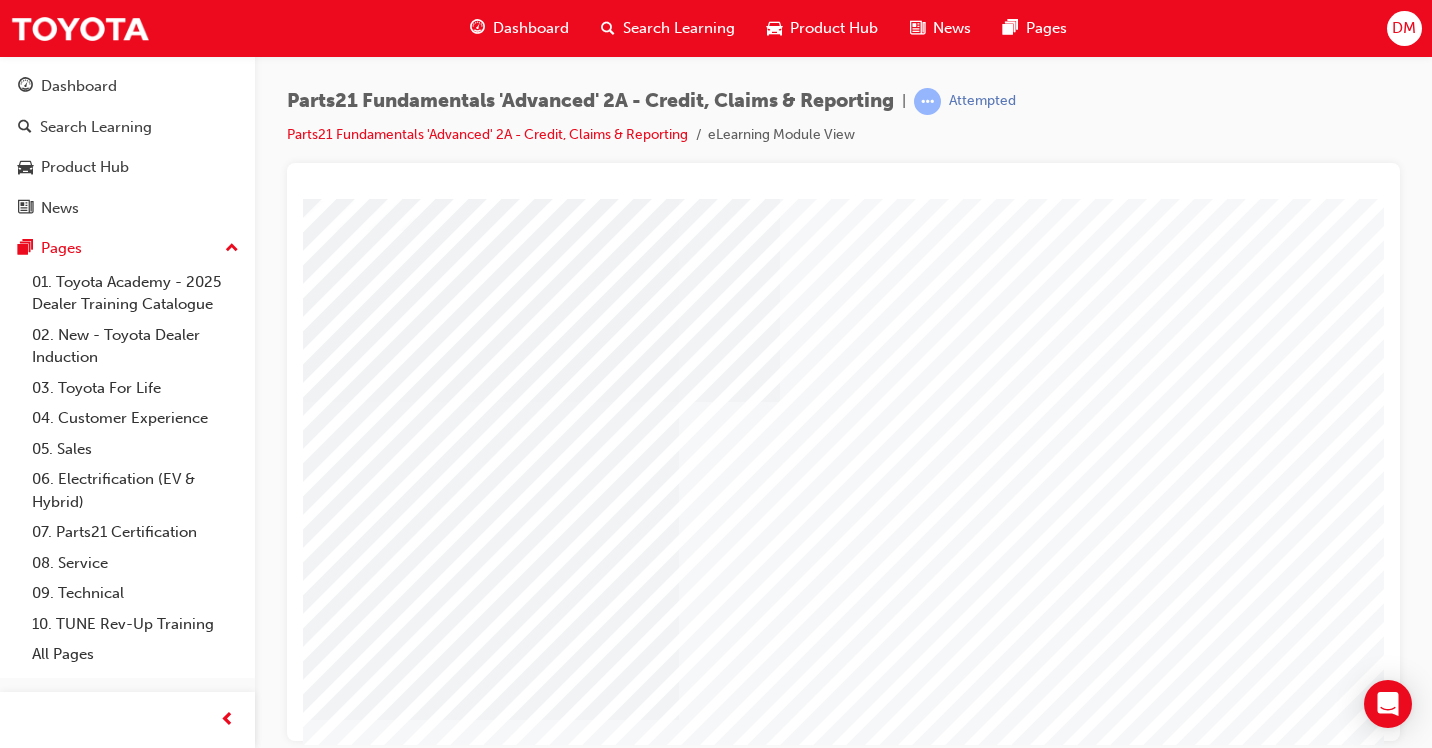 click at bounding box center (359, 2262) 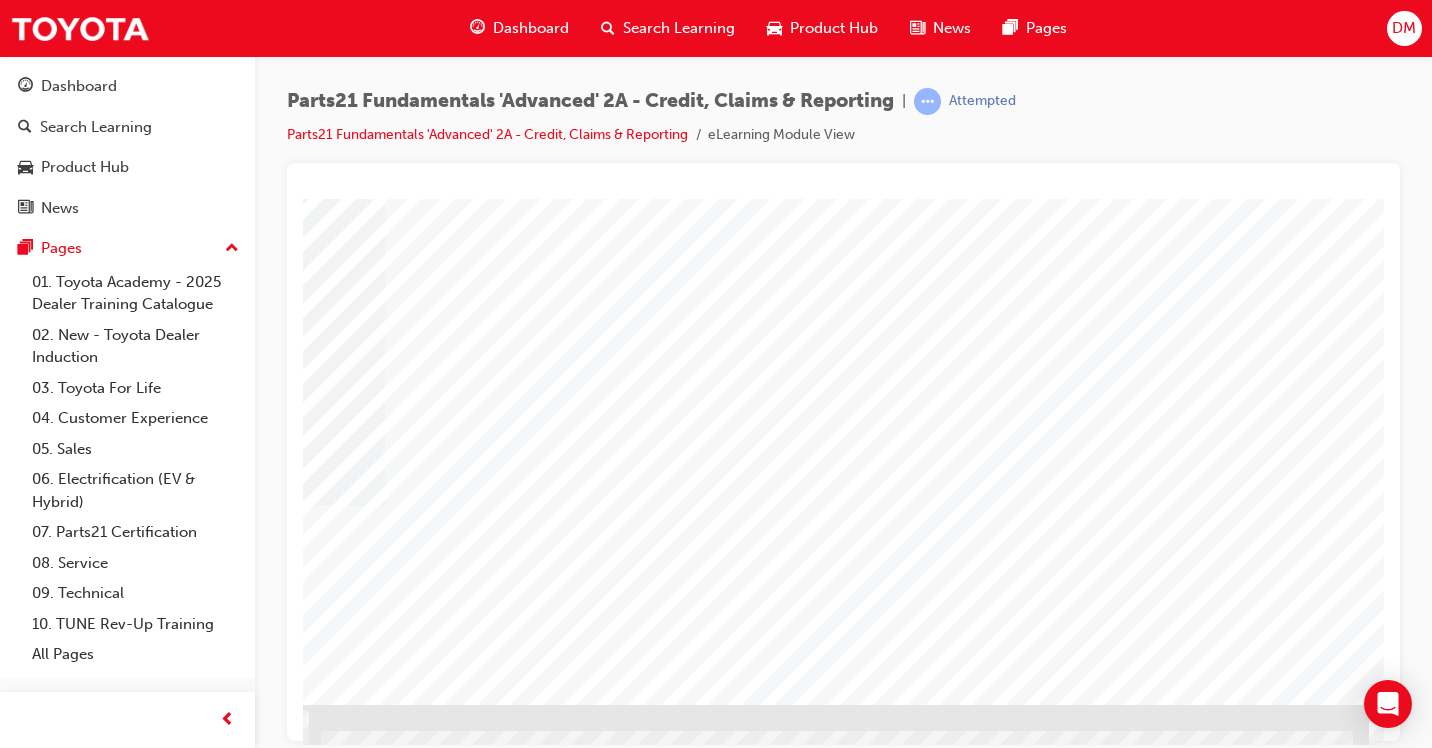 scroll, scrollTop: 234, scrollLeft: 294, axis: both 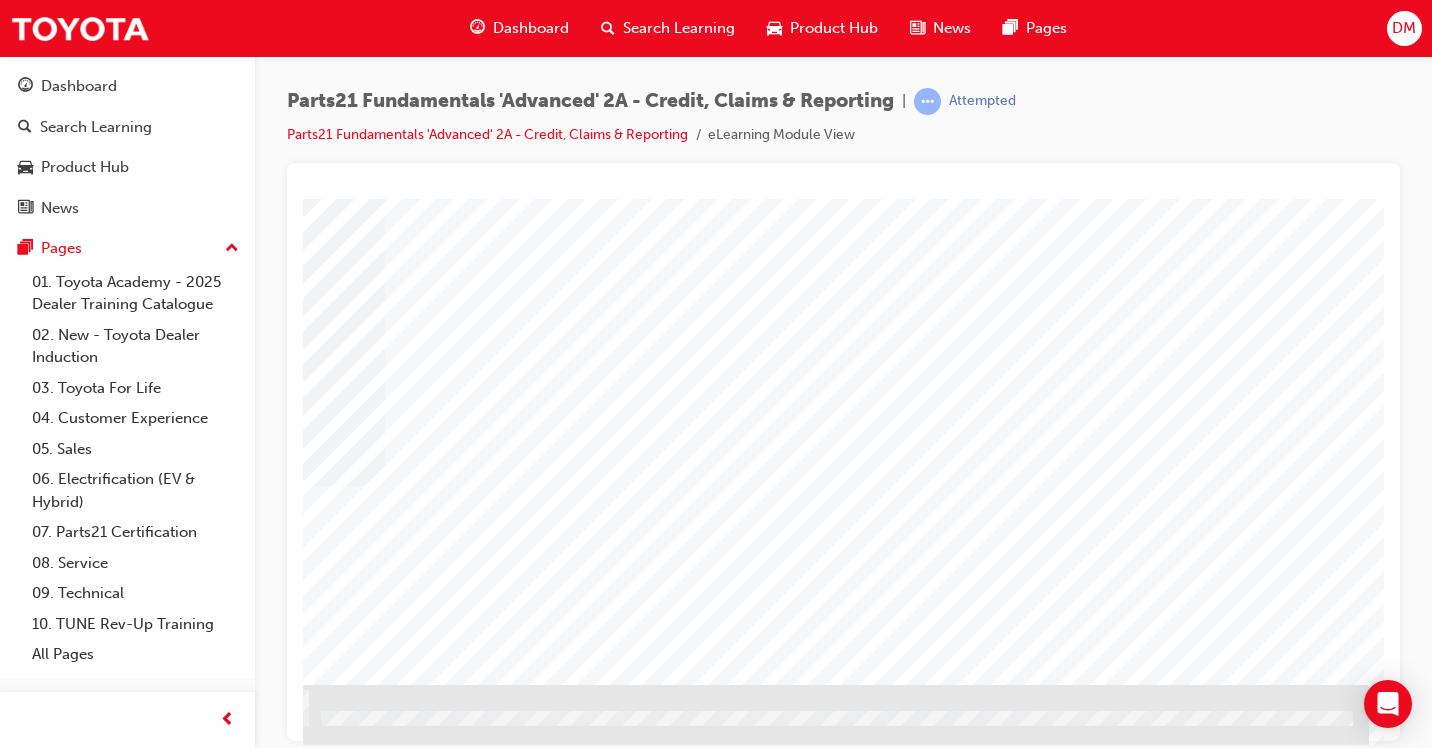 click at bounding box center (72, 1763) 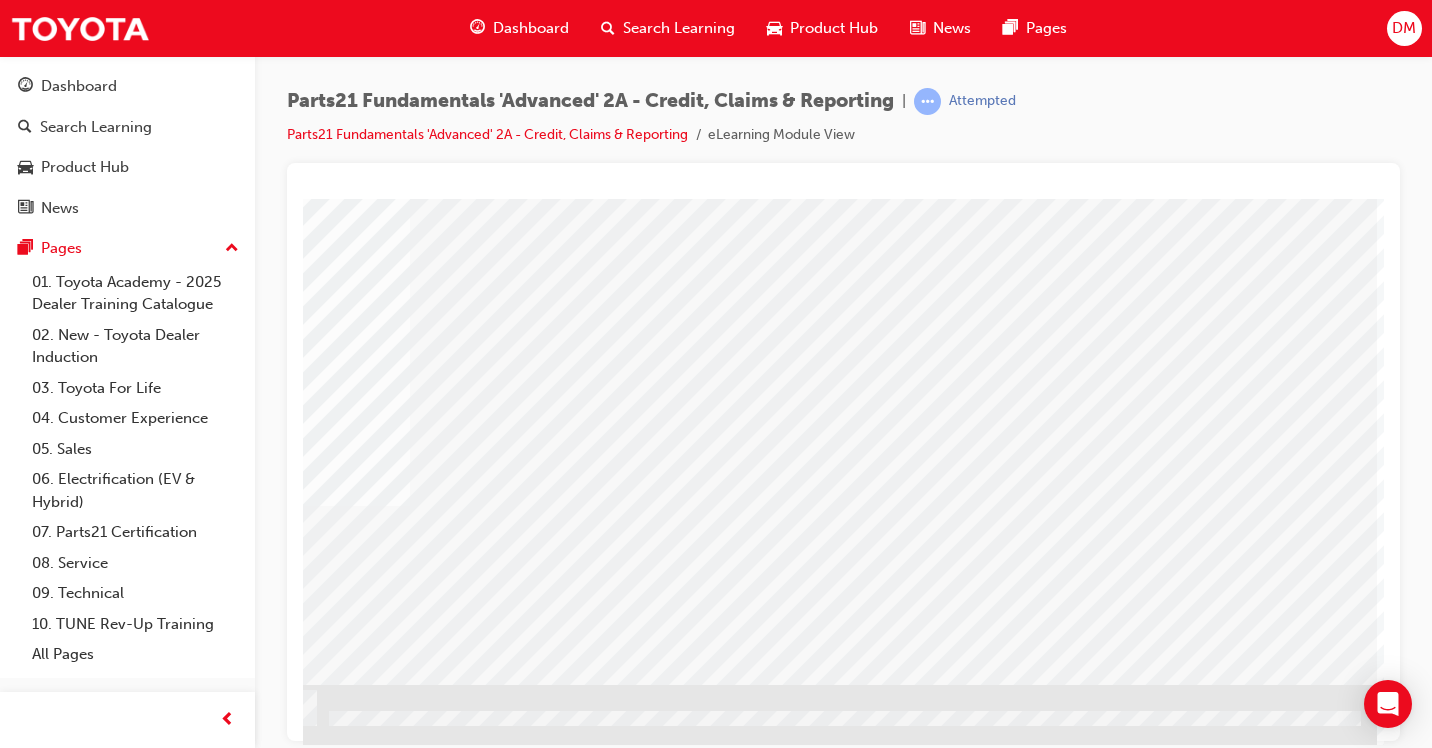 scroll, scrollTop: 234, scrollLeft: 294, axis: both 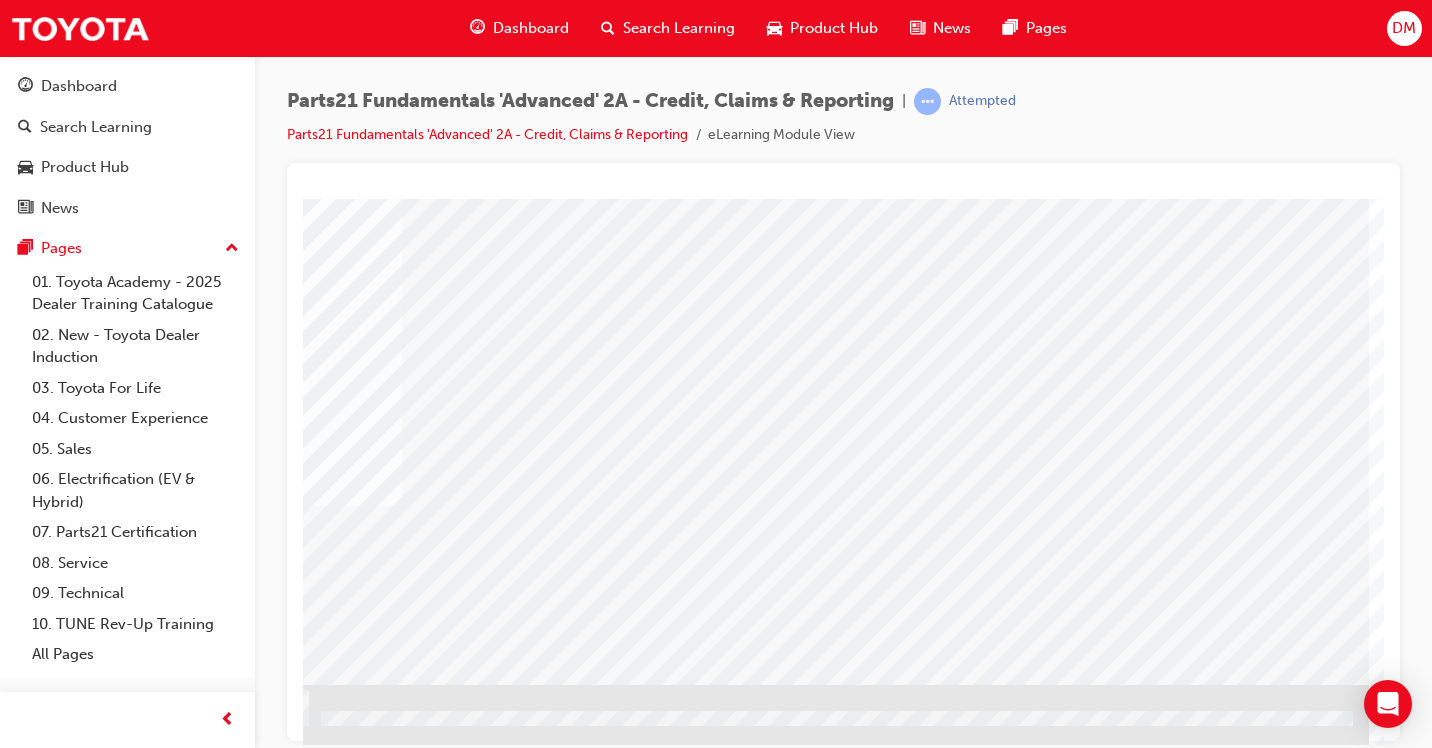 click at bounding box center [72, 1808] 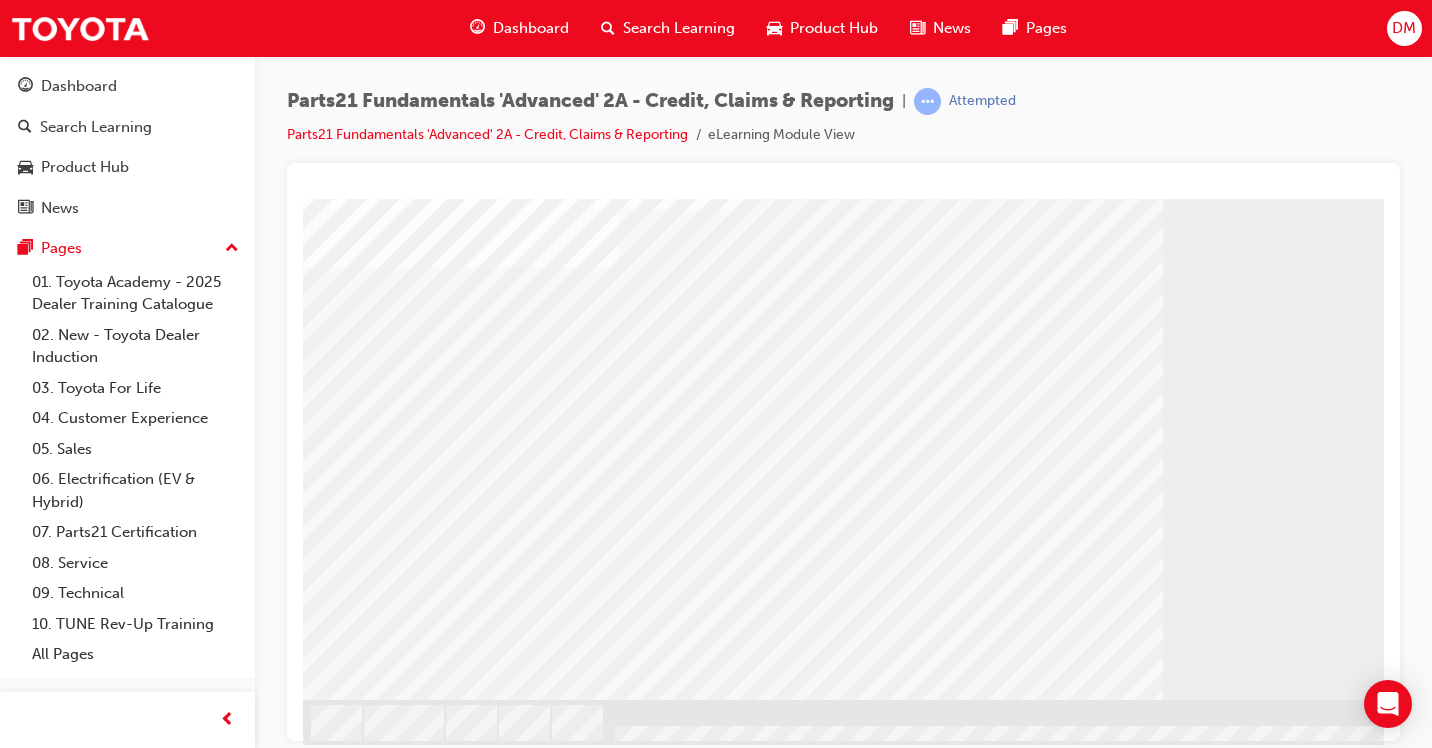 scroll, scrollTop: 234, scrollLeft: 0, axis: vertical 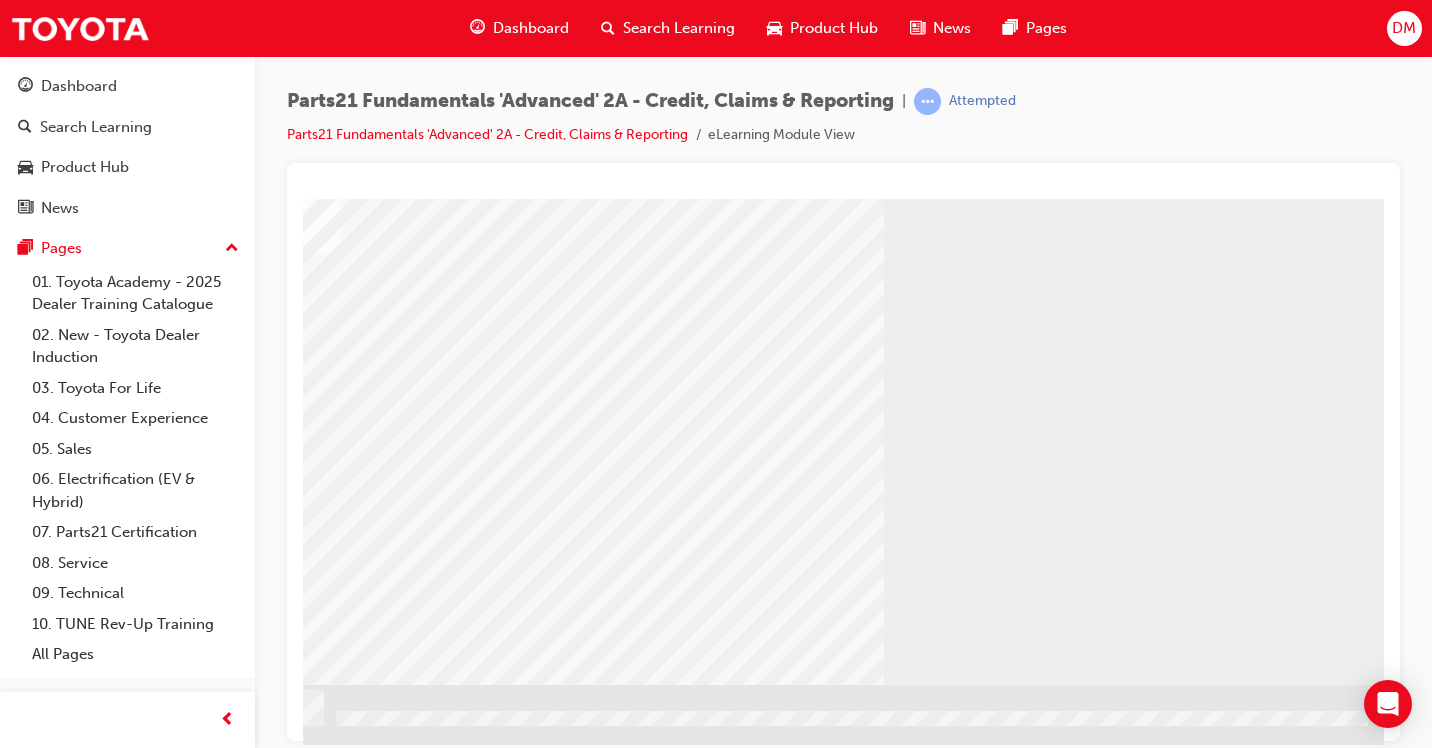 click at bounding box center (87, 2347) 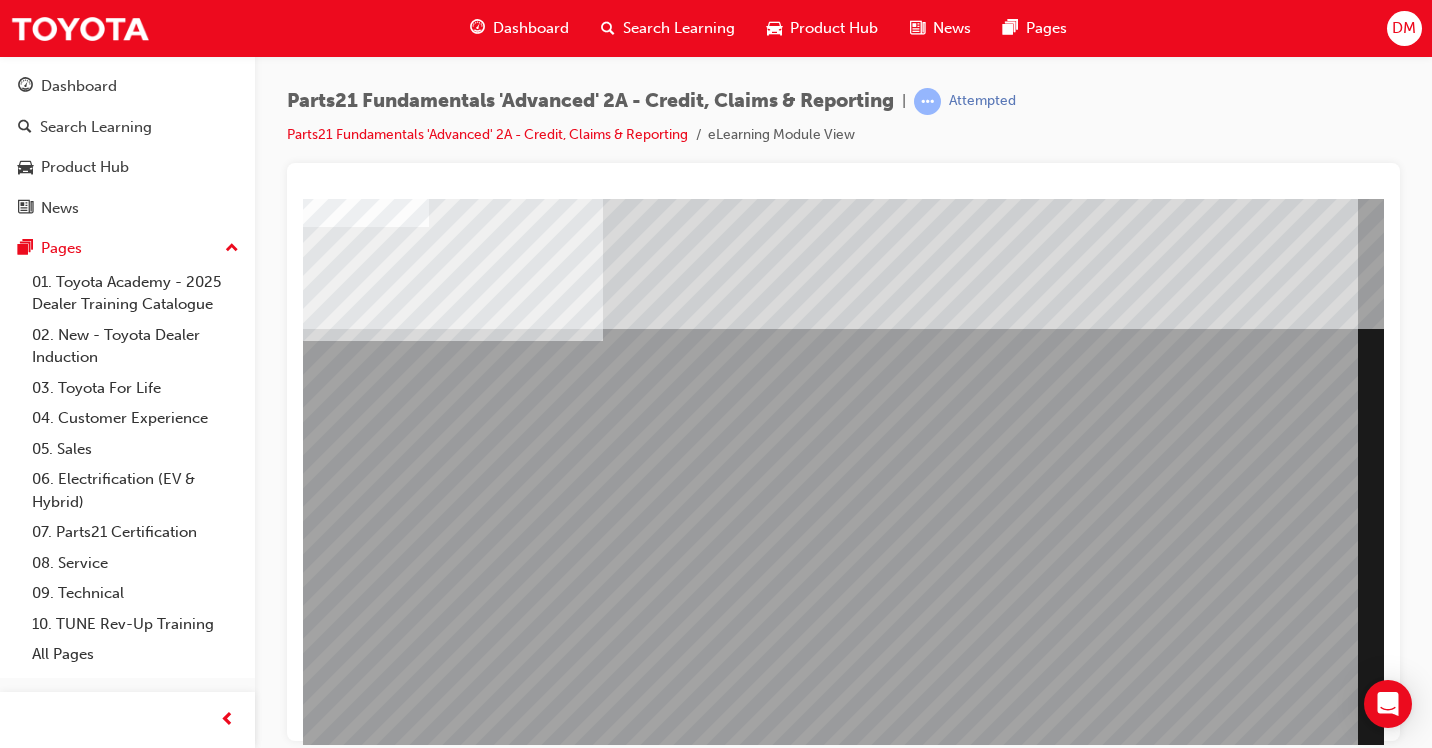 scroll, scrollTop: 0, scrollLeft: 0, axis: both 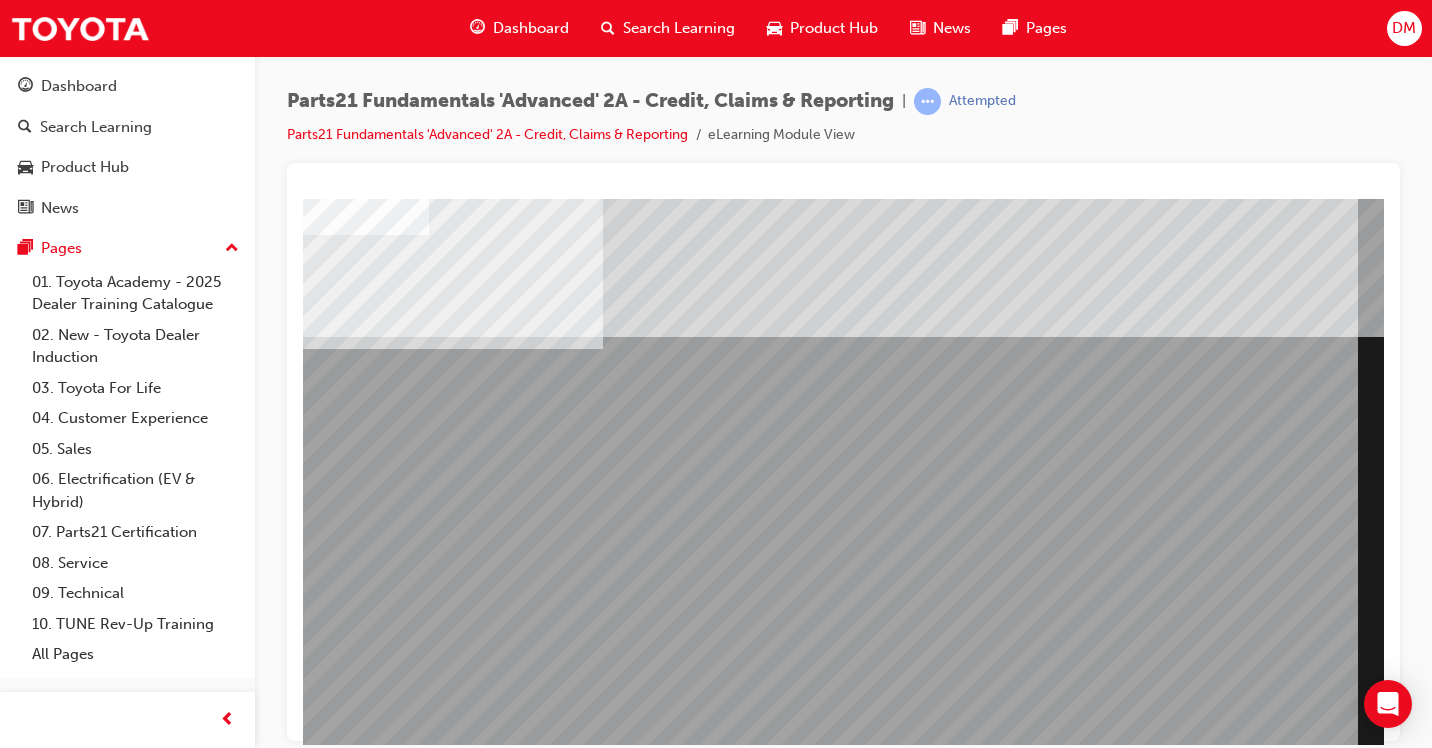 click at bounding box center [830, 1278] 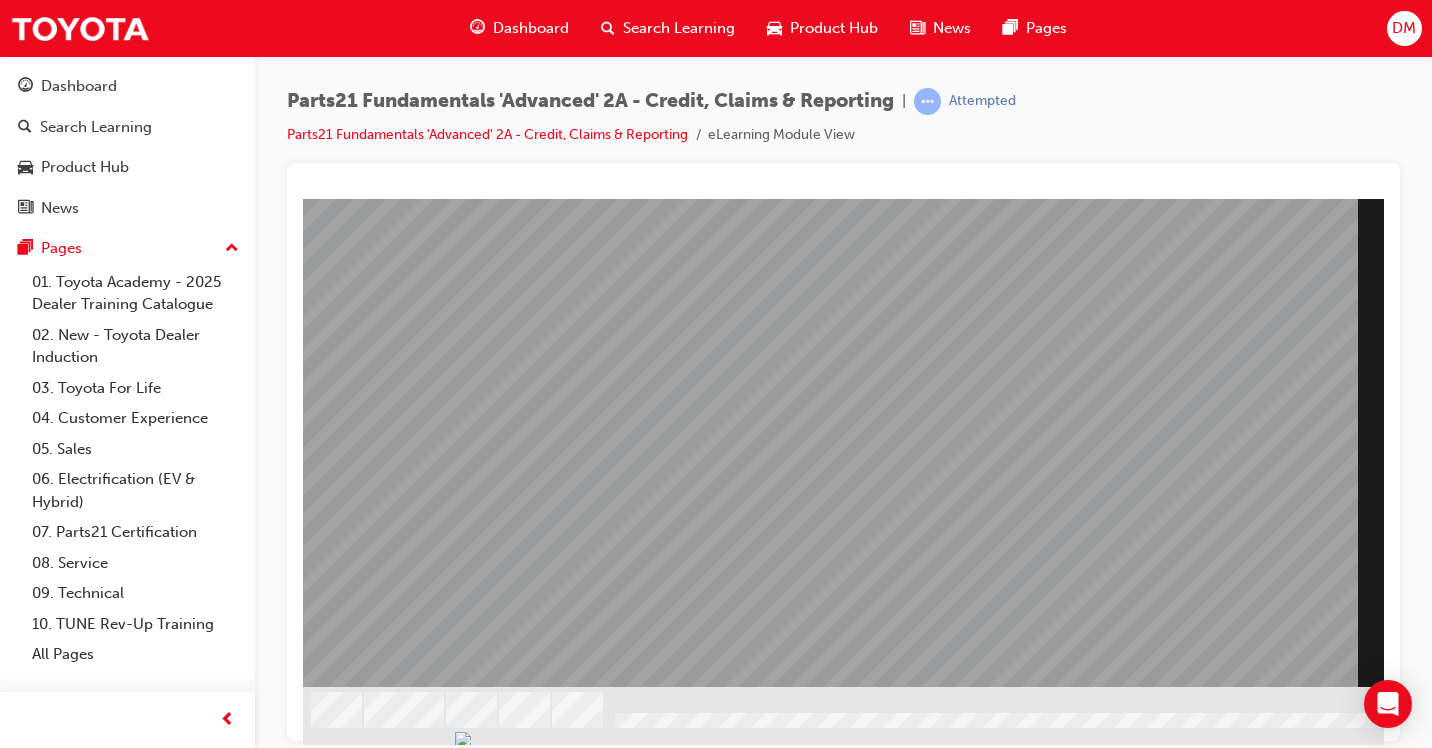 scroll, scrollTop: 234, scrollLeft: 0, axis: vertical 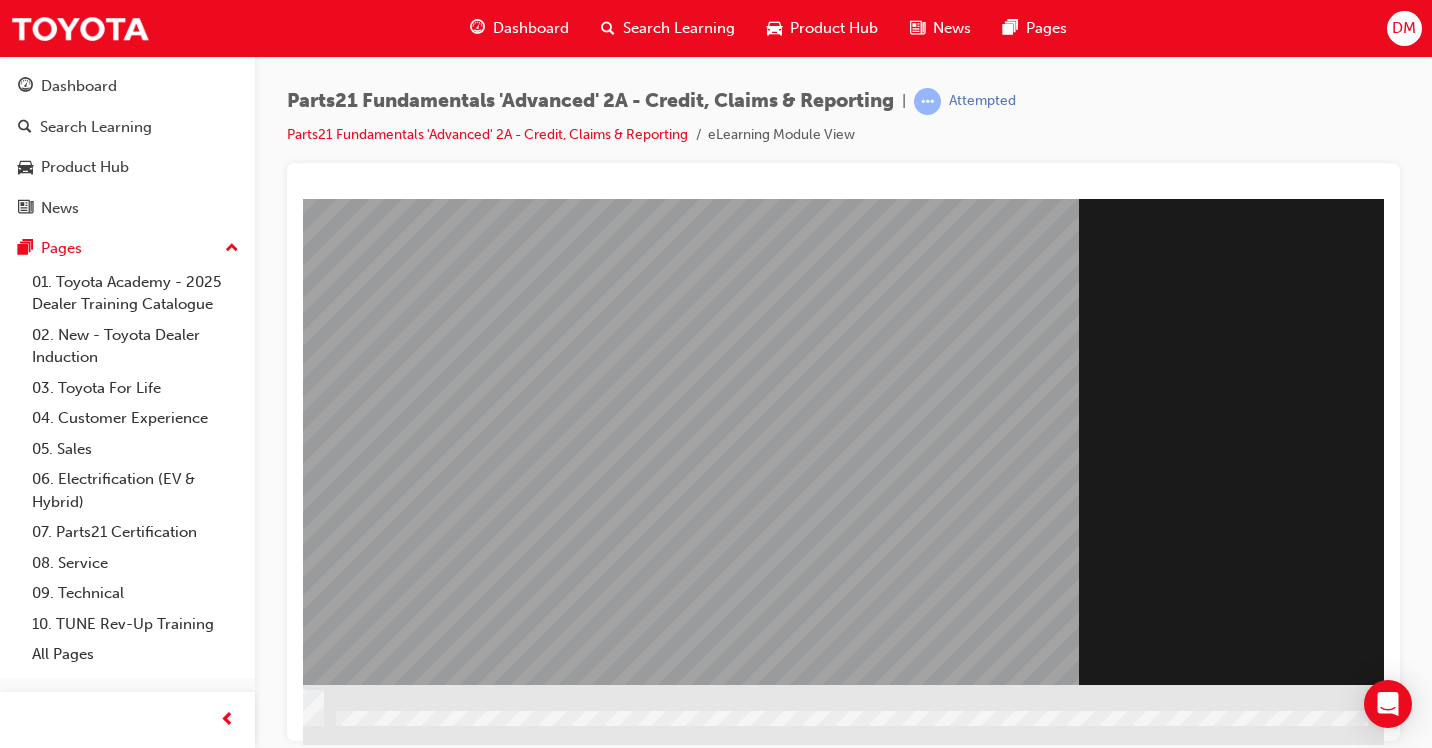 click at bounding box center (87, 1596) 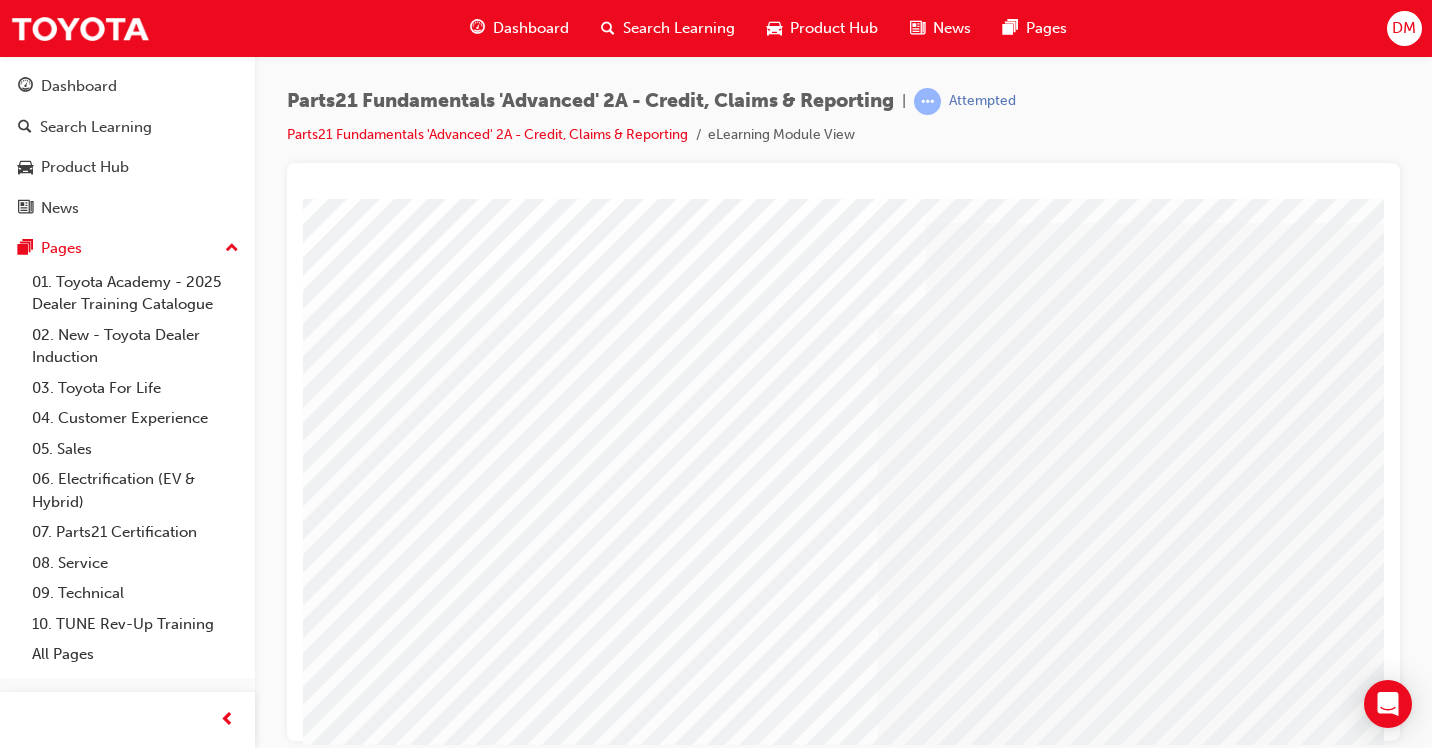 scroll, scrollTop: 234, scrollLeft: 0, axis: vertical 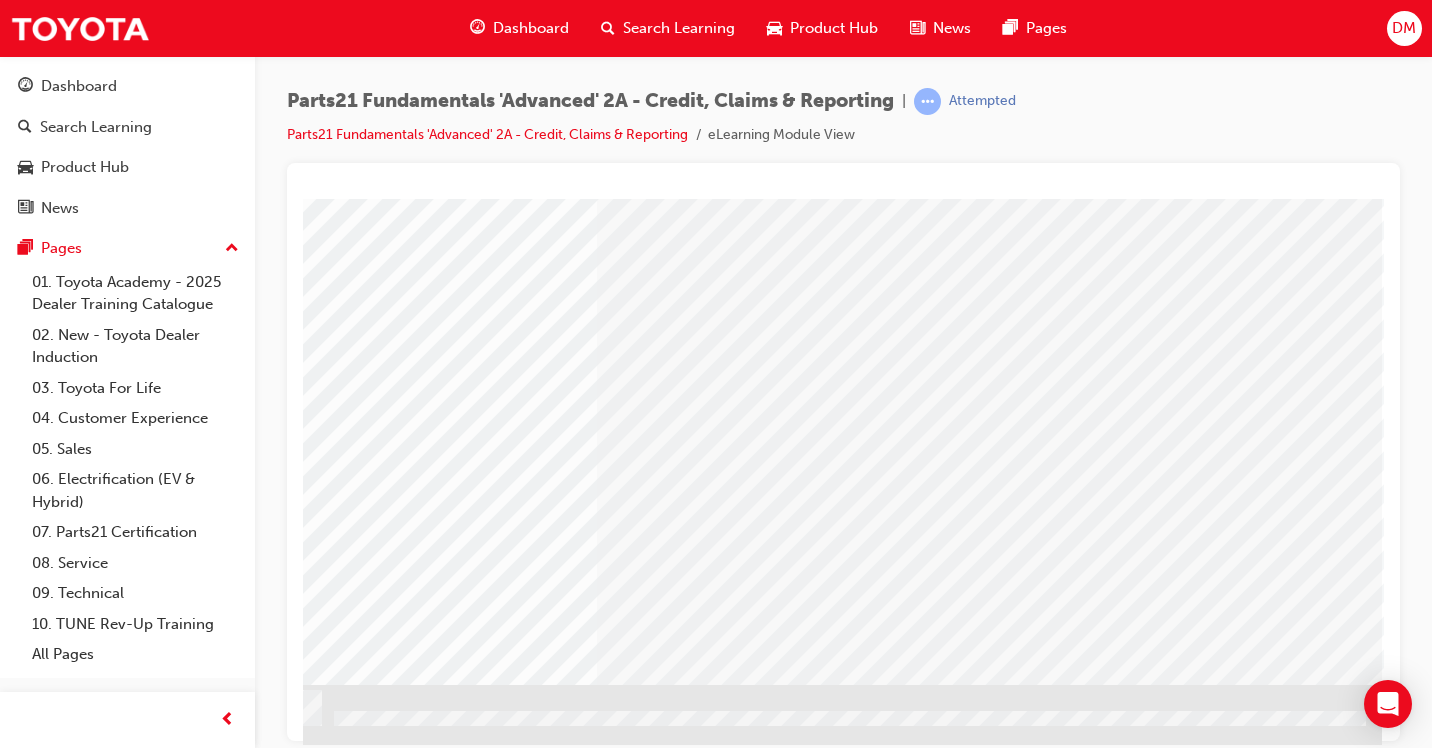 click at bounding box center [85, 1556] 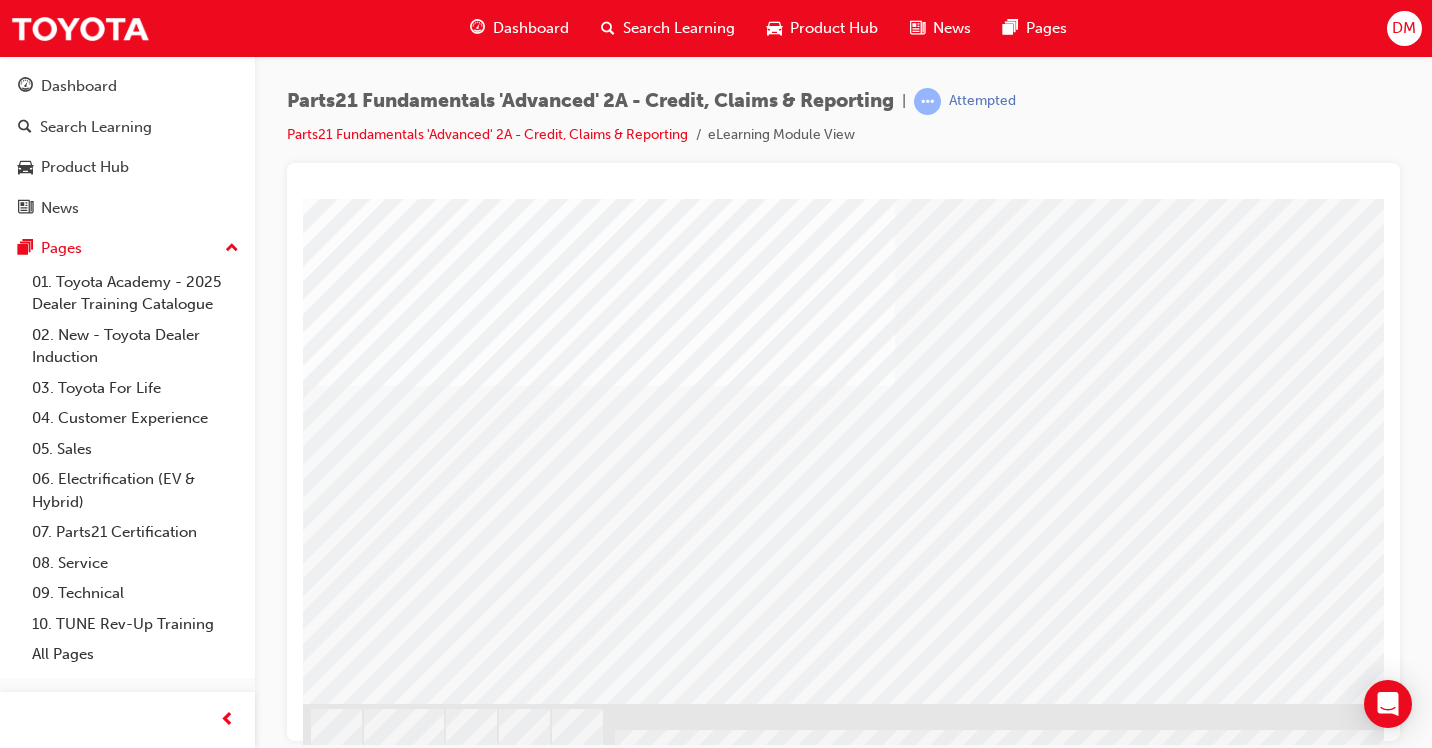 scroll, scrollTop: 234, scrollLeft: 0, axis: vertical 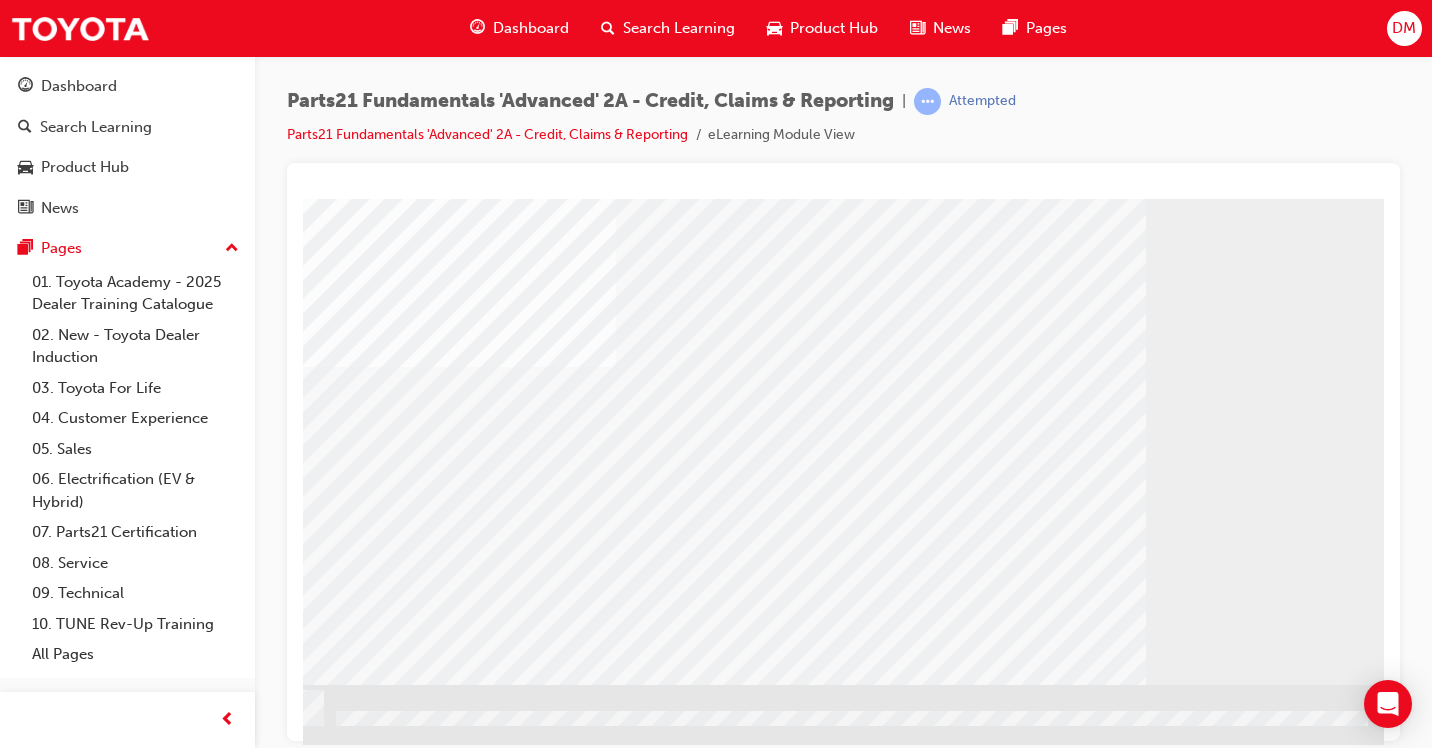 click at bounding box center (87, 1958) 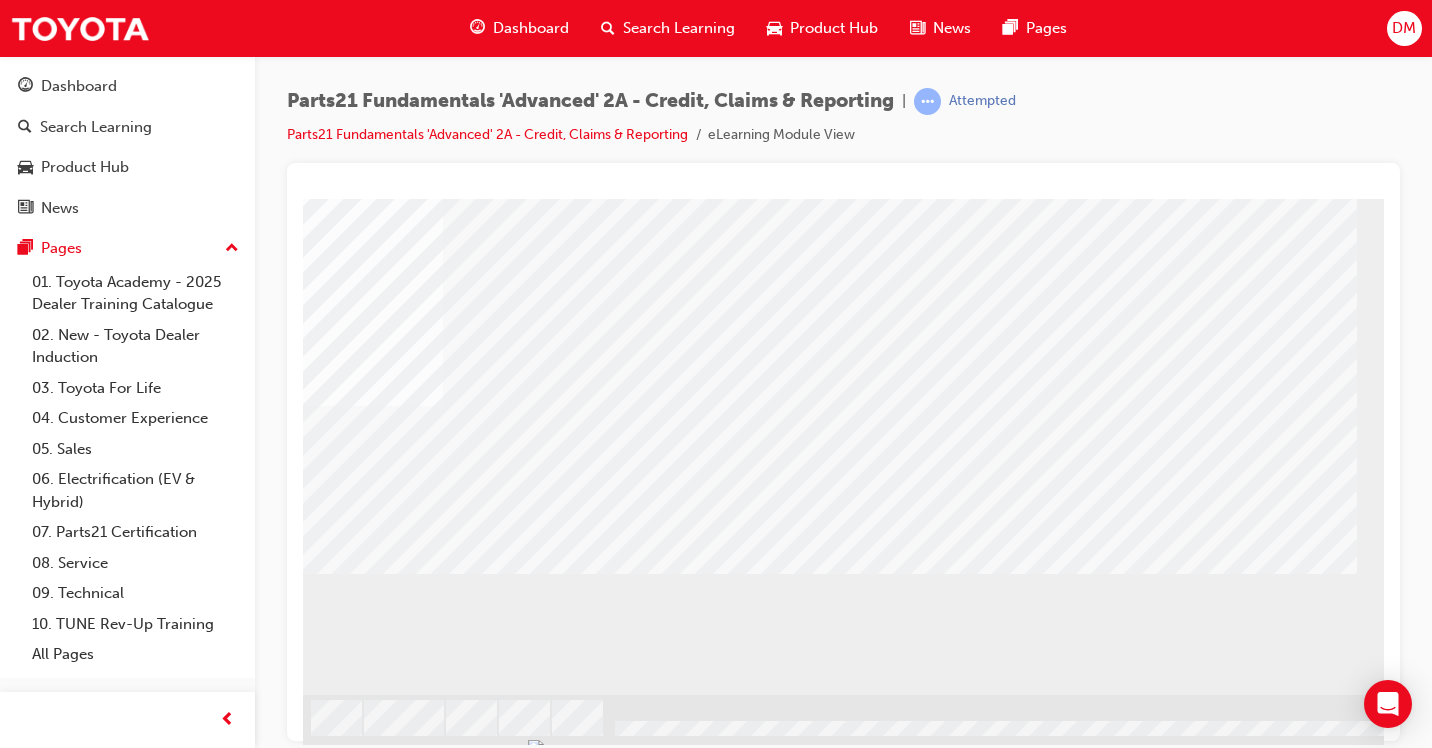 scroll, scrollTop: 234, scrollLeft: 0, axis: vertical 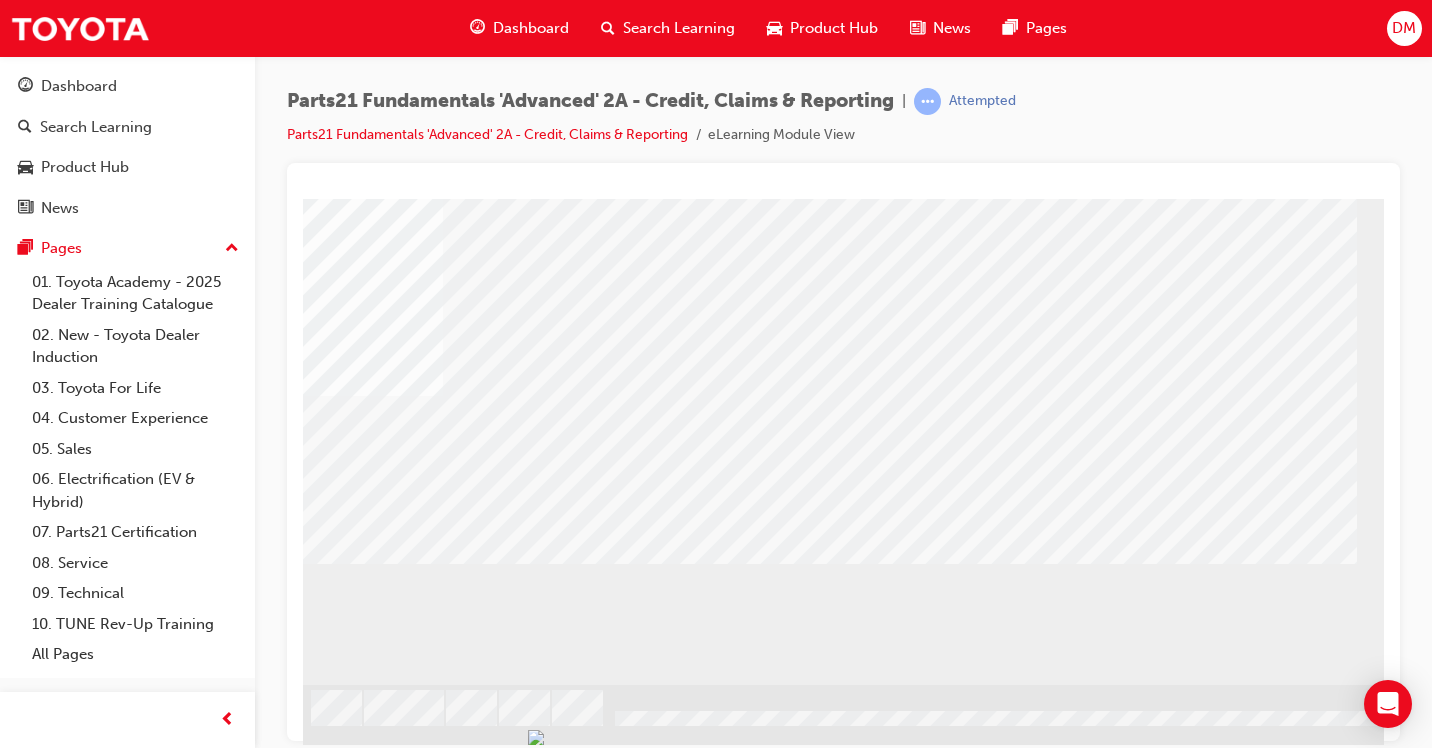 click at bounding box center [383, 3219] 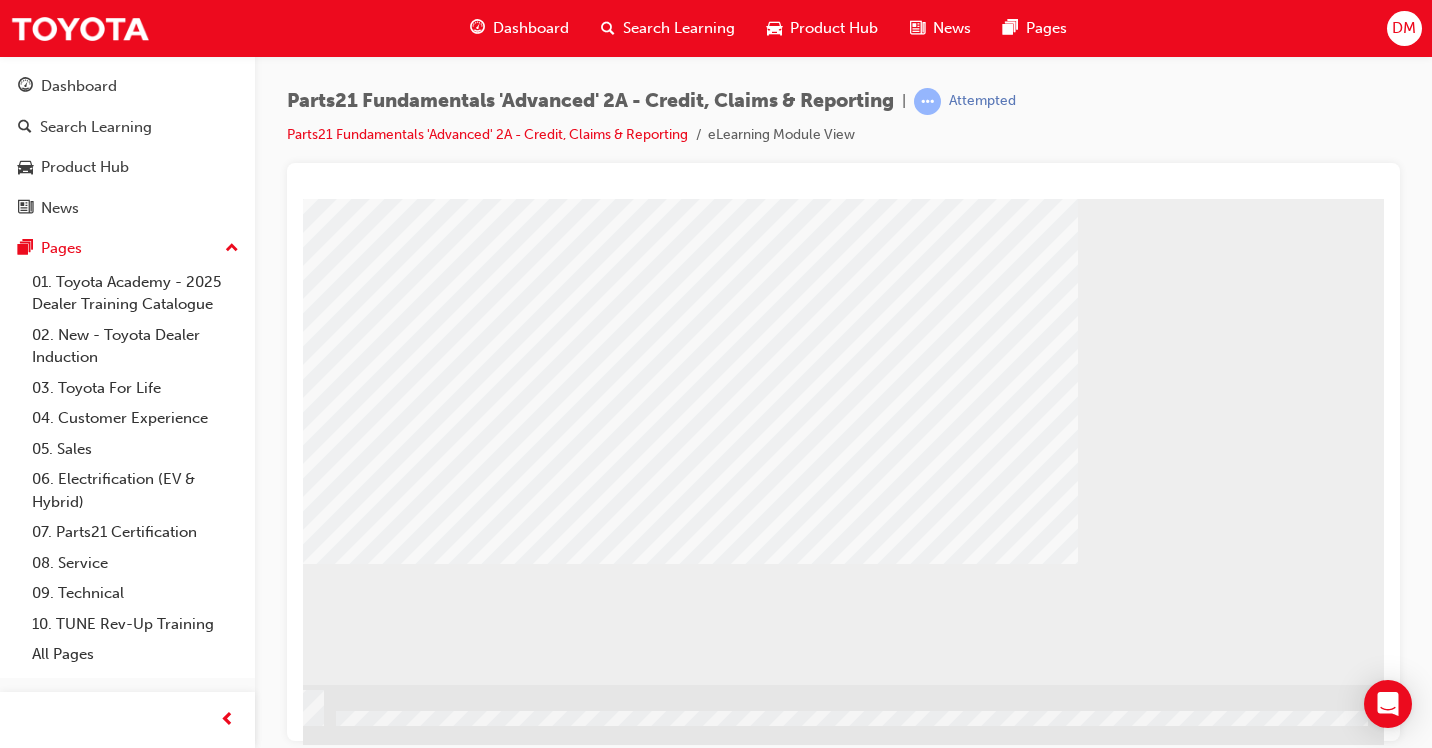 scroll, scrollTop: 234, scrollLeft: 294, axis: both 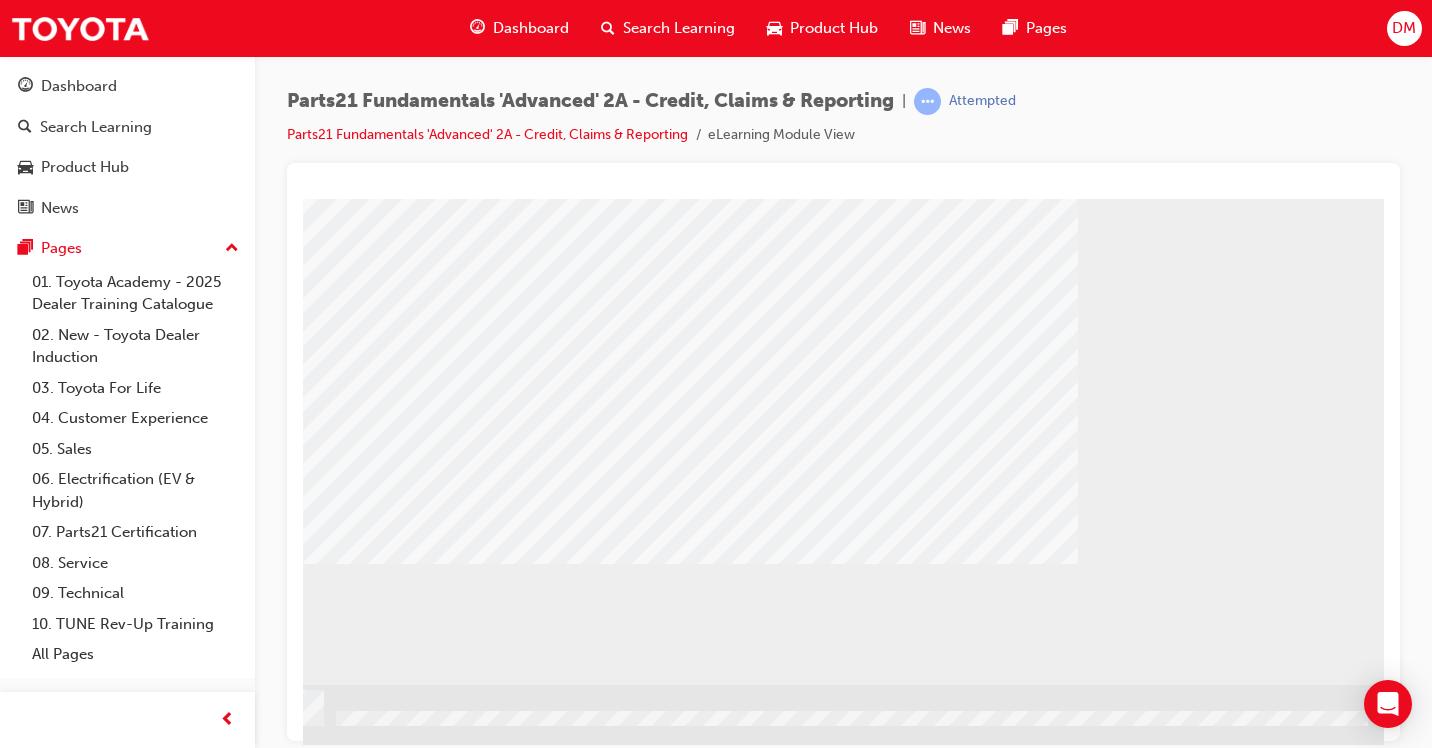 click at bounding box center [87, 2490] 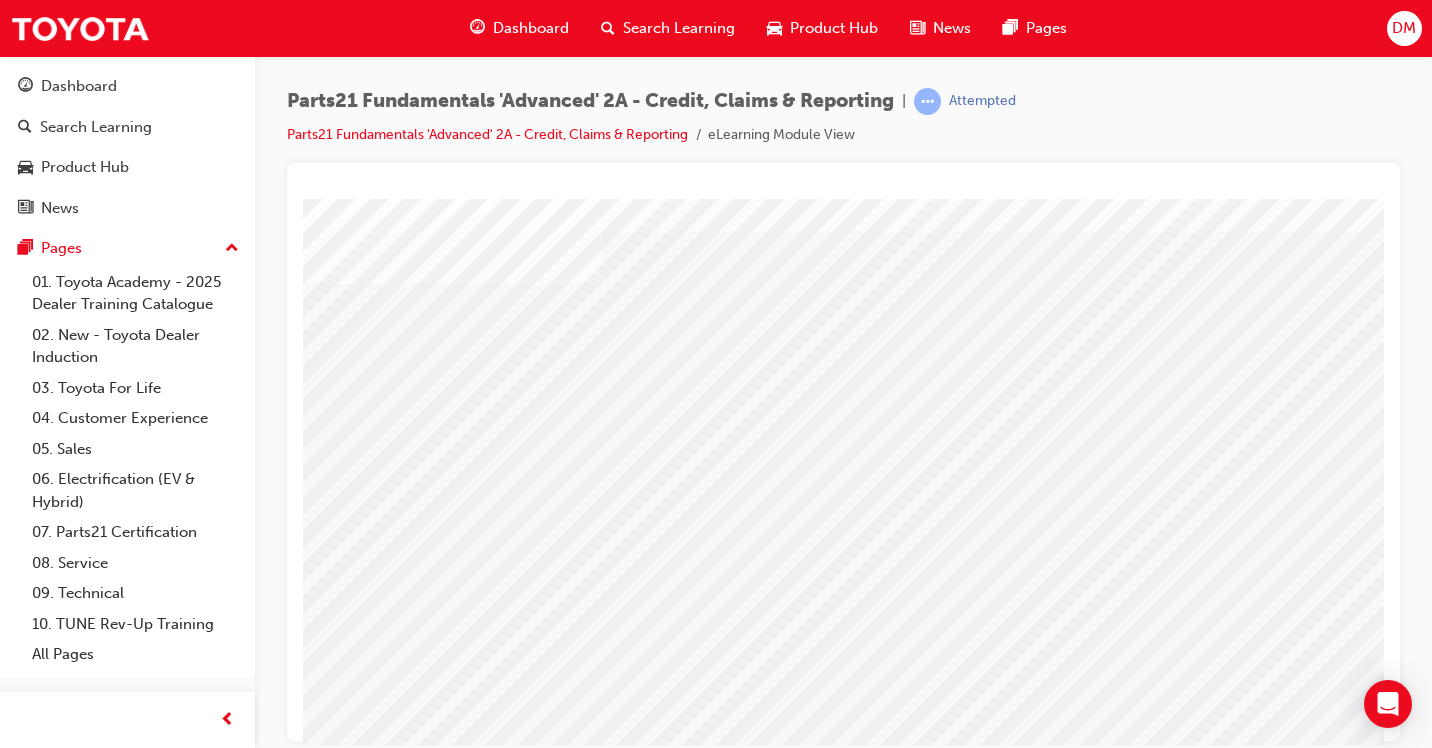 scroll, scrollTop: 100, scrollLeft: 0, axis: vertical 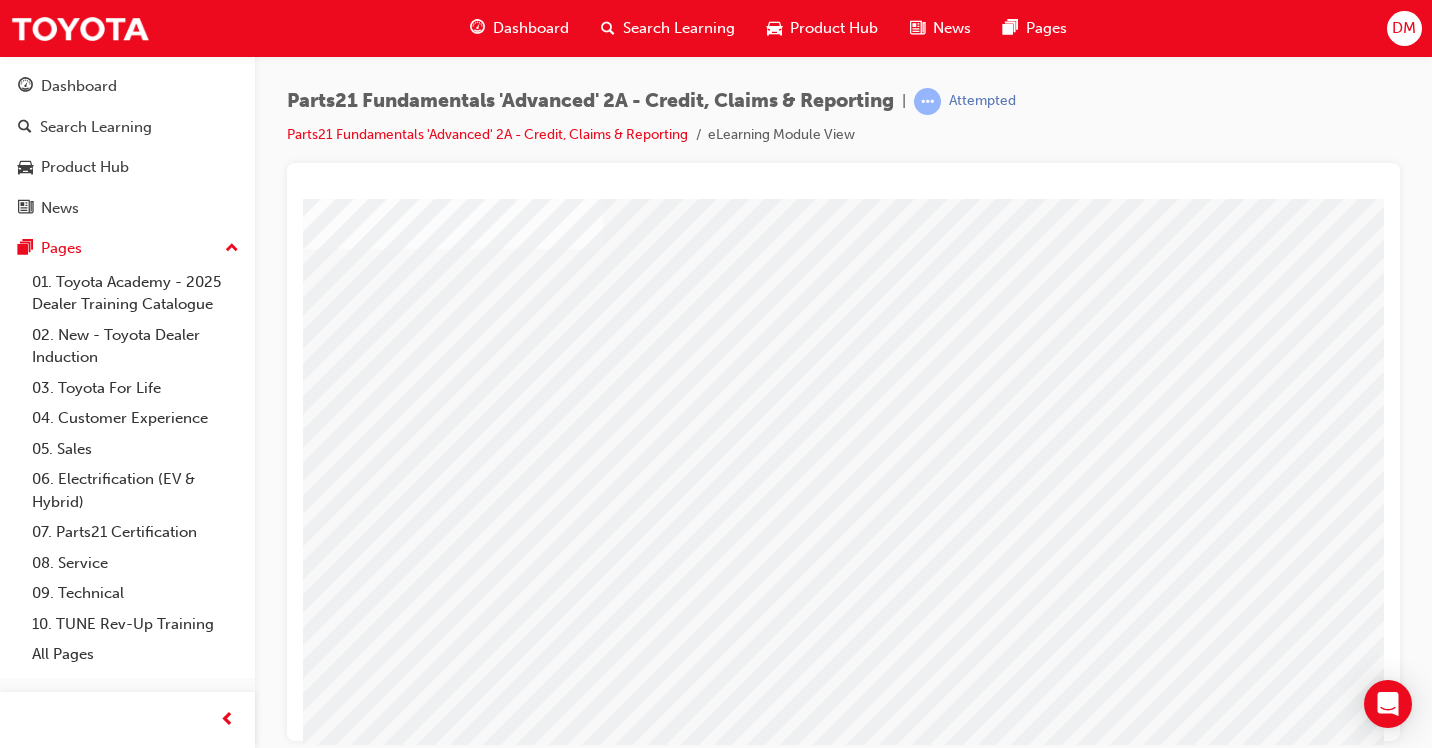 click at bounding box center [465, 1855] 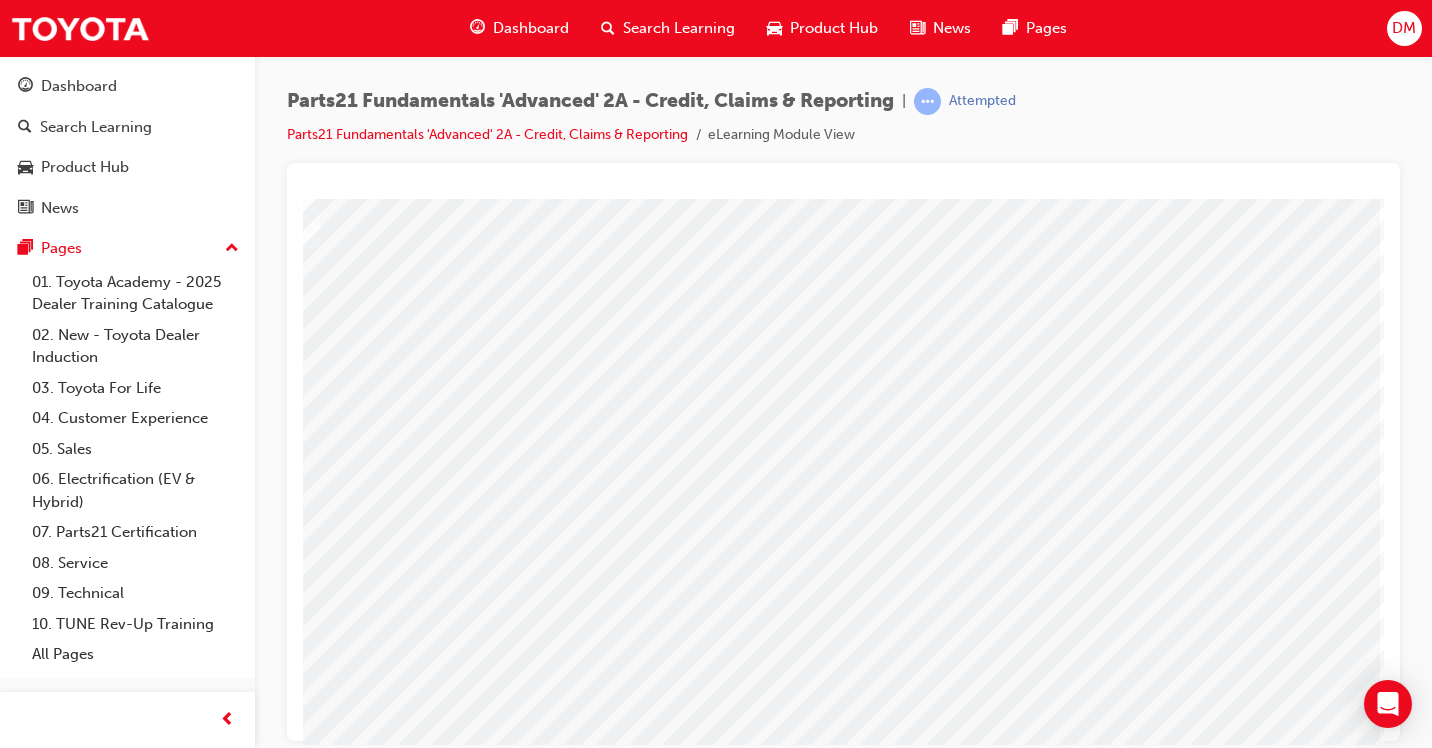 scroll, scrollTop: 100, scrollLeft: 294, axis: both 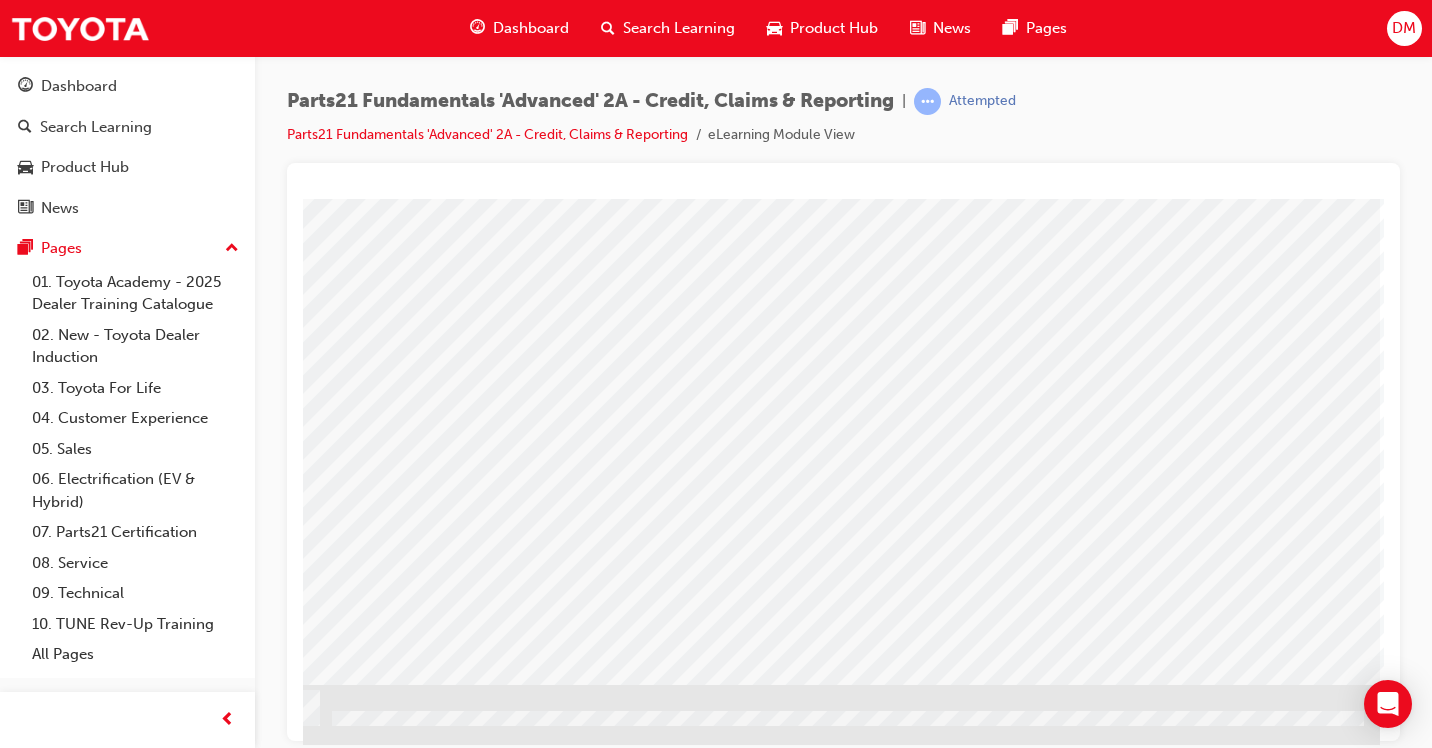 click at bounding box center (83, 1558) 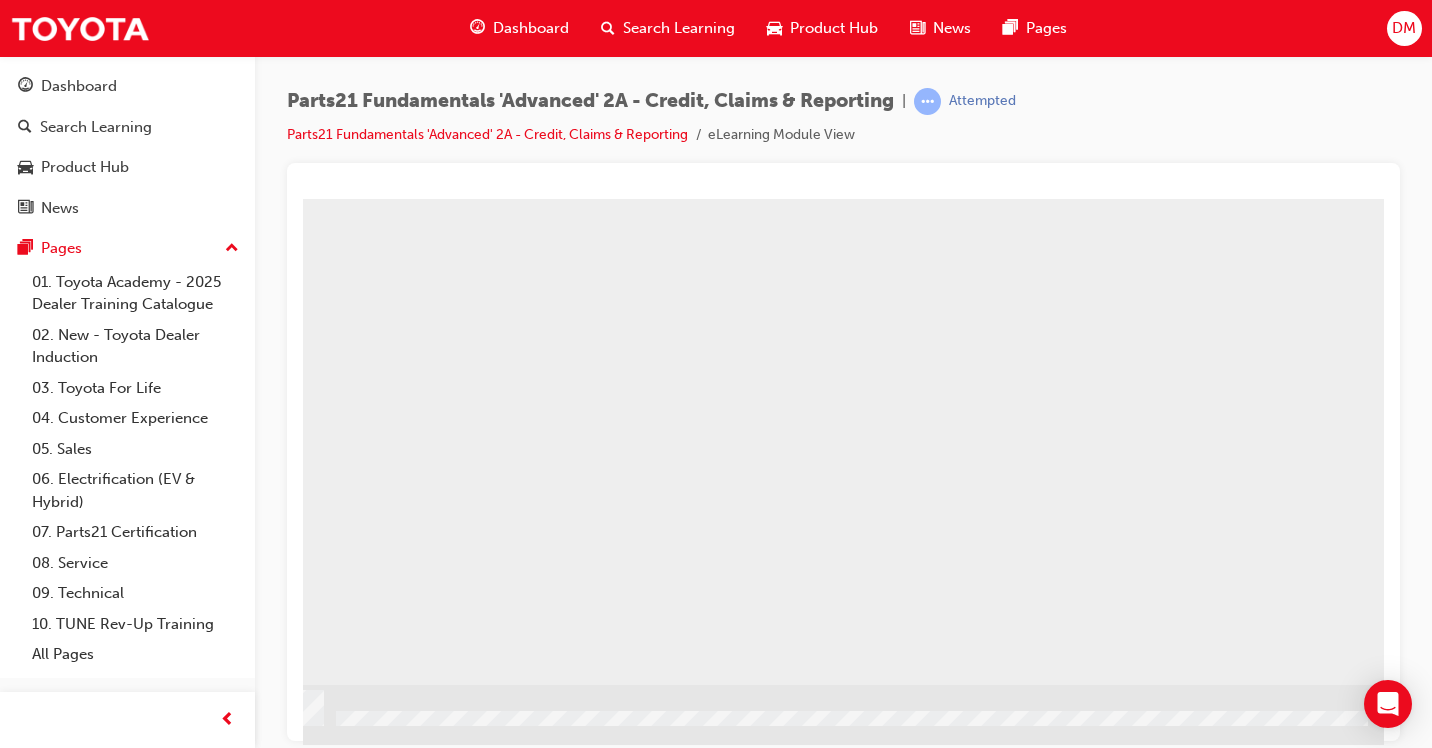 scroll, scrollTop: 0, scrollLeft: 0, axis: both 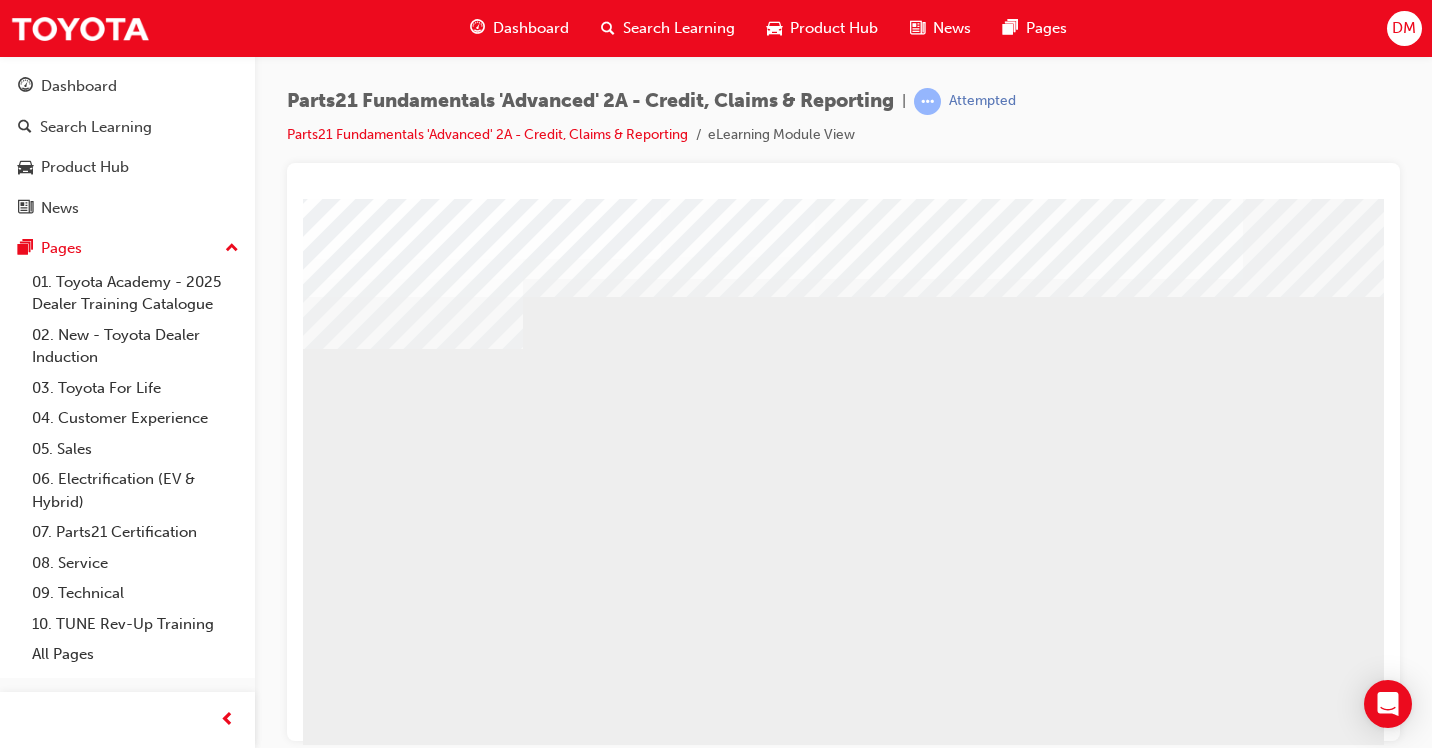 click at bounding box center (438, 1136) 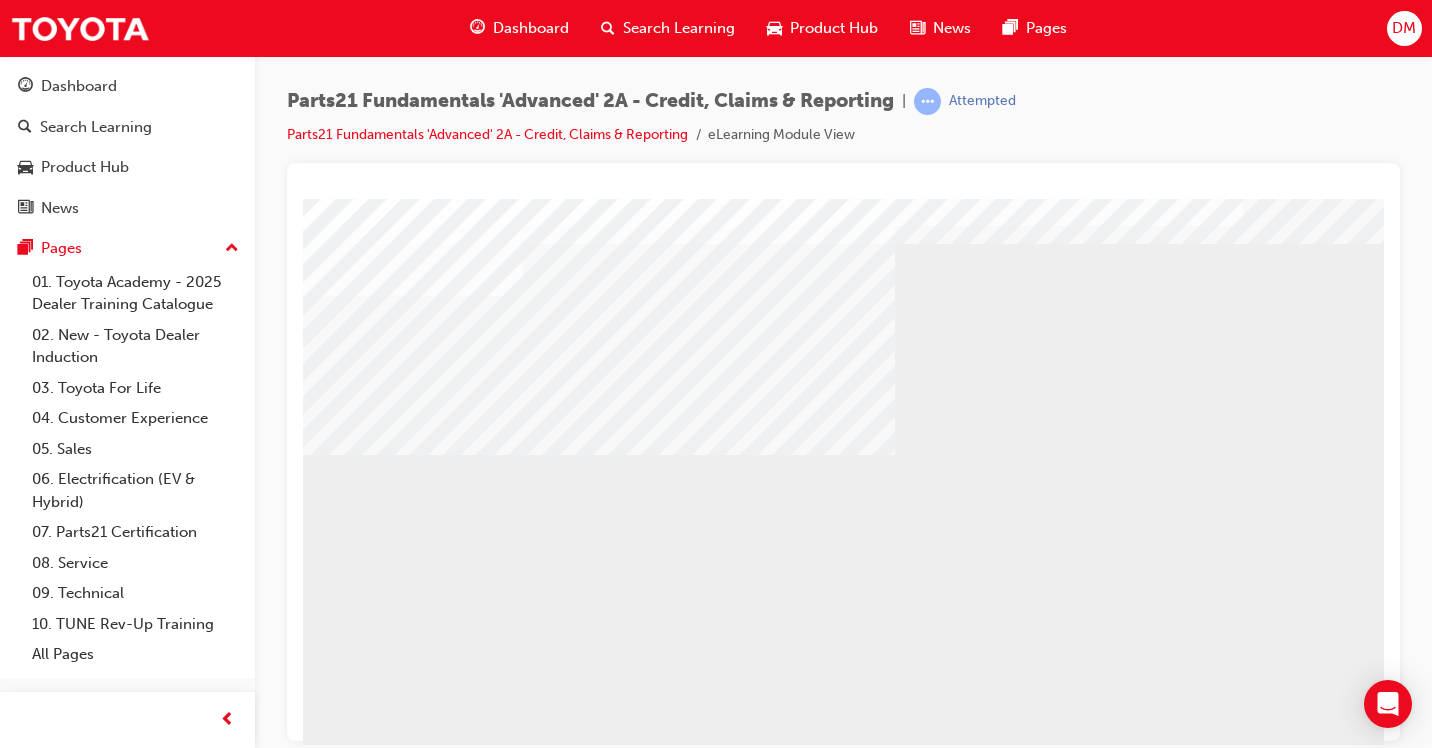 scroll, scrollTop: 100, scrollLeft: 80, axis: both 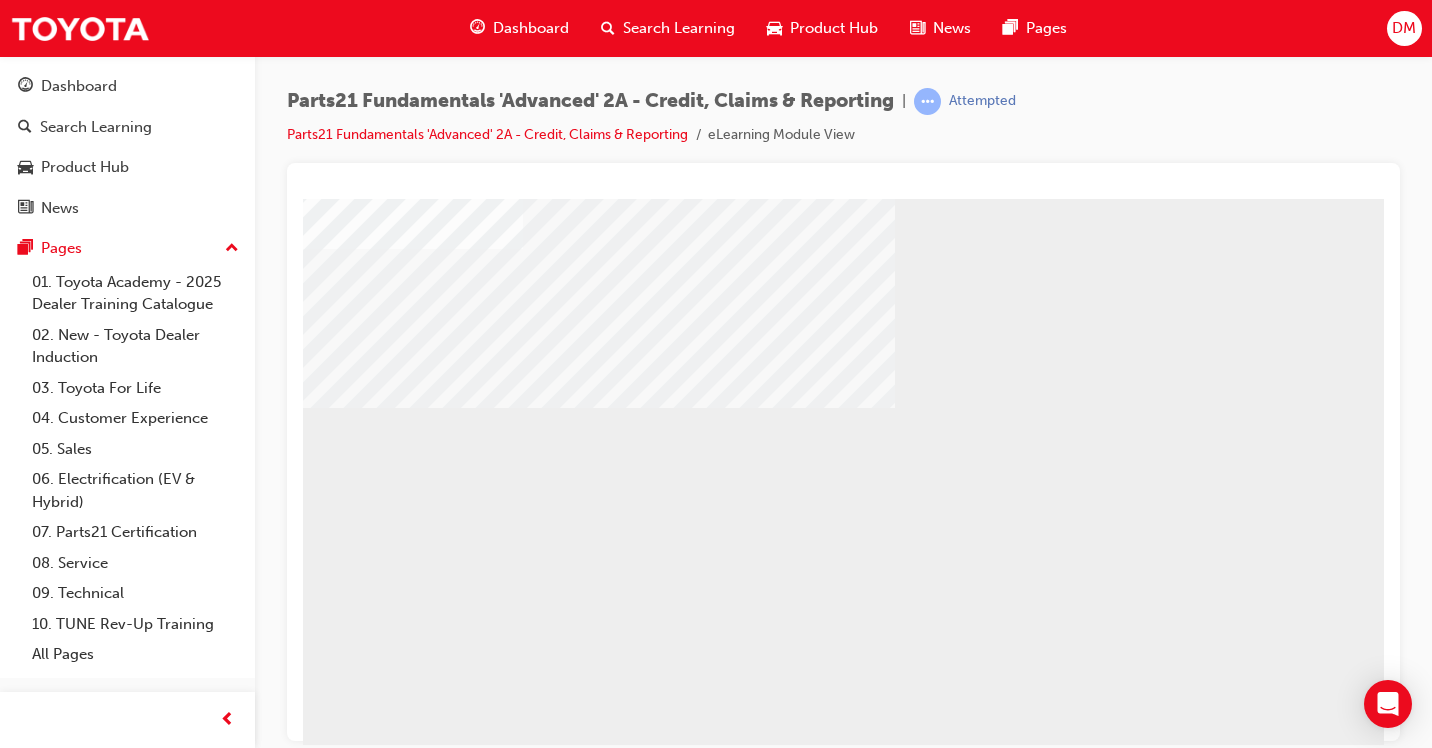 click at bounding box center [438, 1088] 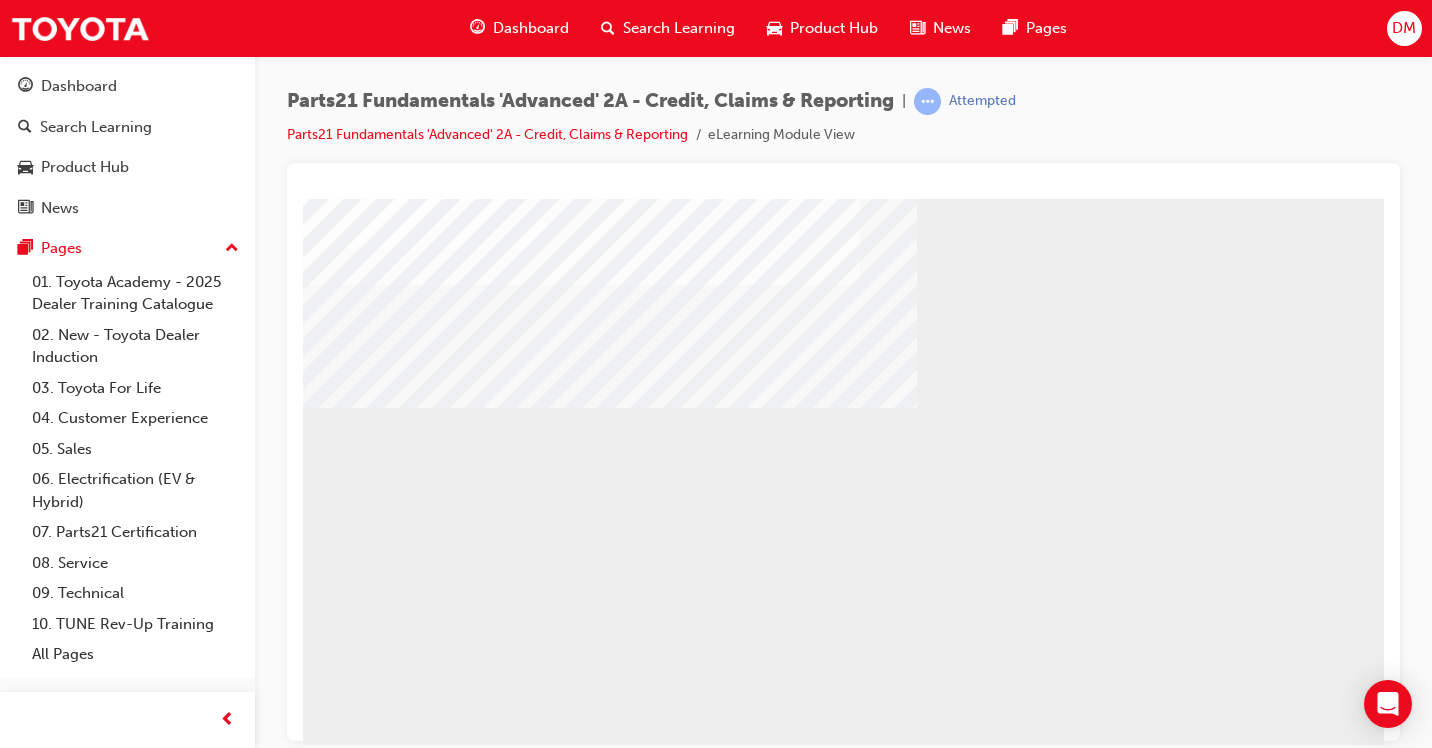 scroll, scrollTop: 100, scrollLeft: 40, axis: both 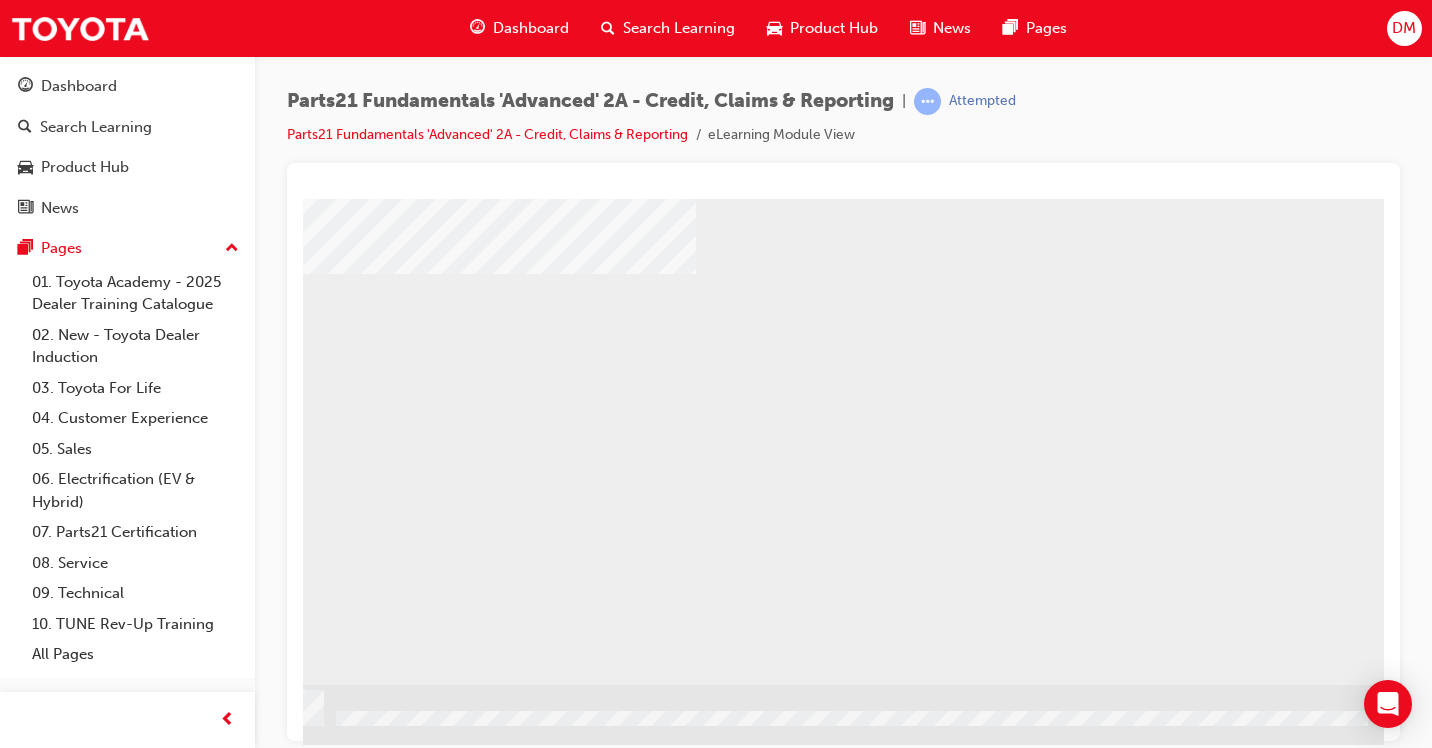 click at bounding box center (87, 3197) 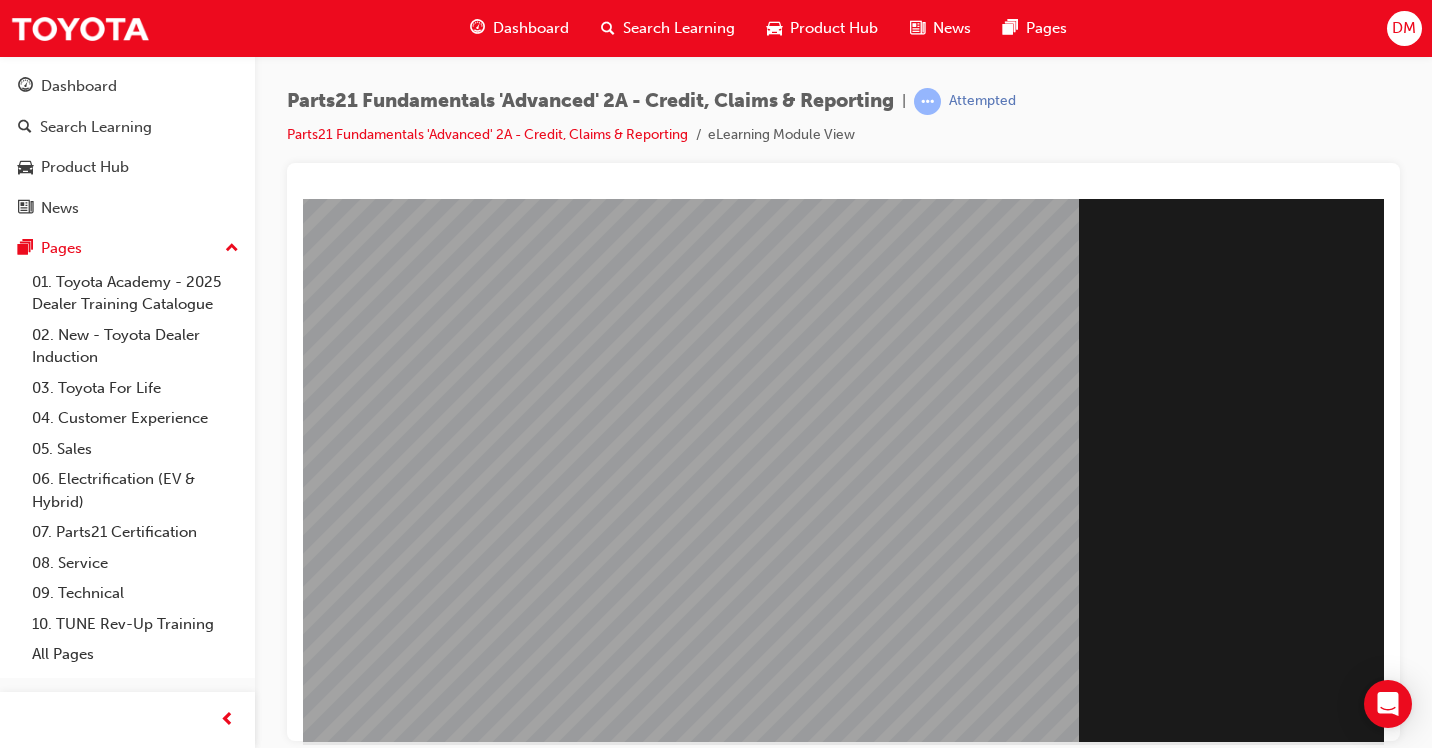 scroll, scrollTop: 234, scrollLeft: 294, axis: both 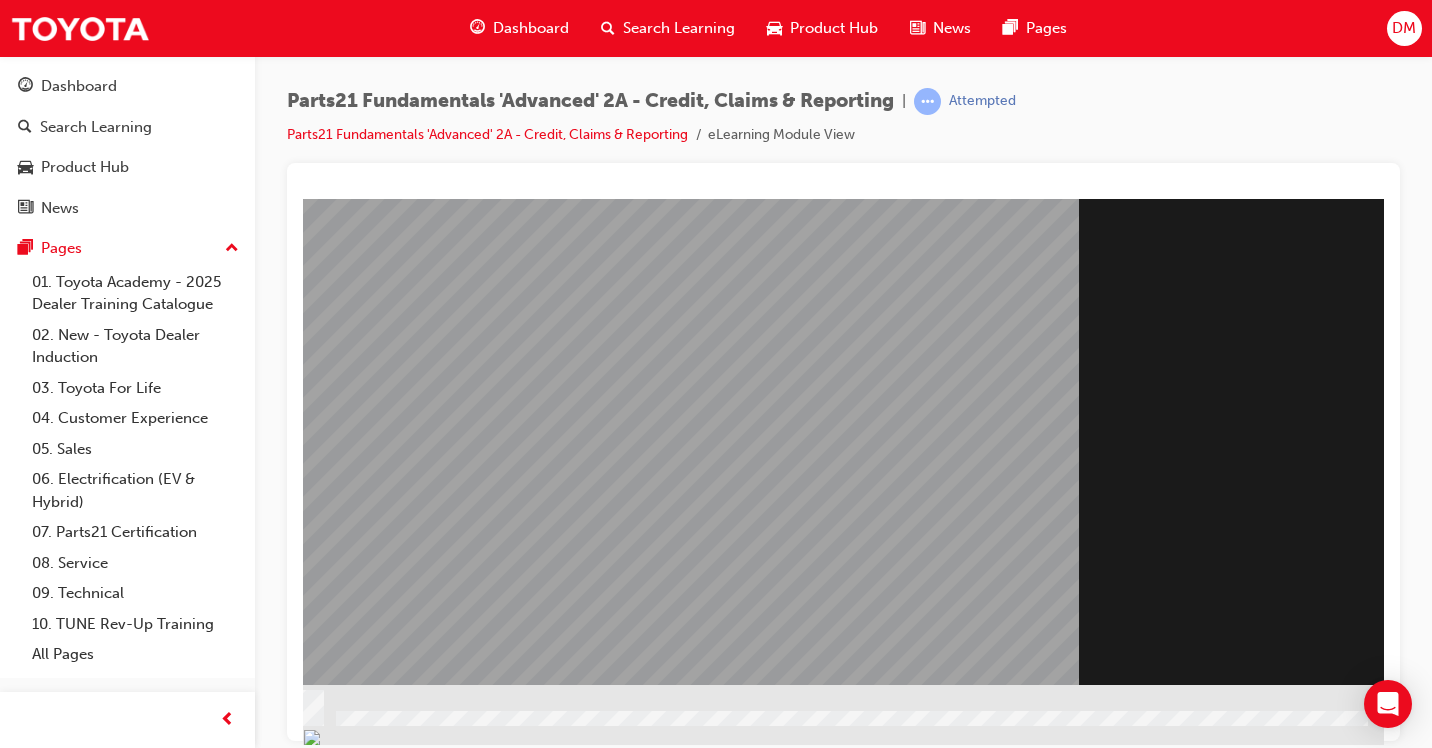 click at bounding box center (87, 1596) 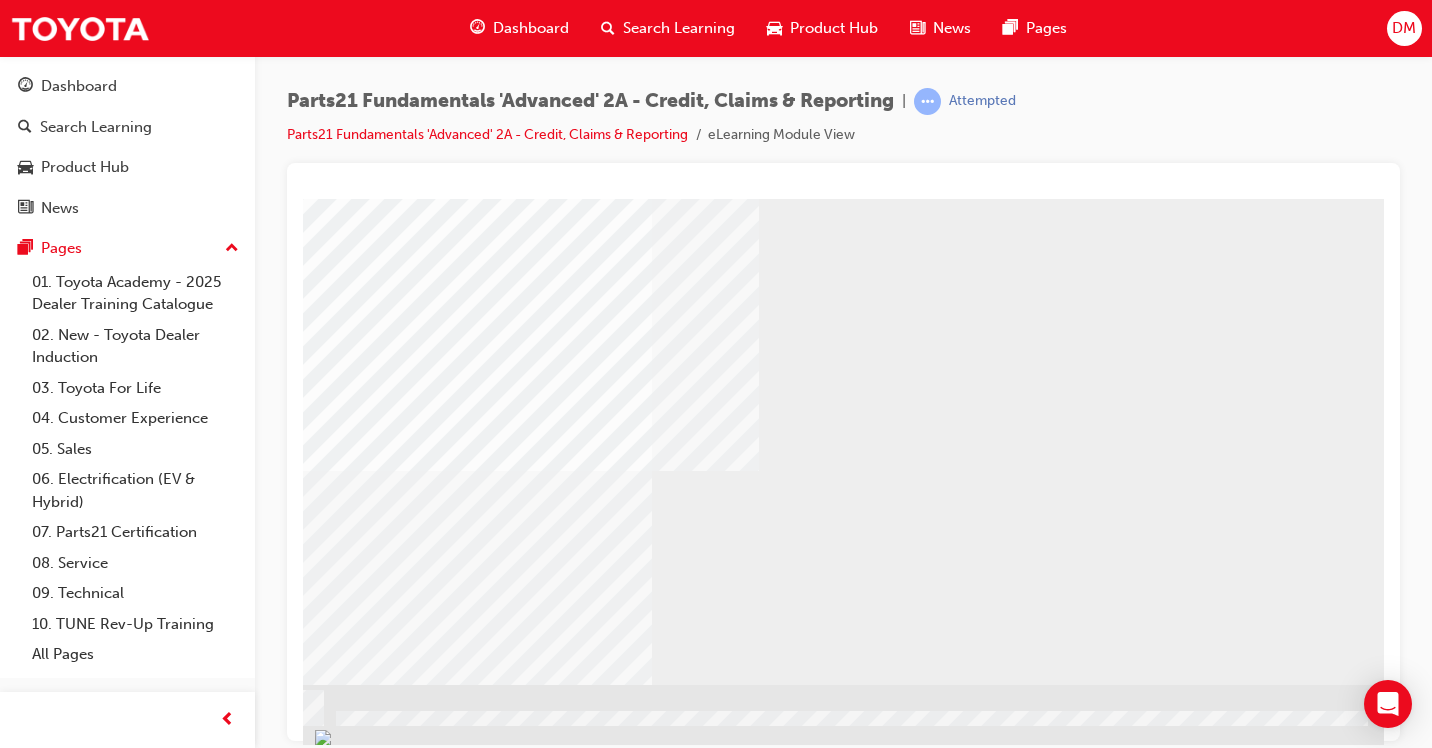 scroll, scrollTop: 234, scrollLeft: 294, axis: both 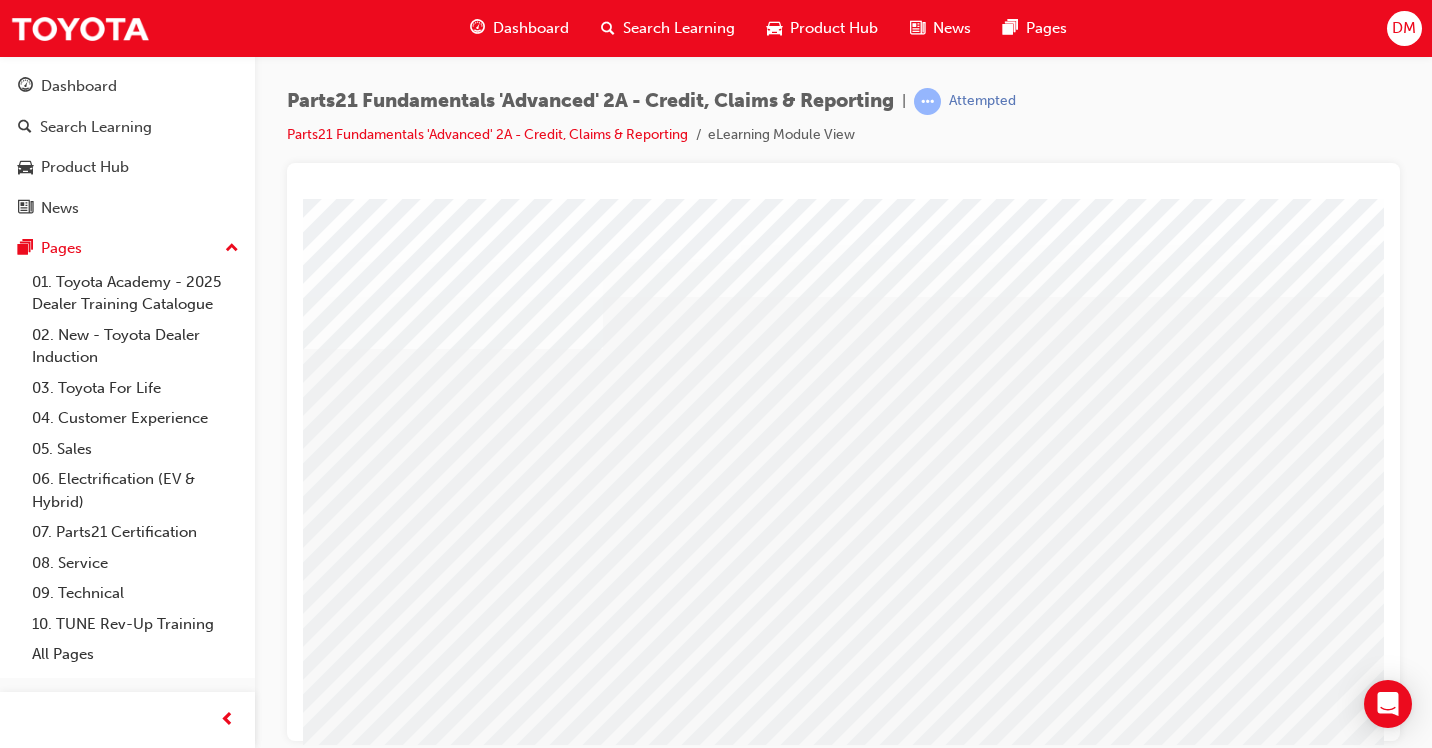 click at bounding box center [383, 1891] 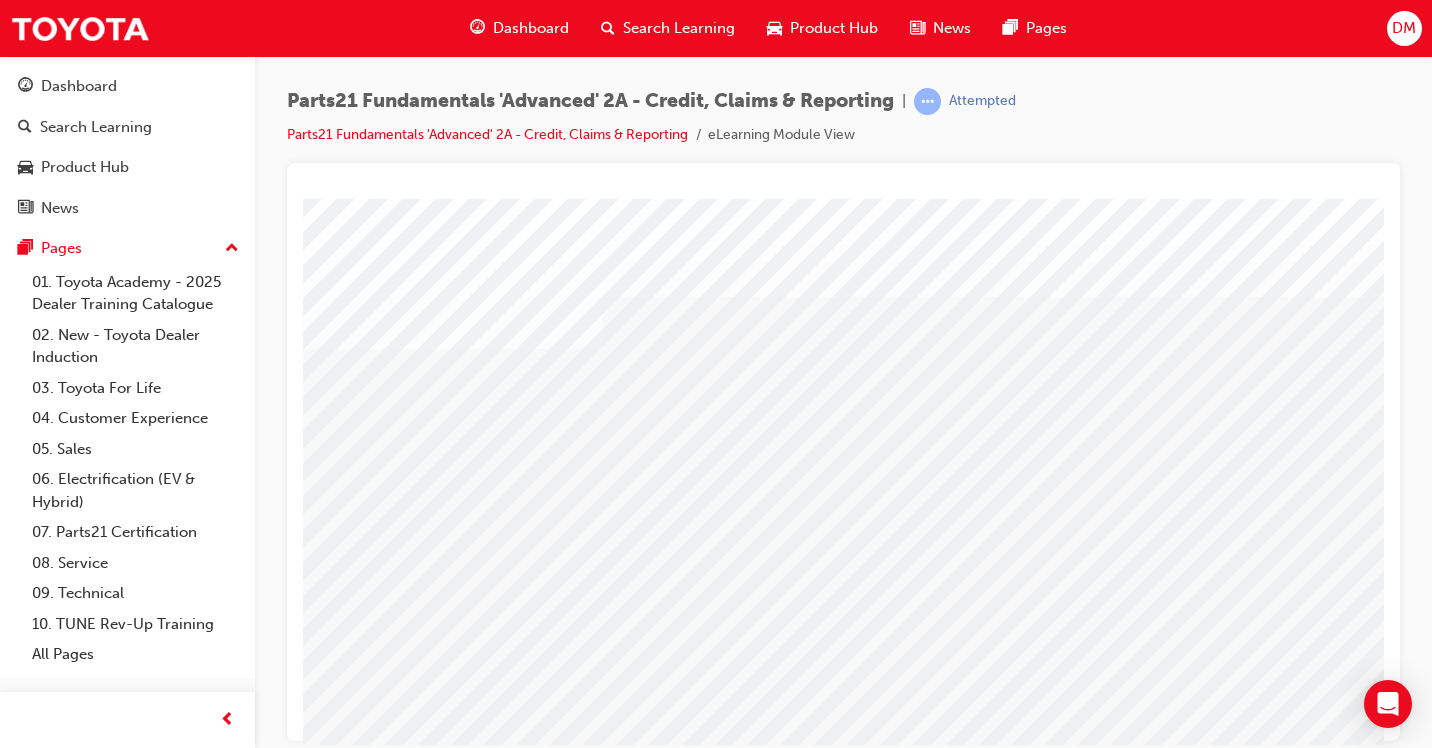 click at bounding box center (383, 2133) 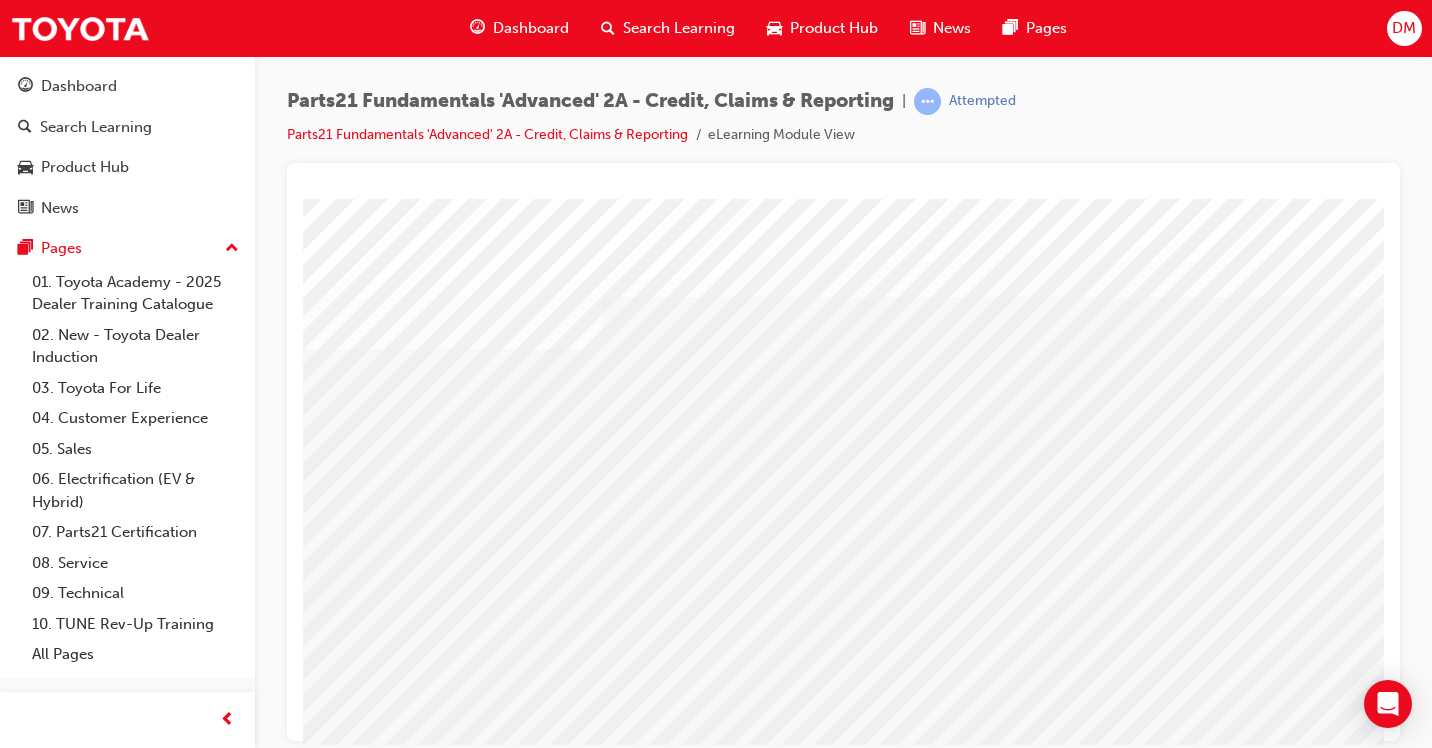 click at bounding box center [421, 2237] 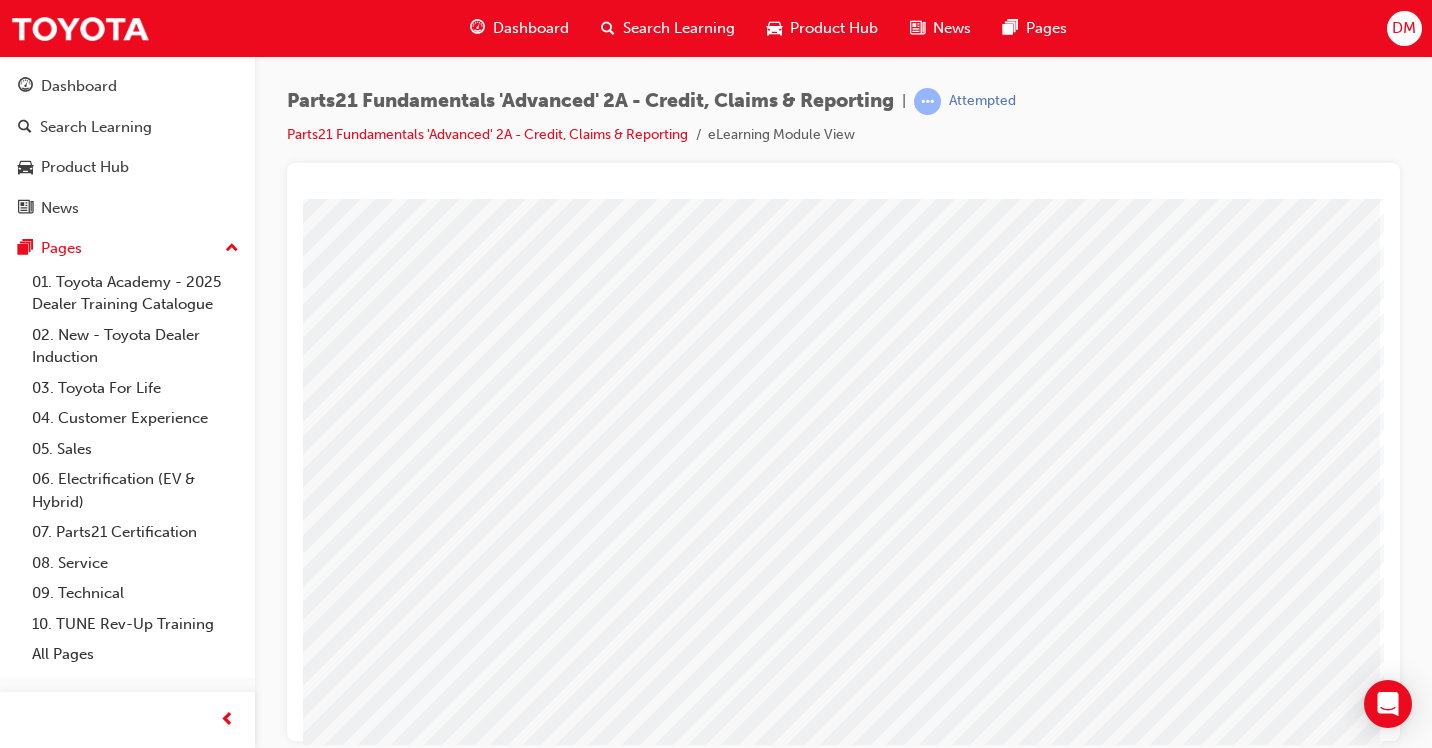 scroll, scrollTop: 0, scrollLeft: 294, axis: horizontal 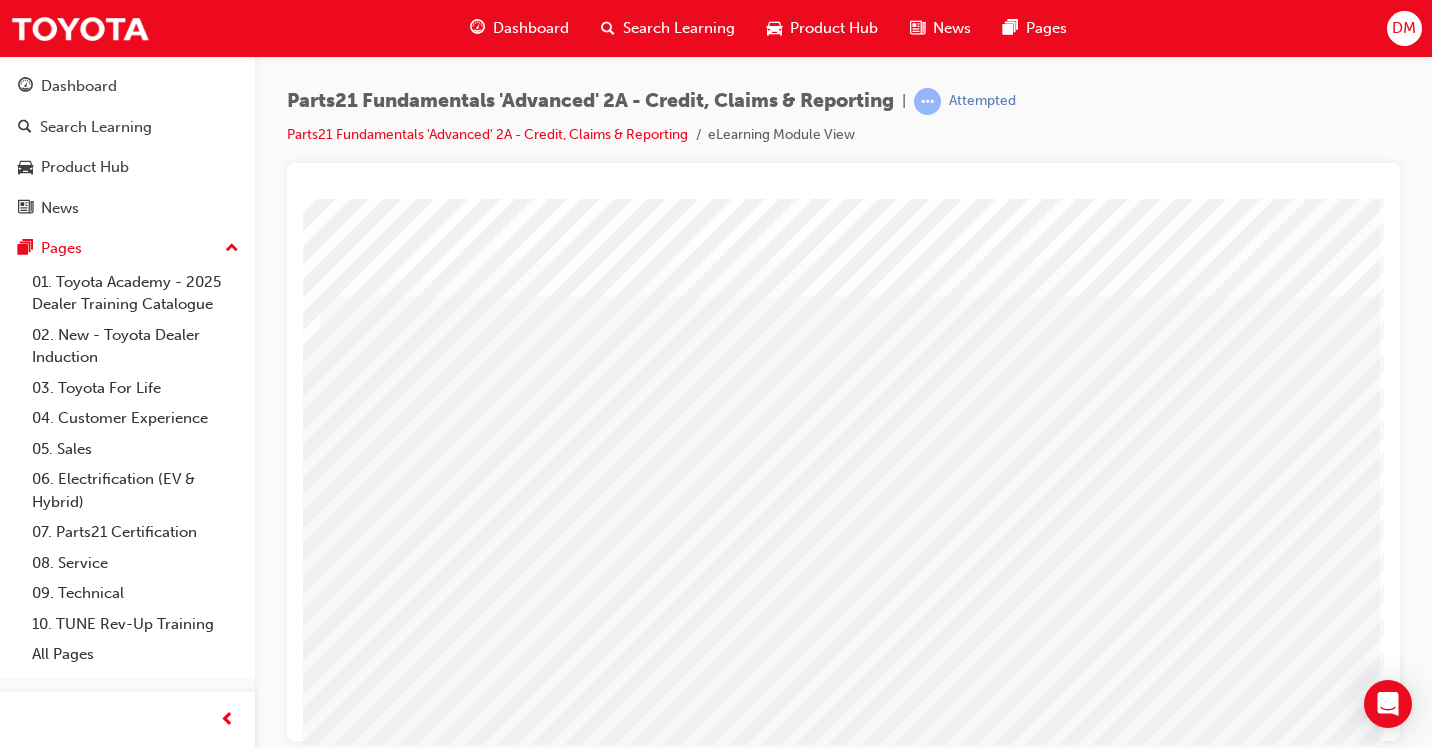 click at bounding box center [134, 2289] 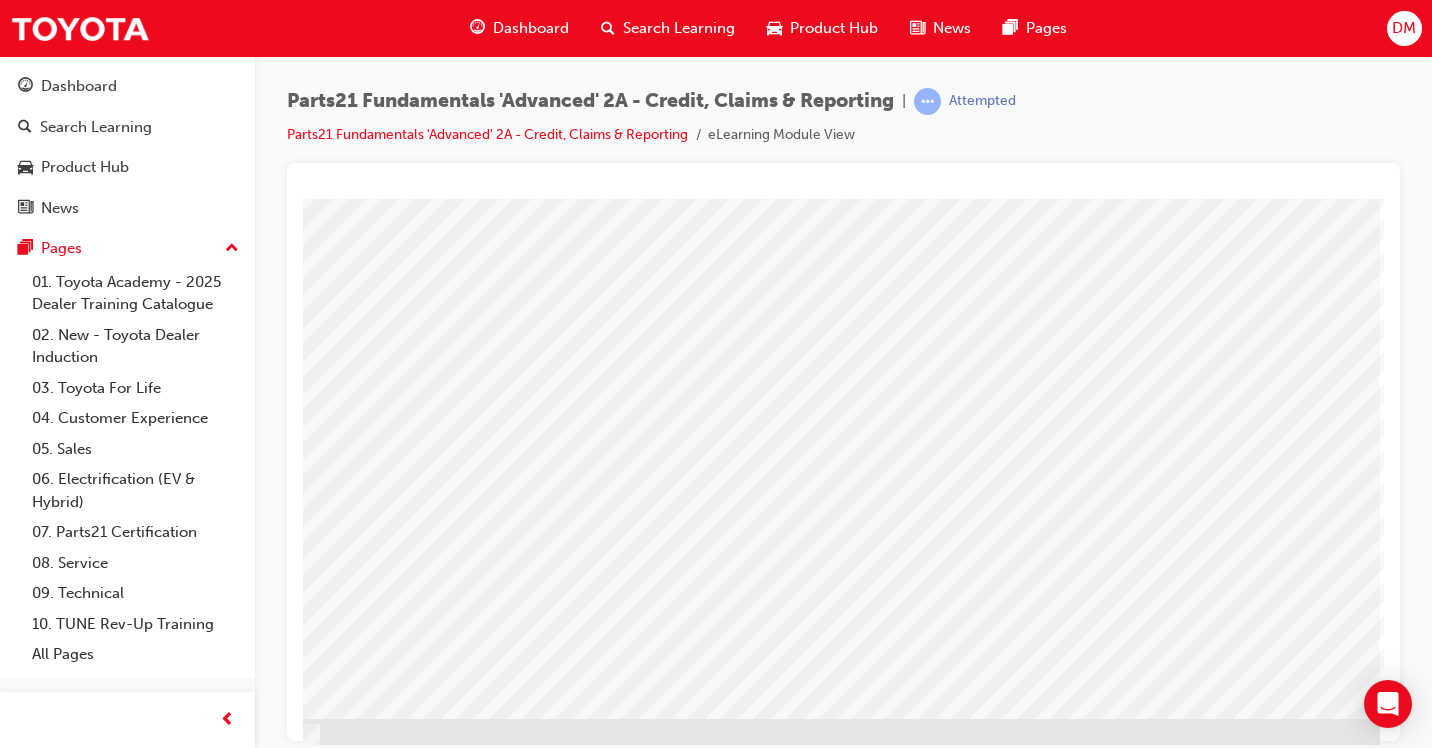 scroll, scrollTop: 100, scrollLeft: 294, axis: both 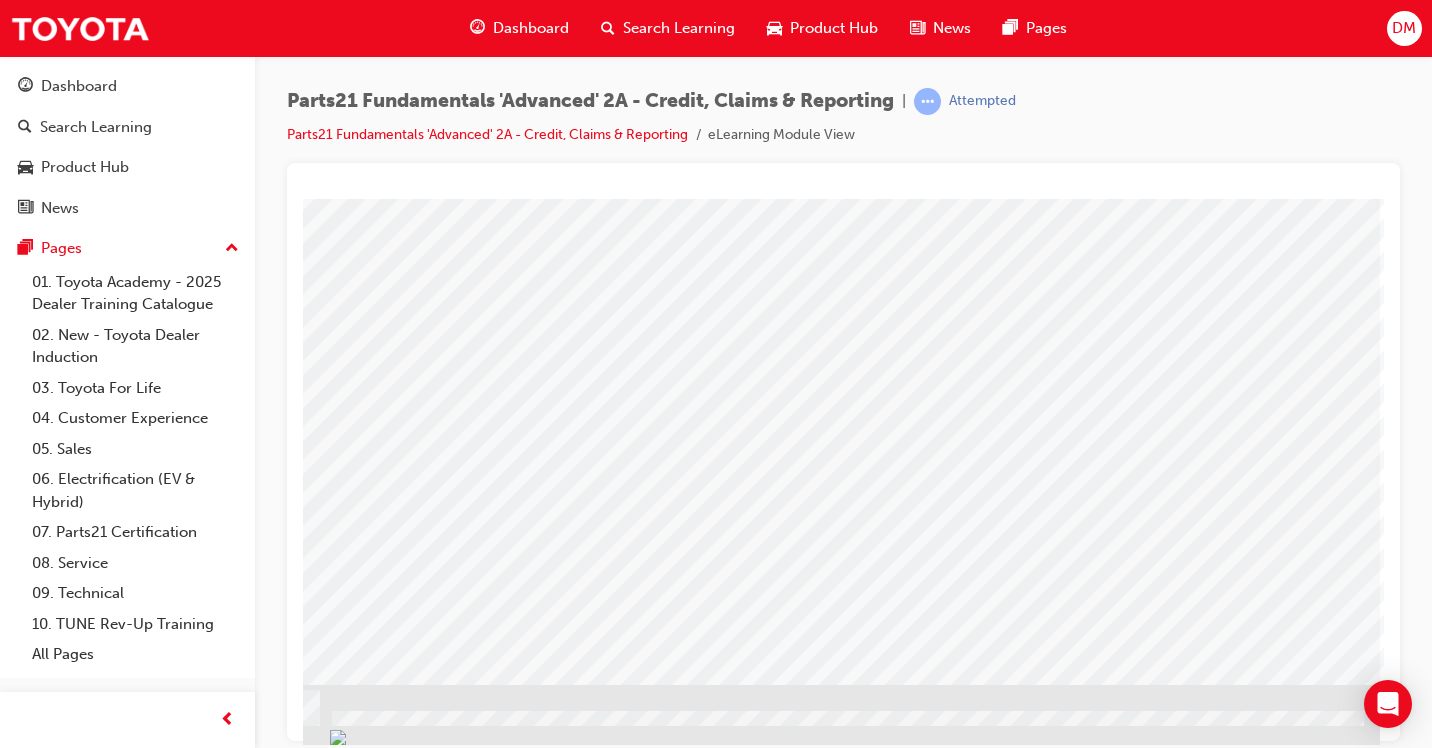 click at bounding box center [83, 1558] 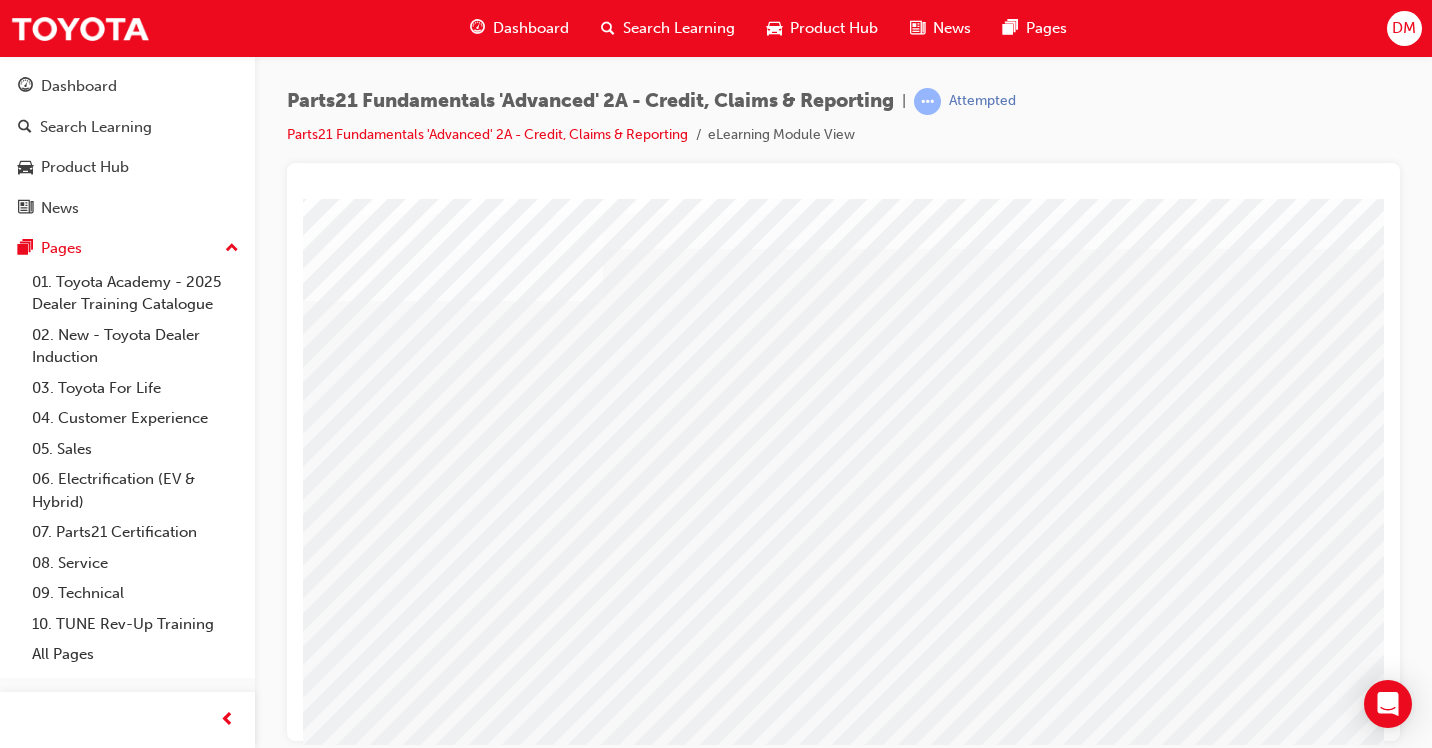scroll, scrollTop: 0, scrollLeft: 0, axis: both 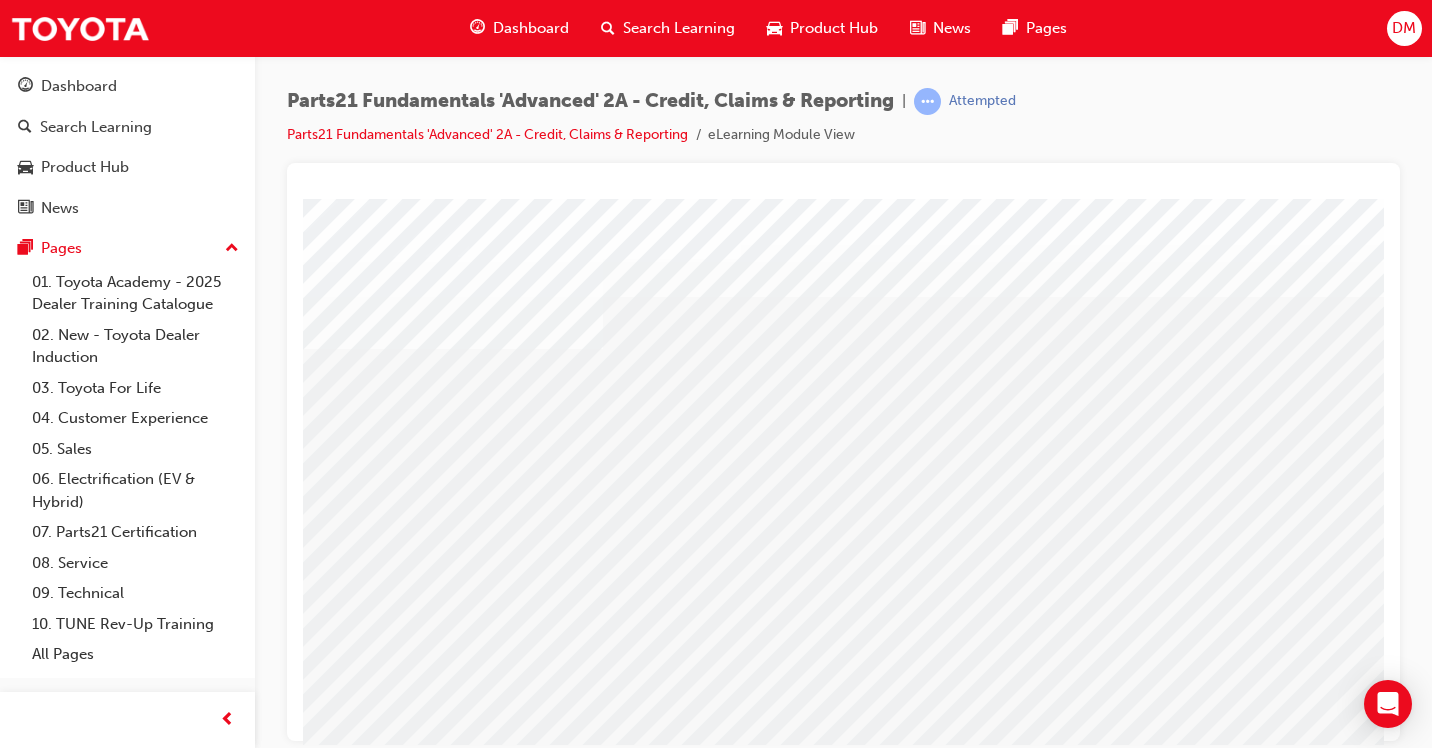 click at bounding box center [383, 1891] 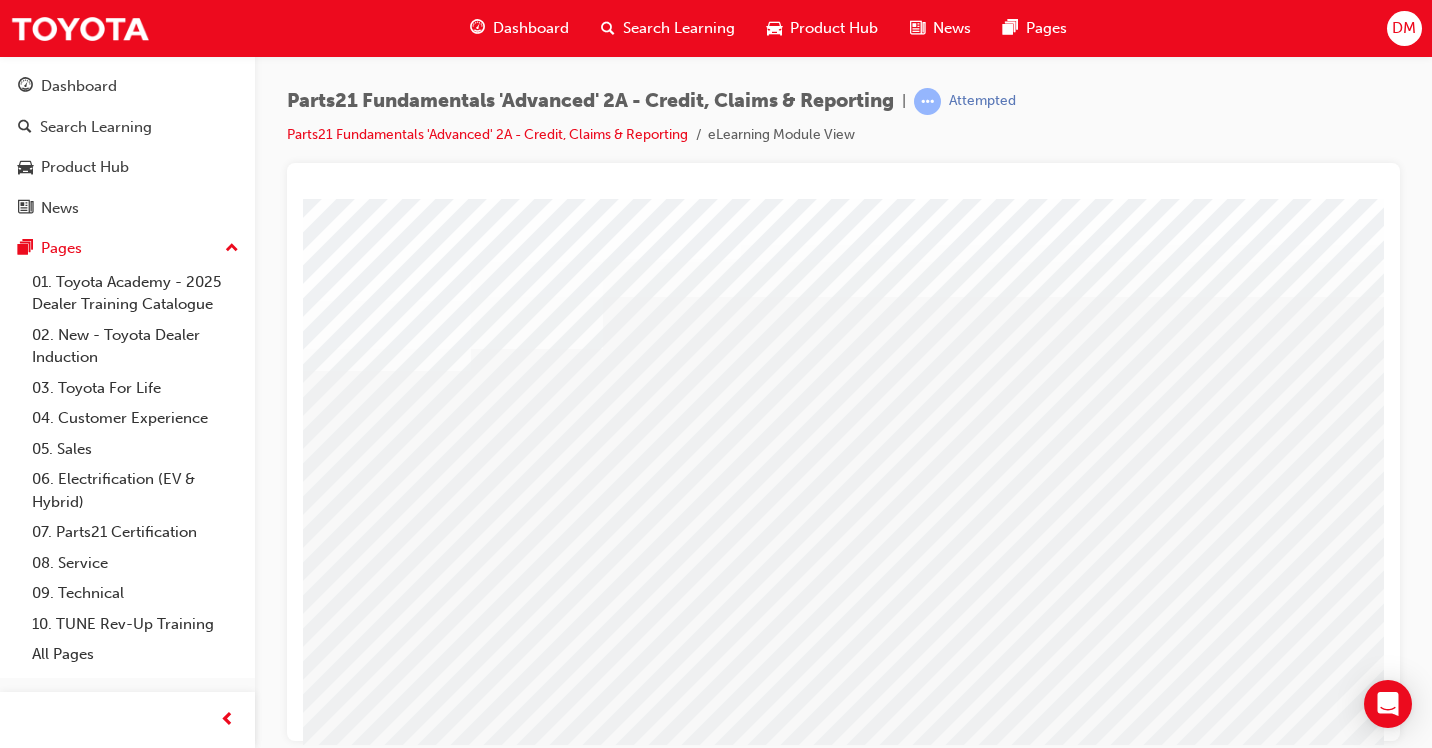 click at bounding box center [383, 2153] 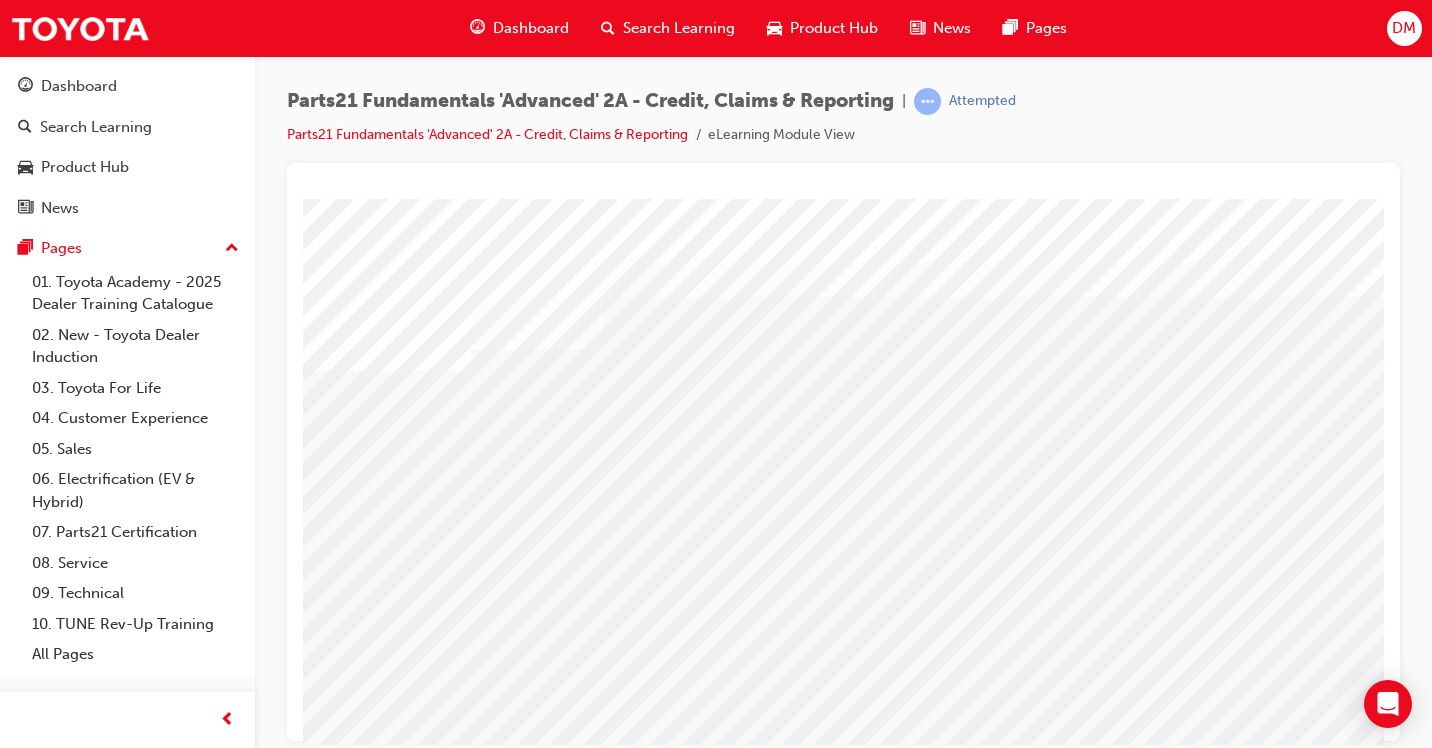 drag, startPoint x: 879, startPoint y: 463, endPoint x: 894, endPoint y: 462, distance: 15.033297 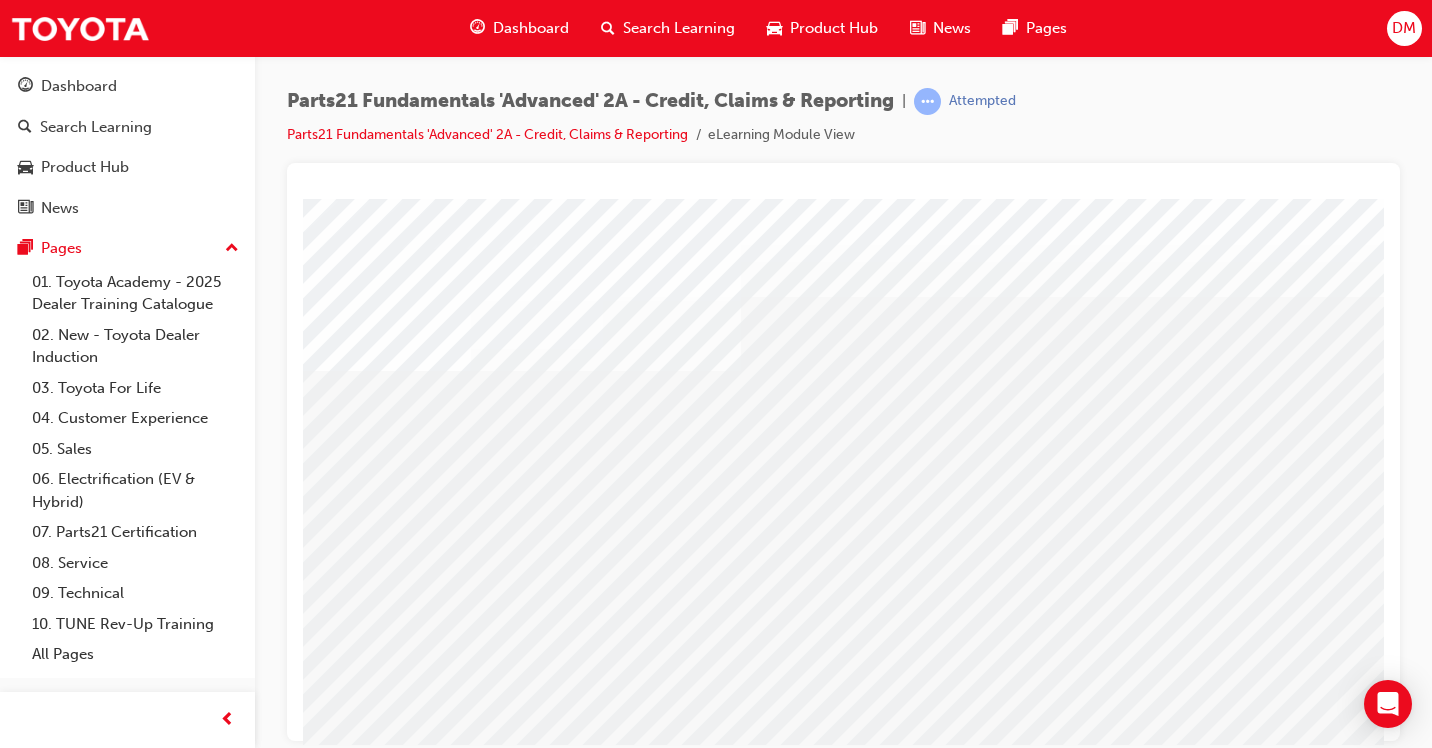 click at bounding box center (421, 2257) 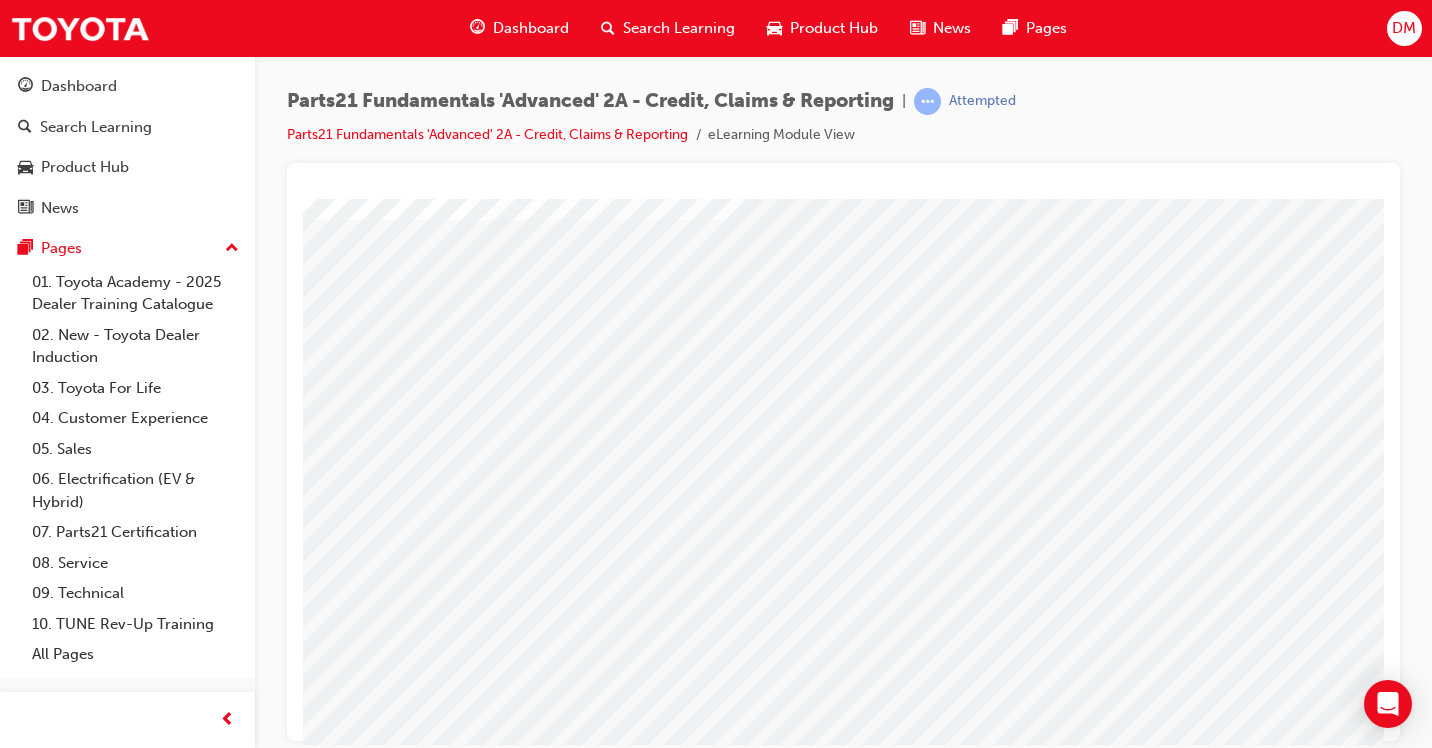 scroll, scrollTop: 200, scrollLeft: 0, axis: vertical 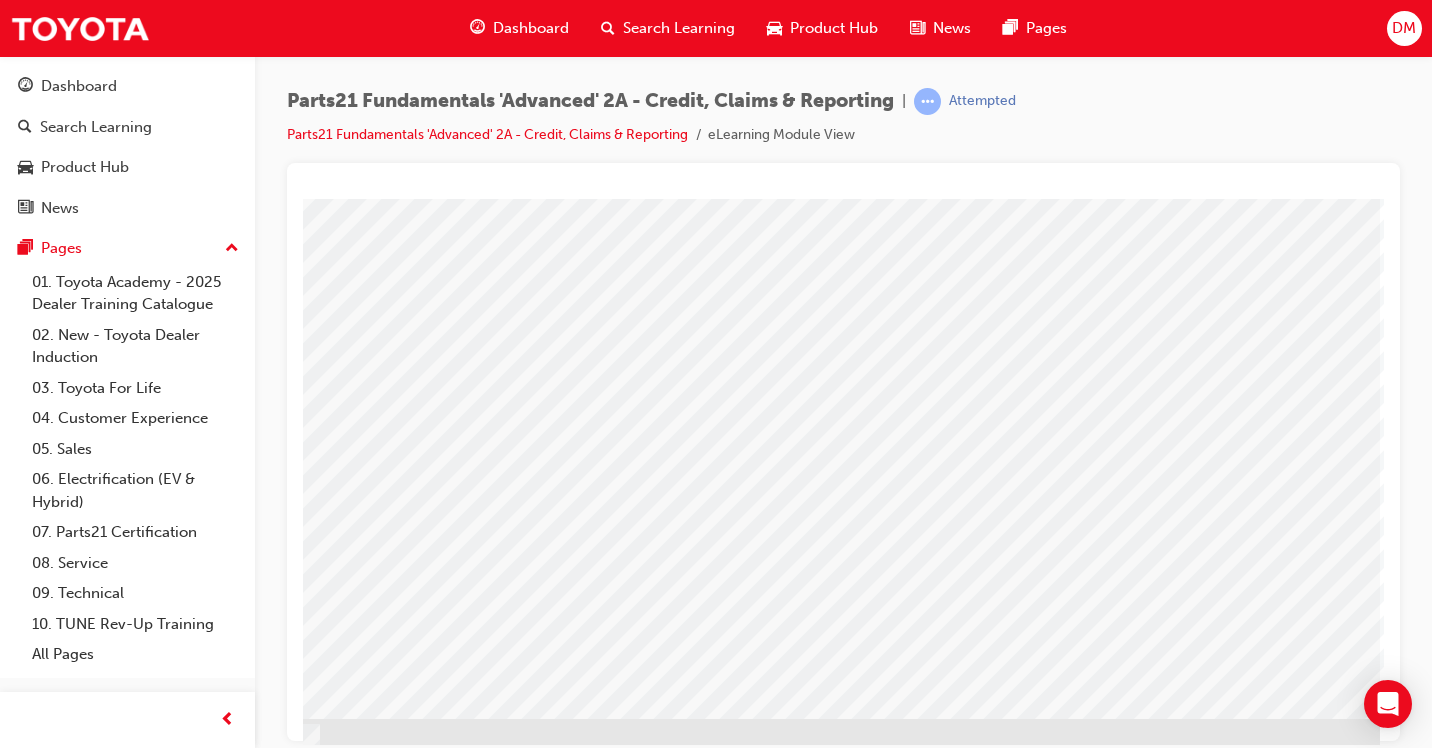 click at bounding box center (134, 2109) 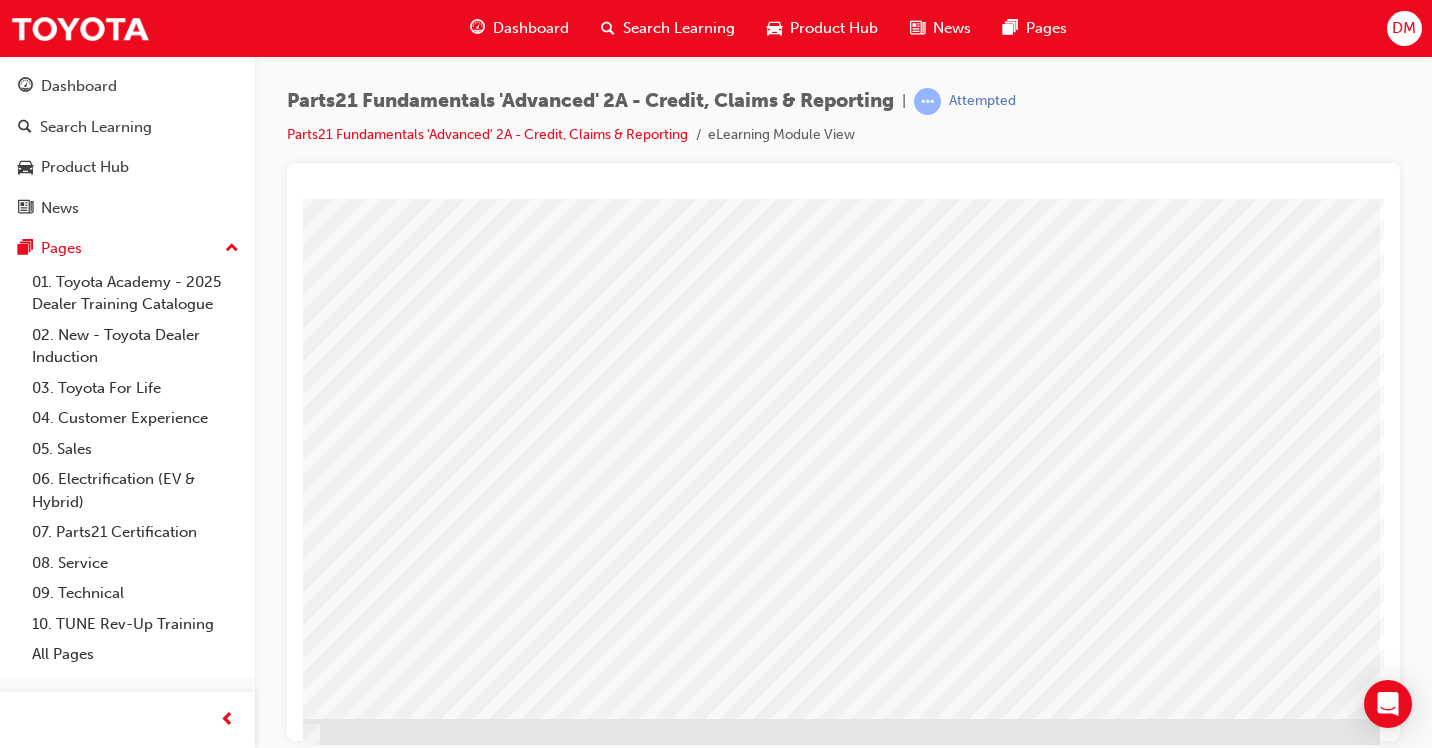 scroll, scrollTop: 200, scrollLeft: 294, axis: both 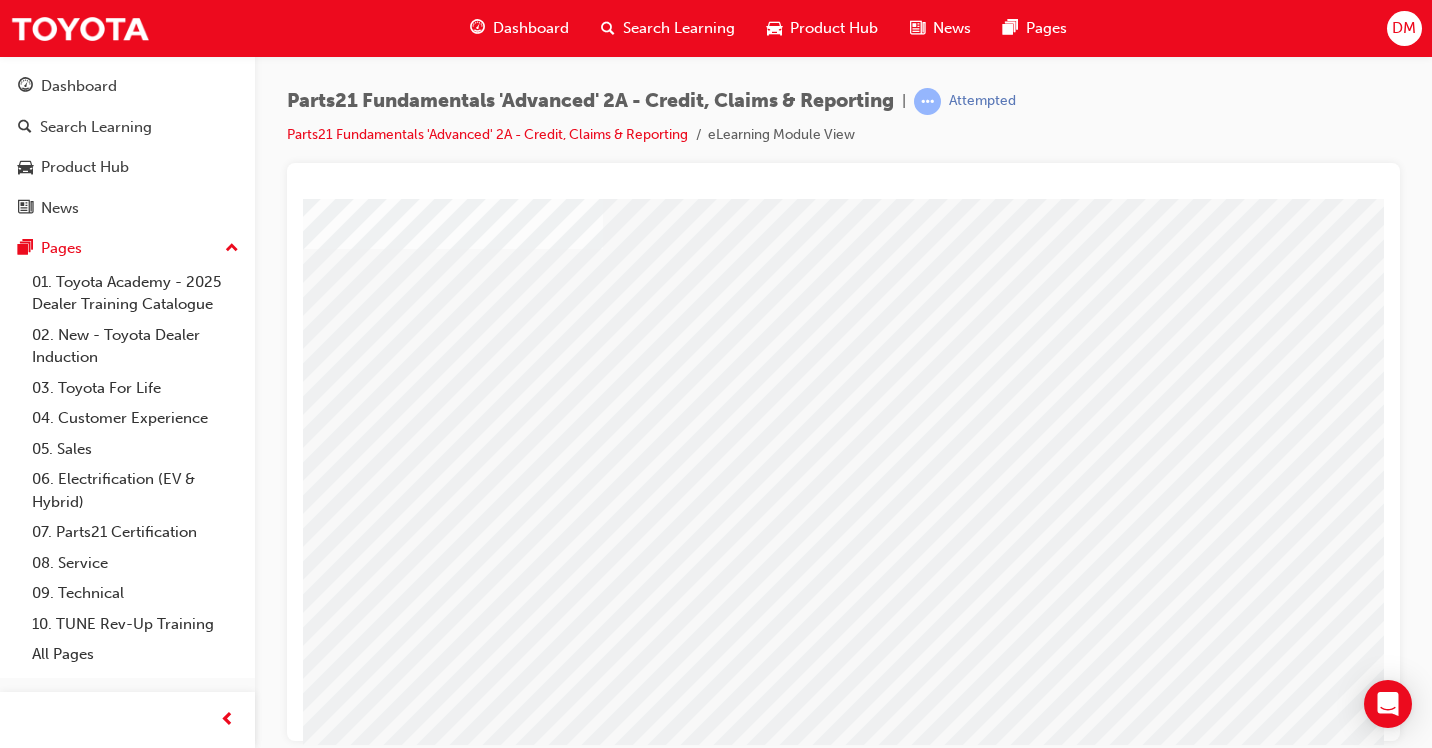click at bounding box center (919, 1729) 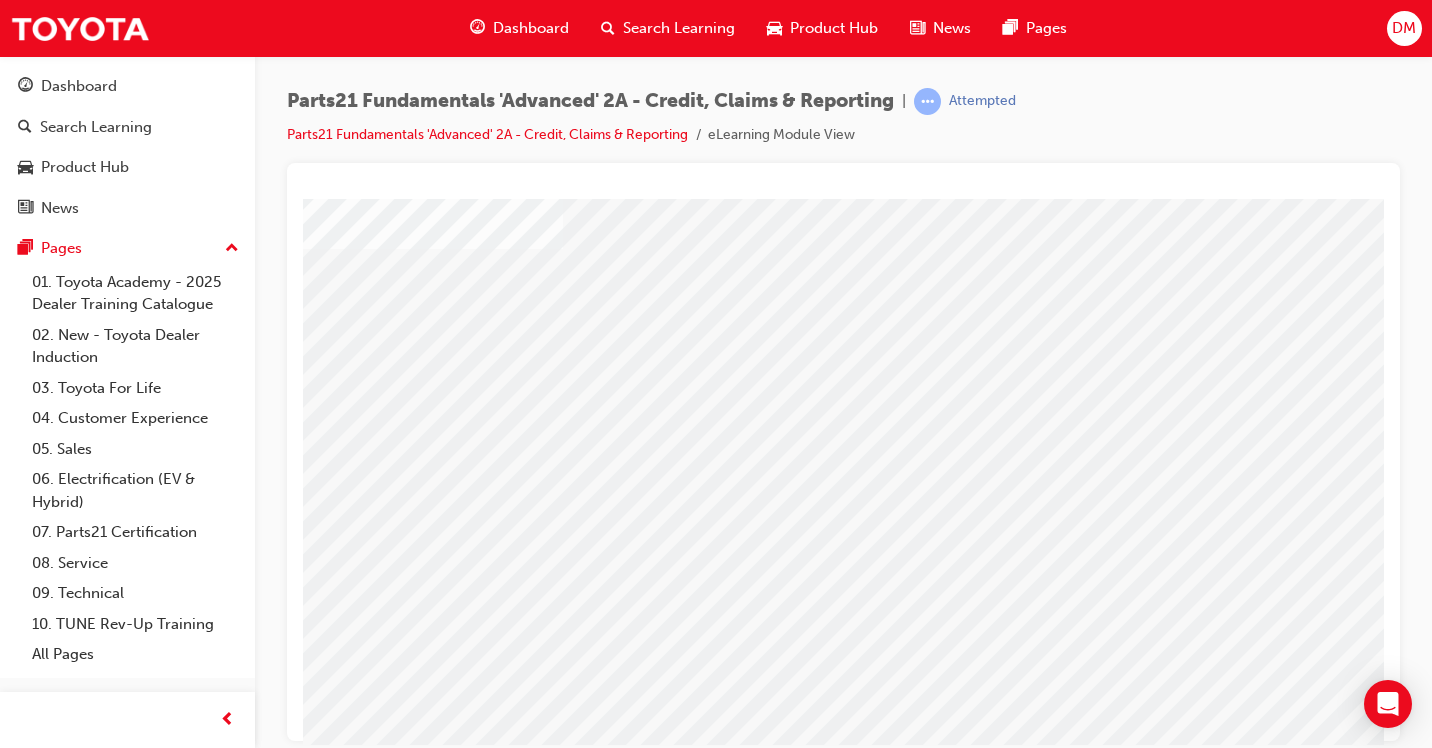 scroll, scrollTop: 100, scrollLeft: 80, axis: both 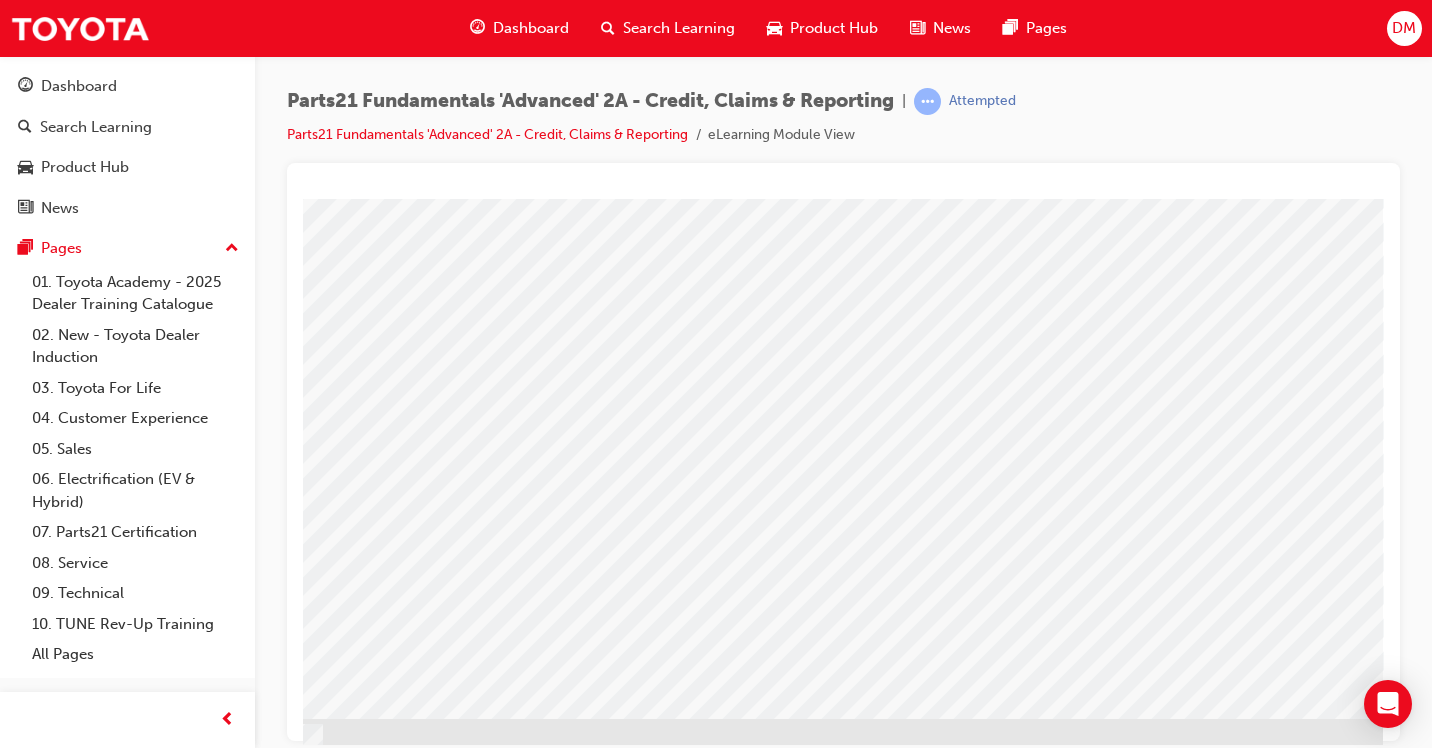 click at bounding box center [86, 1592] 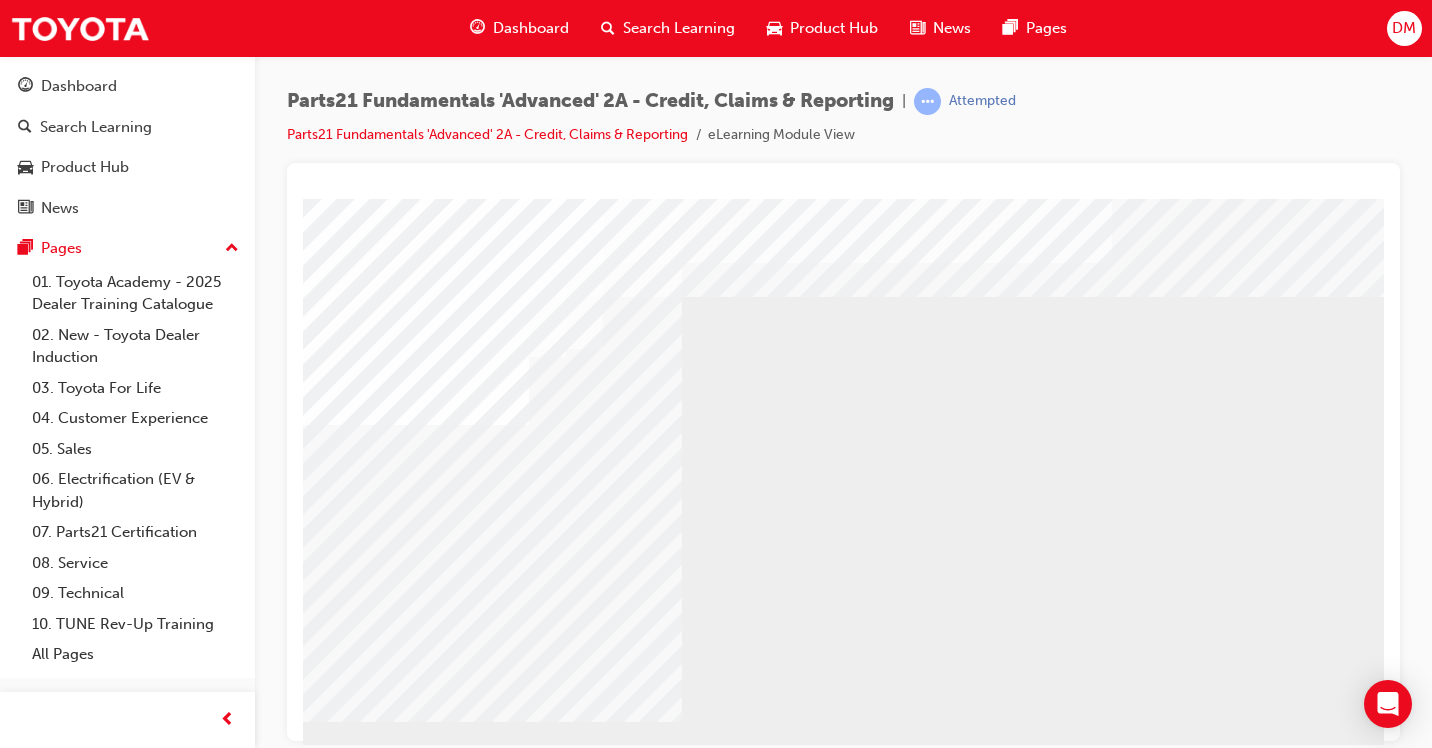 click at bounding box center (408, 1756) 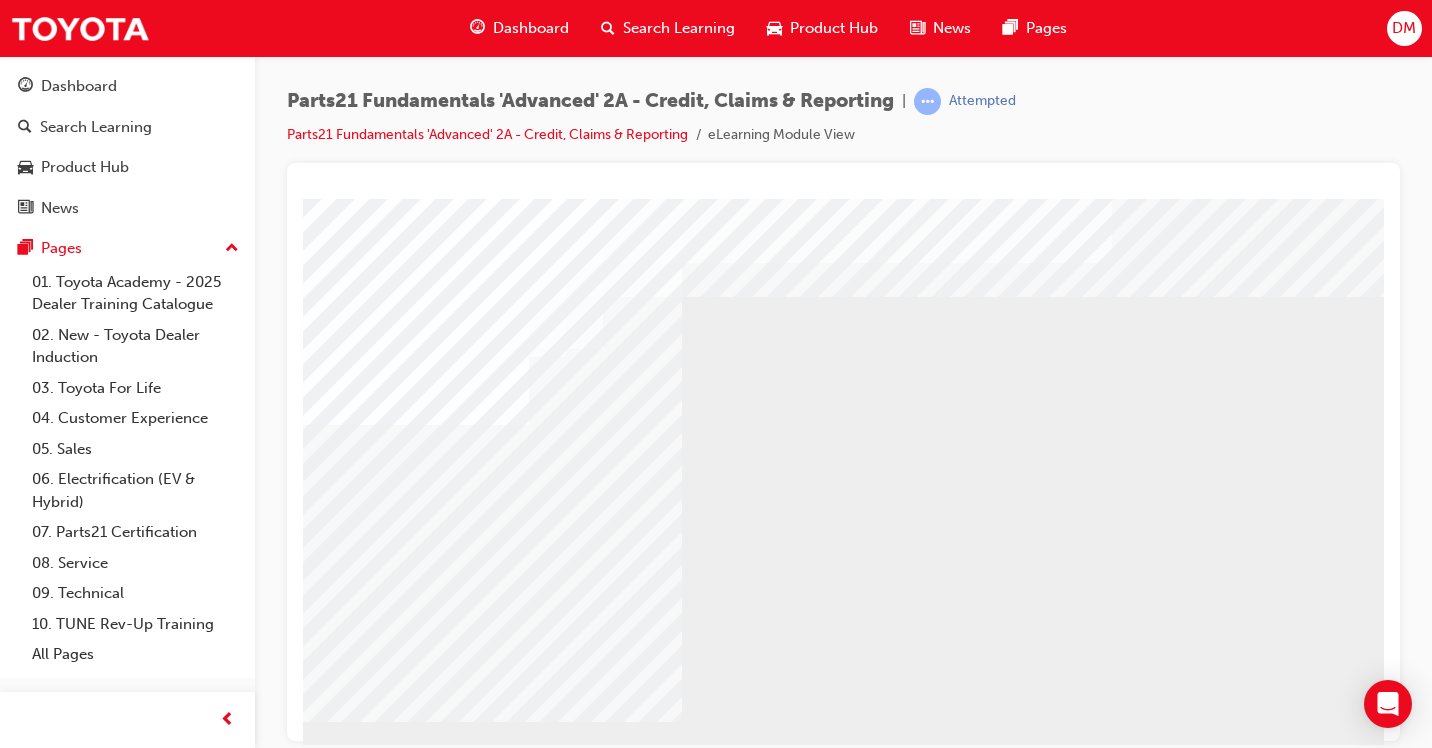 click at bounding box center (408, 2176) 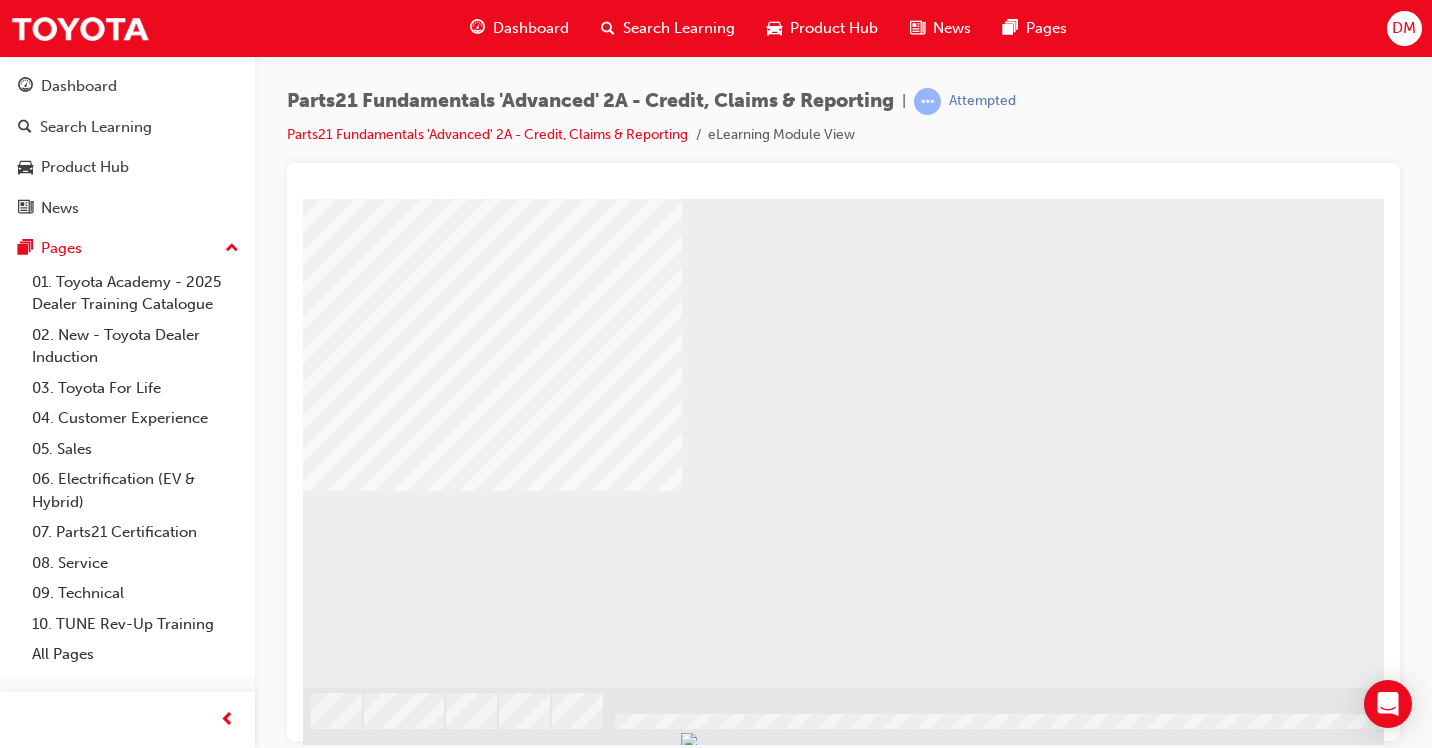 scroll, scrollTop: 234, scrollLeft: 0, axis: vertical 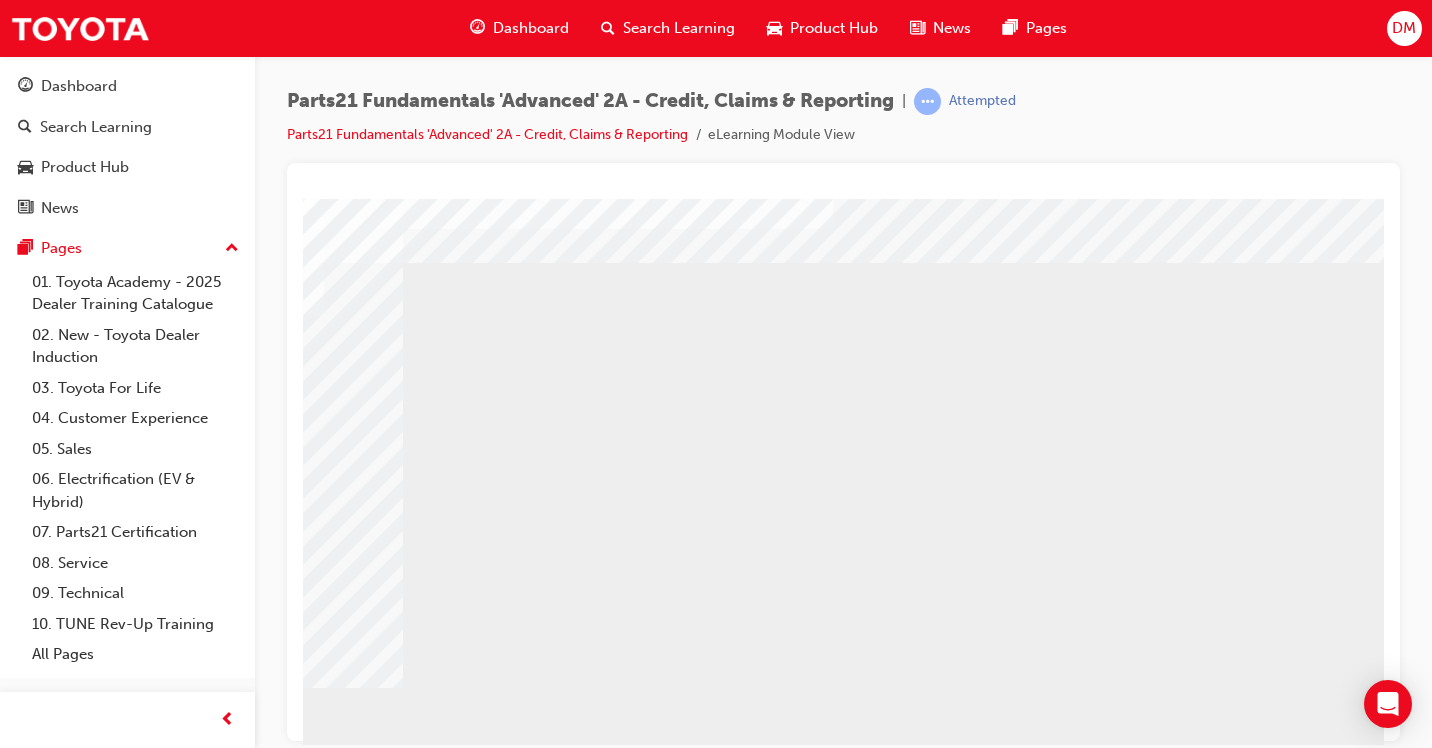 click at bounding box center [129, 2653] 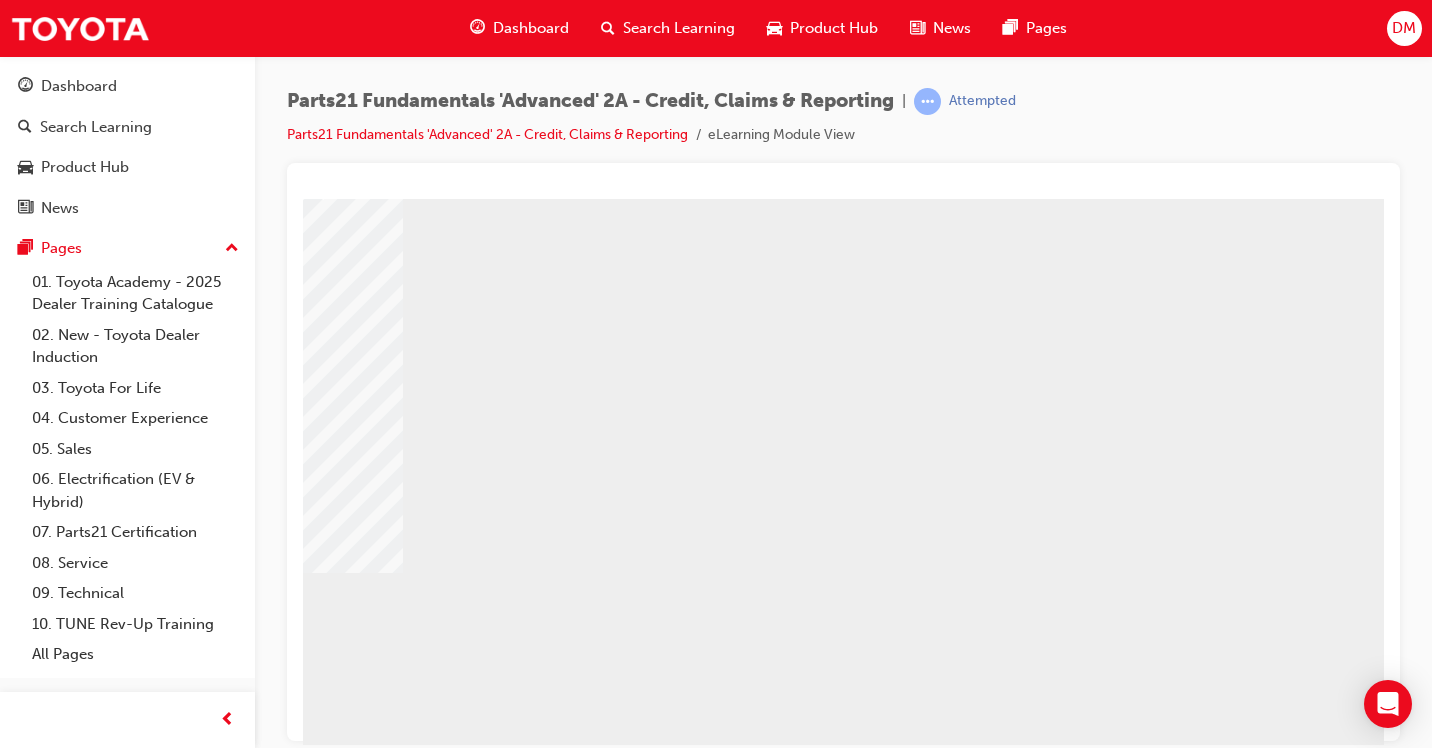 scroll, scrollTop: 234, scrollLeft: 294, axis: both 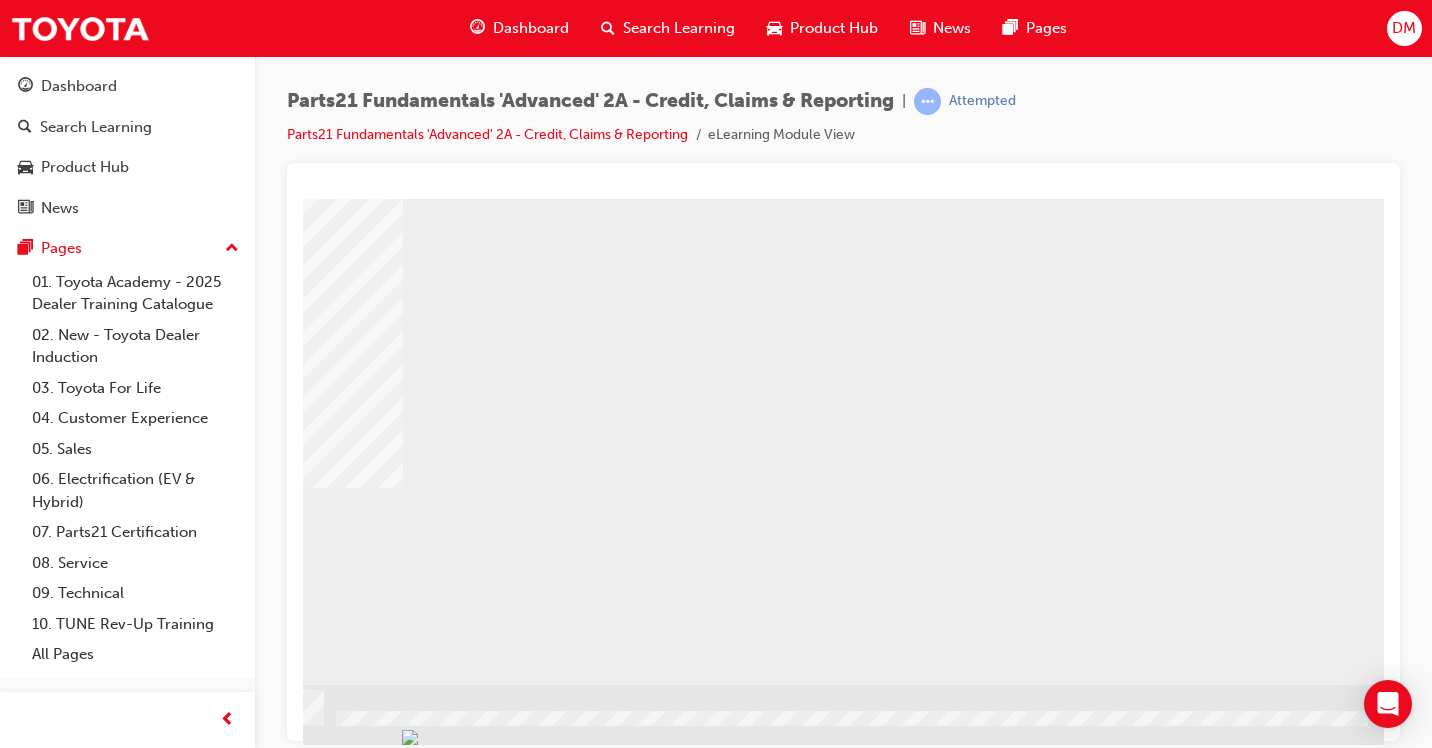 click at bounding box center [87, 3929] 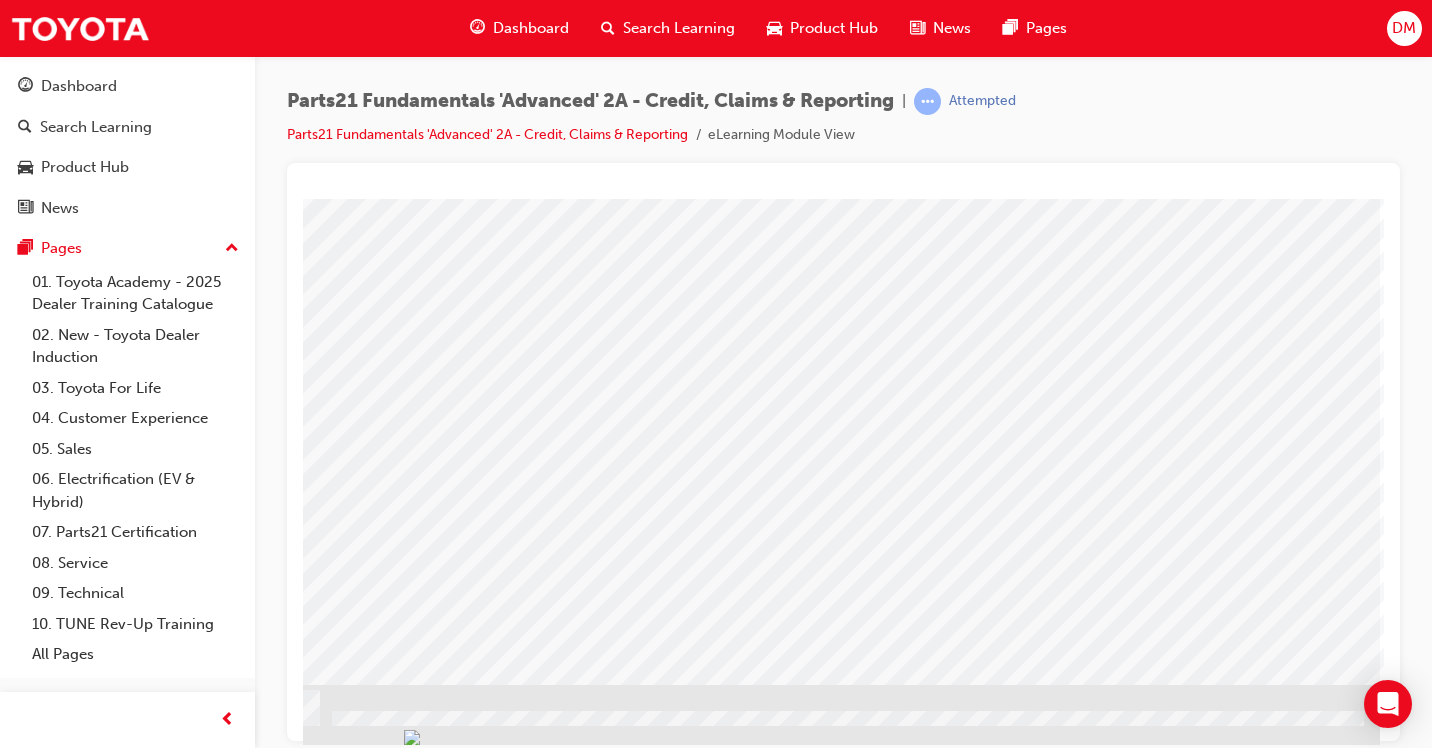 scroll, scrollTop: 0, scrollLeft: 0, axis: both 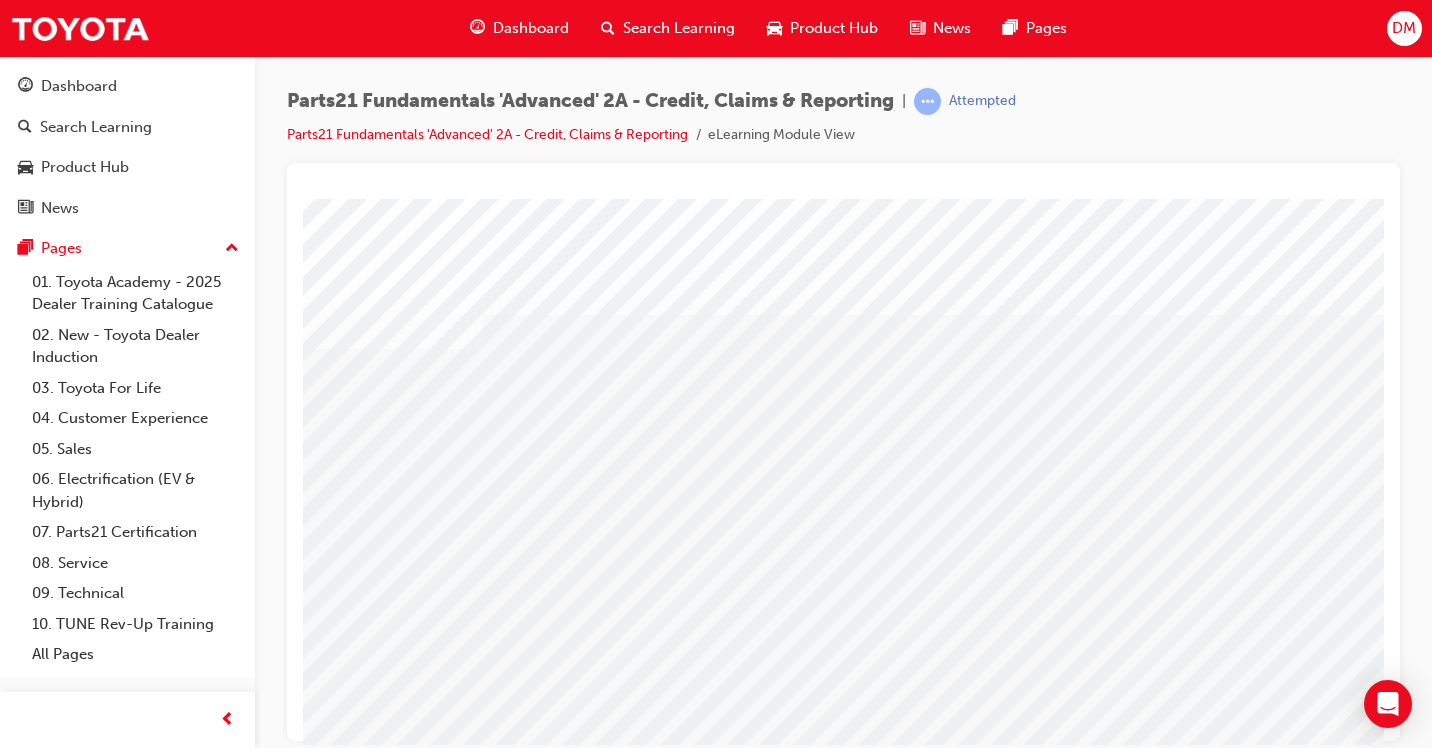 click at bounding box center [263, 1836] 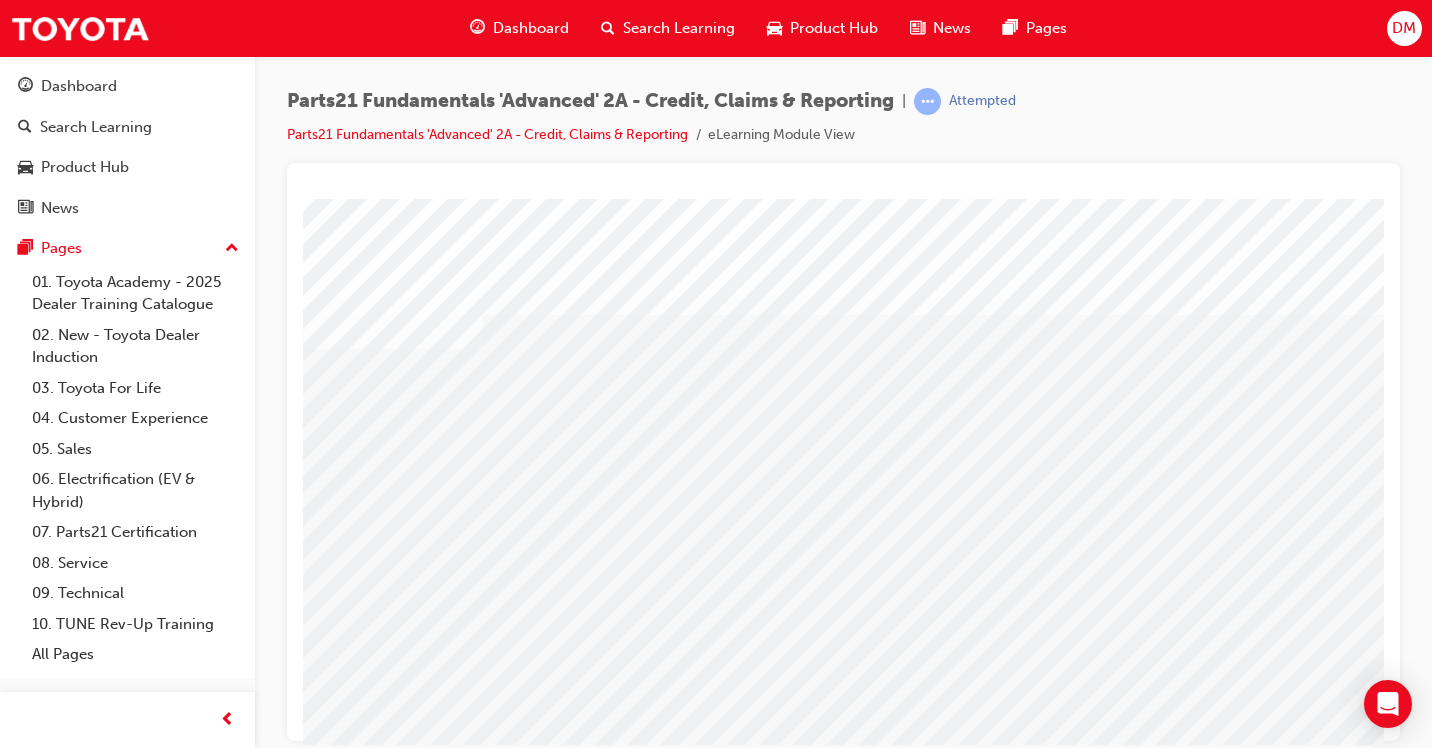 click at bounding box center (497, 2148) 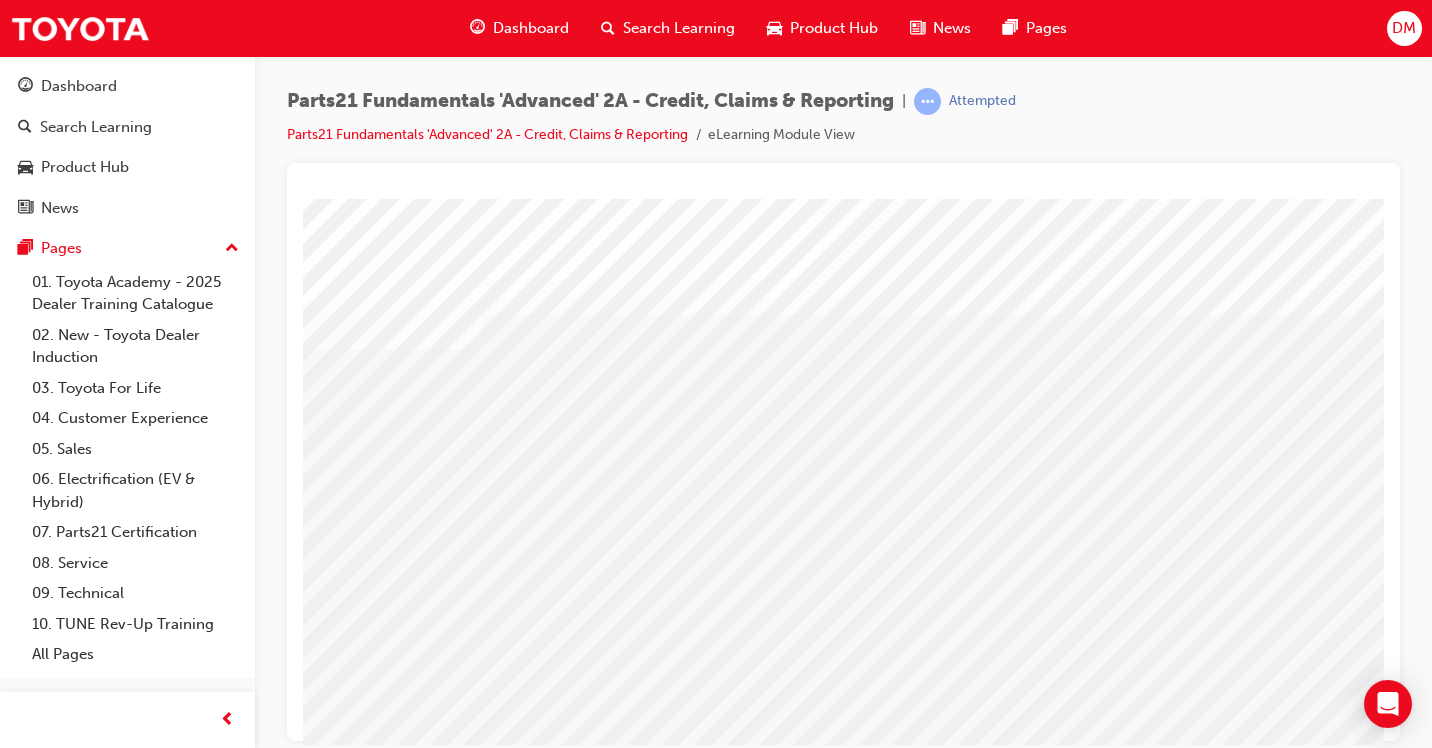 click at bounding box center (398, 2200) 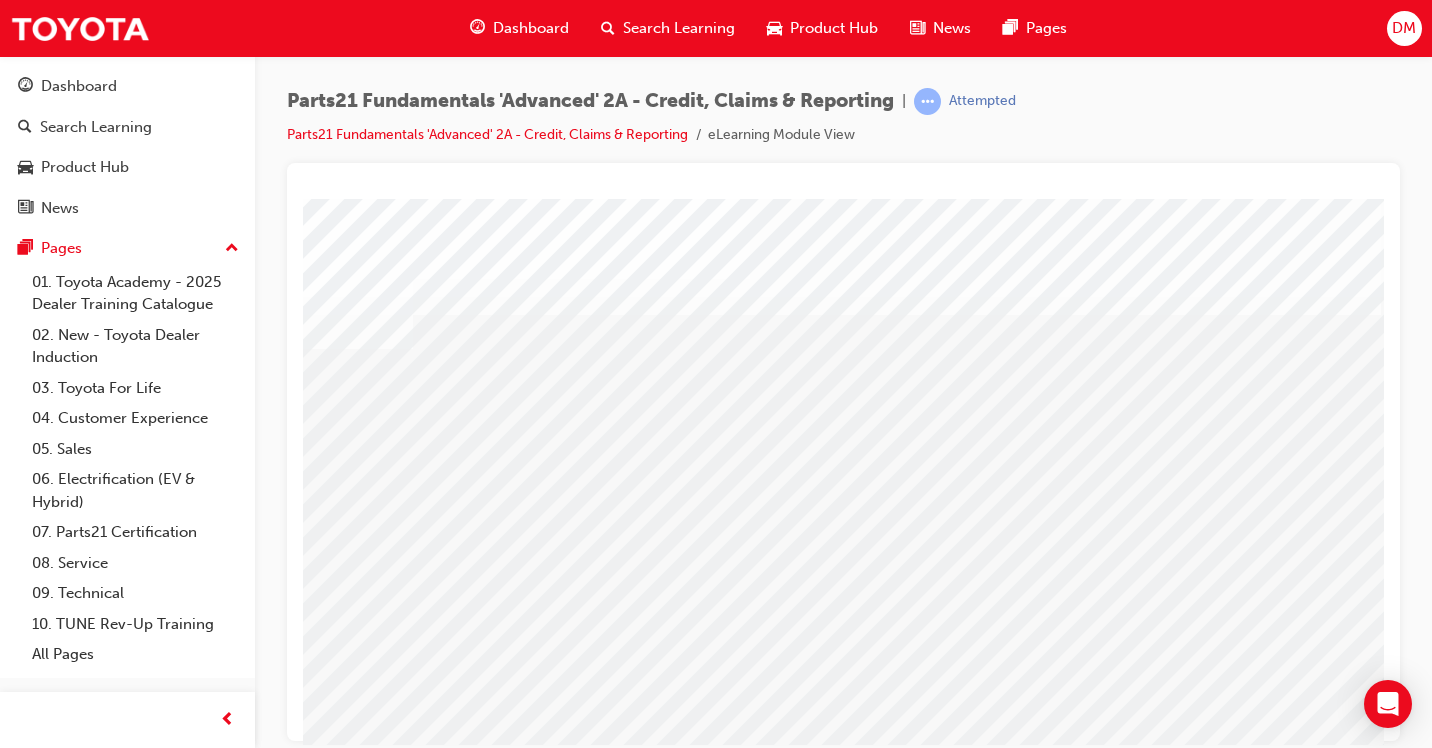scroll, scrollTop: 0, scrollLeft: 294, axis: horizontal 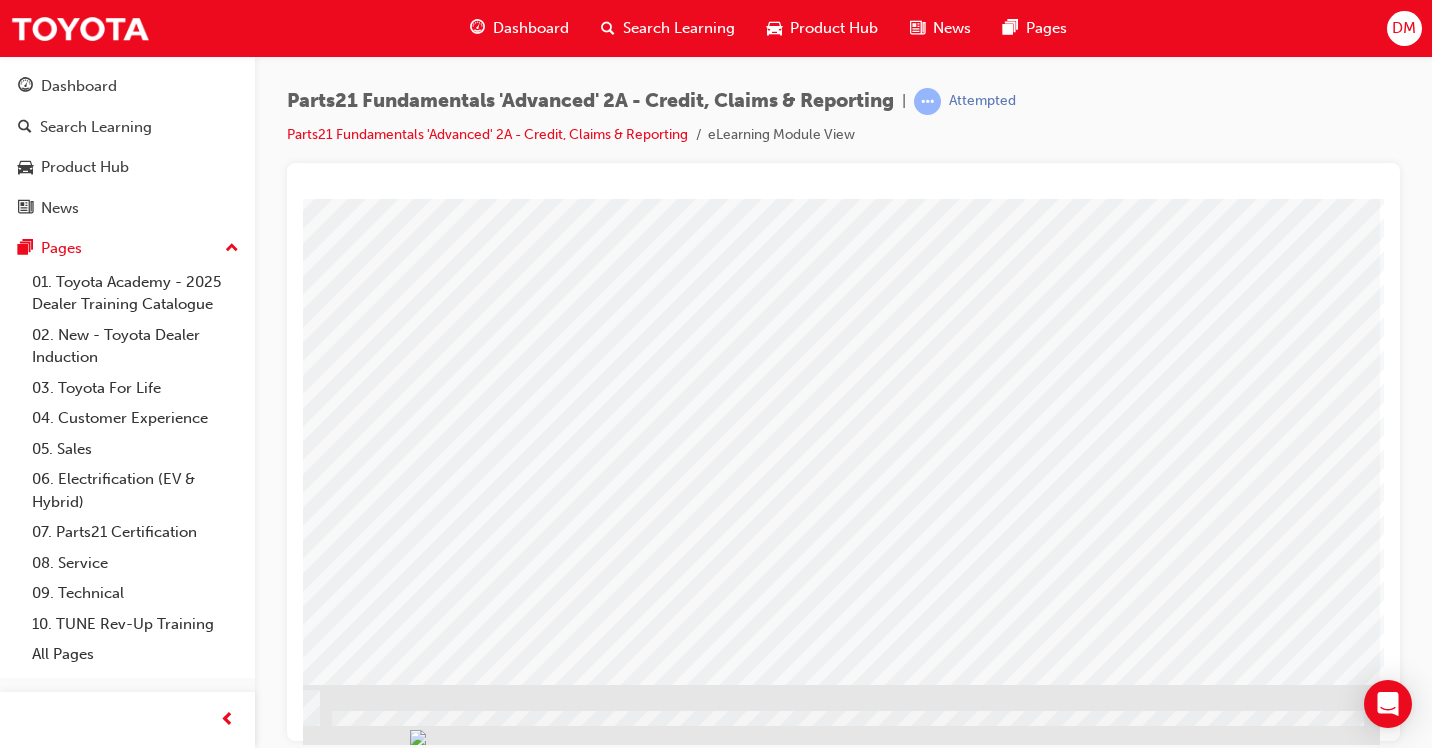 click at bounding box center [83, 1558] 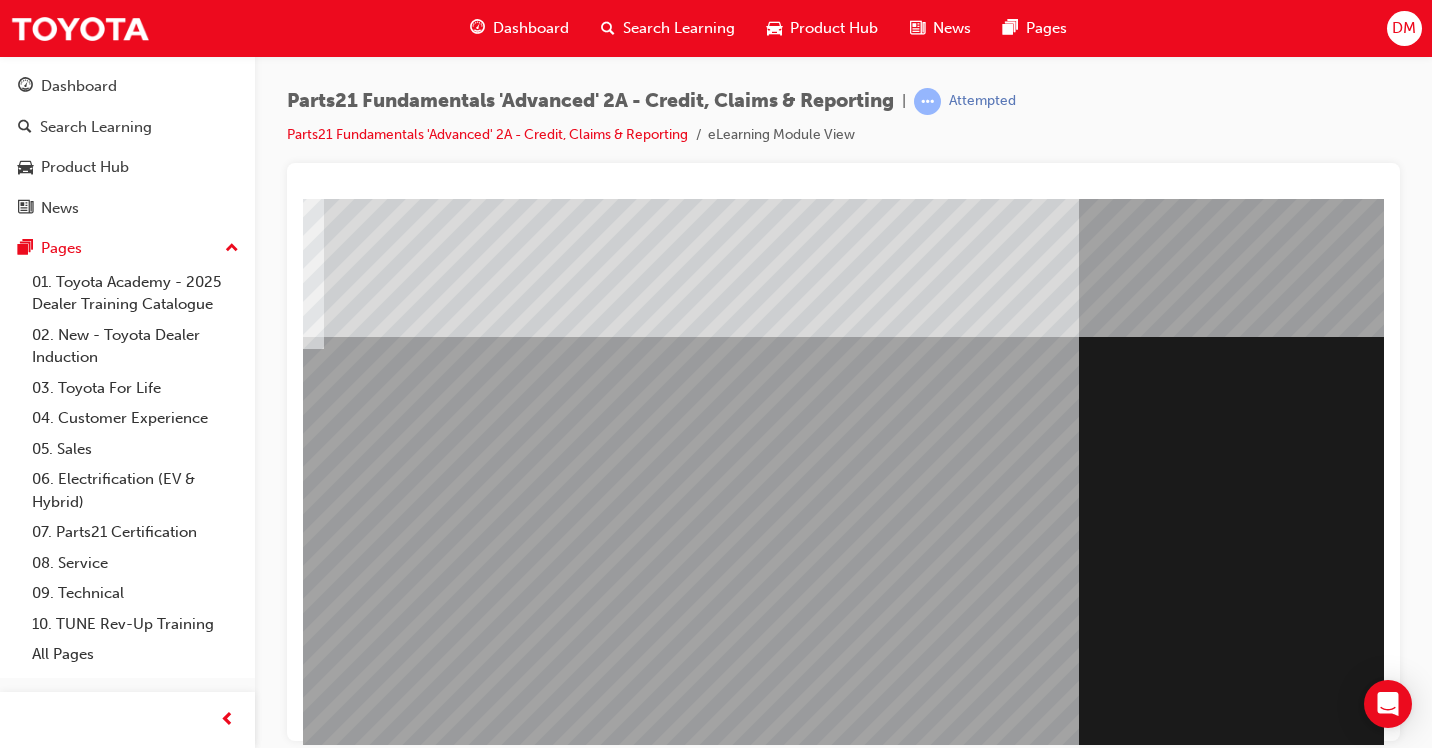scroll, scrollTop: 0, scrollLeft: 294, axis: horizontal 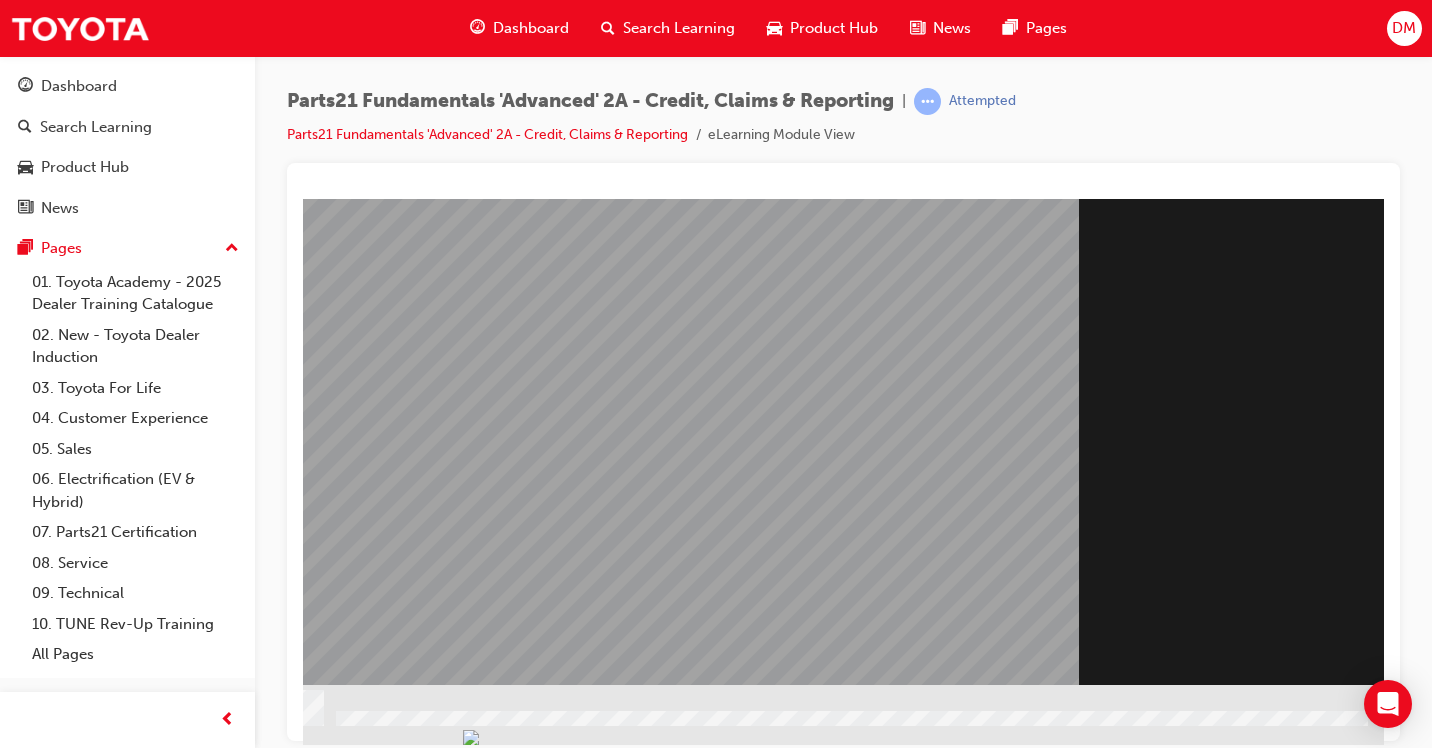 click at bounding box center [87, 1596] 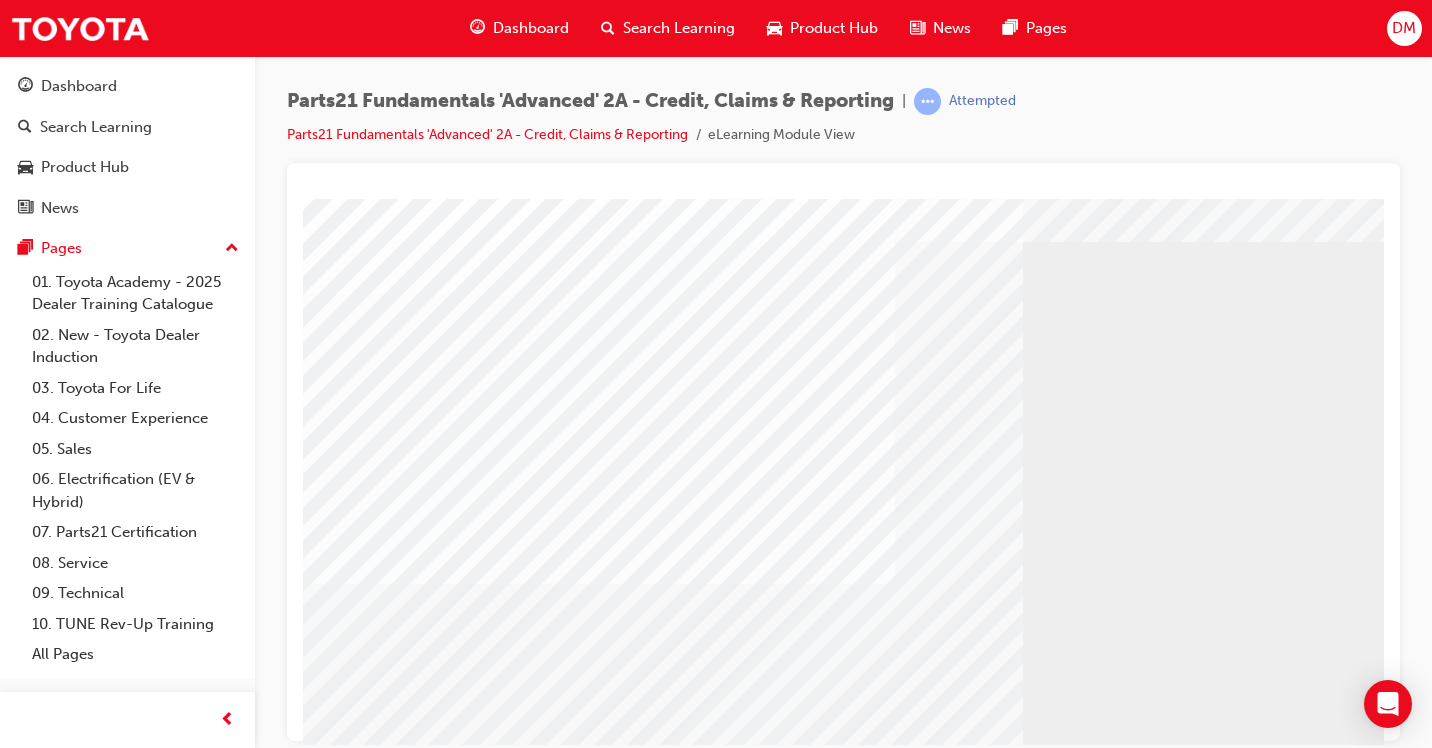 scroll, scrollTop: 100, scrollLeft: 0, axis: vertical 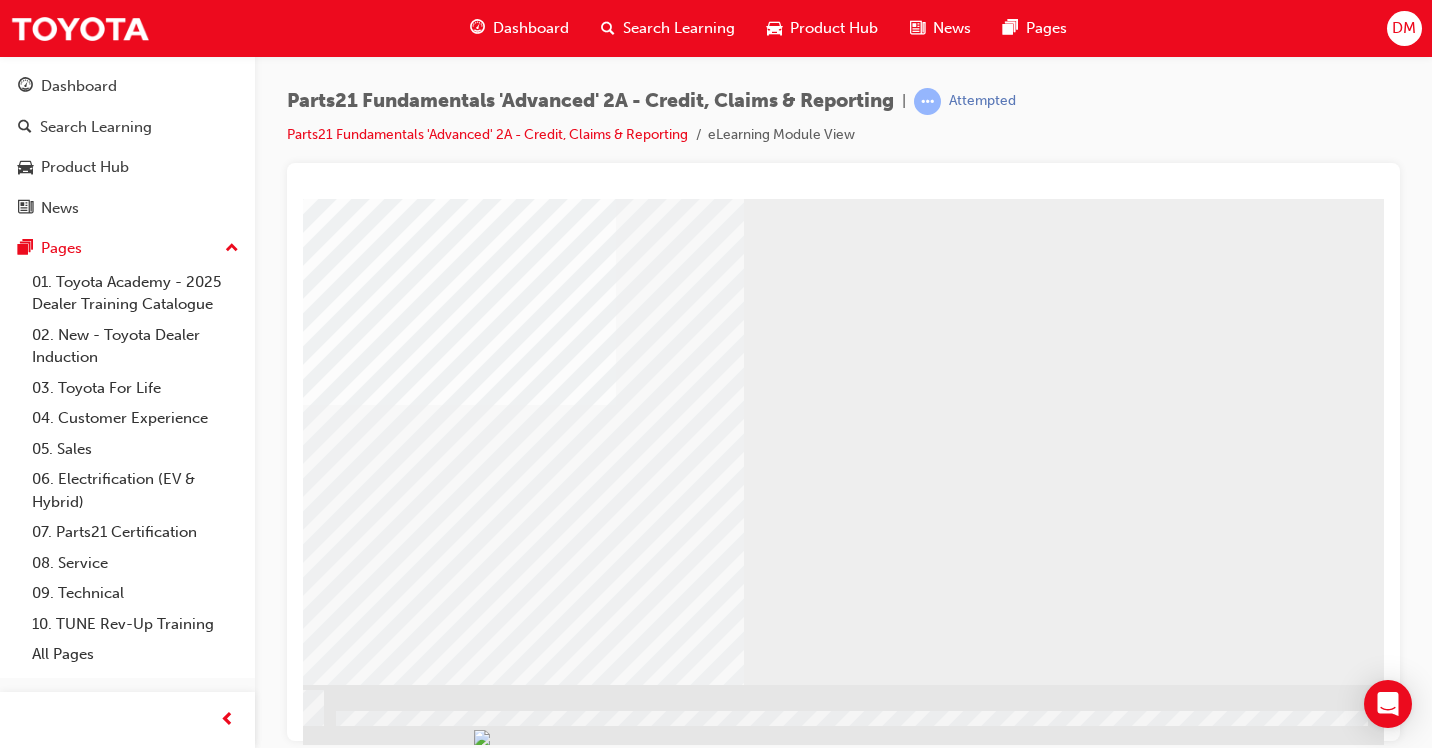 click at bounding box center [87, 1996] 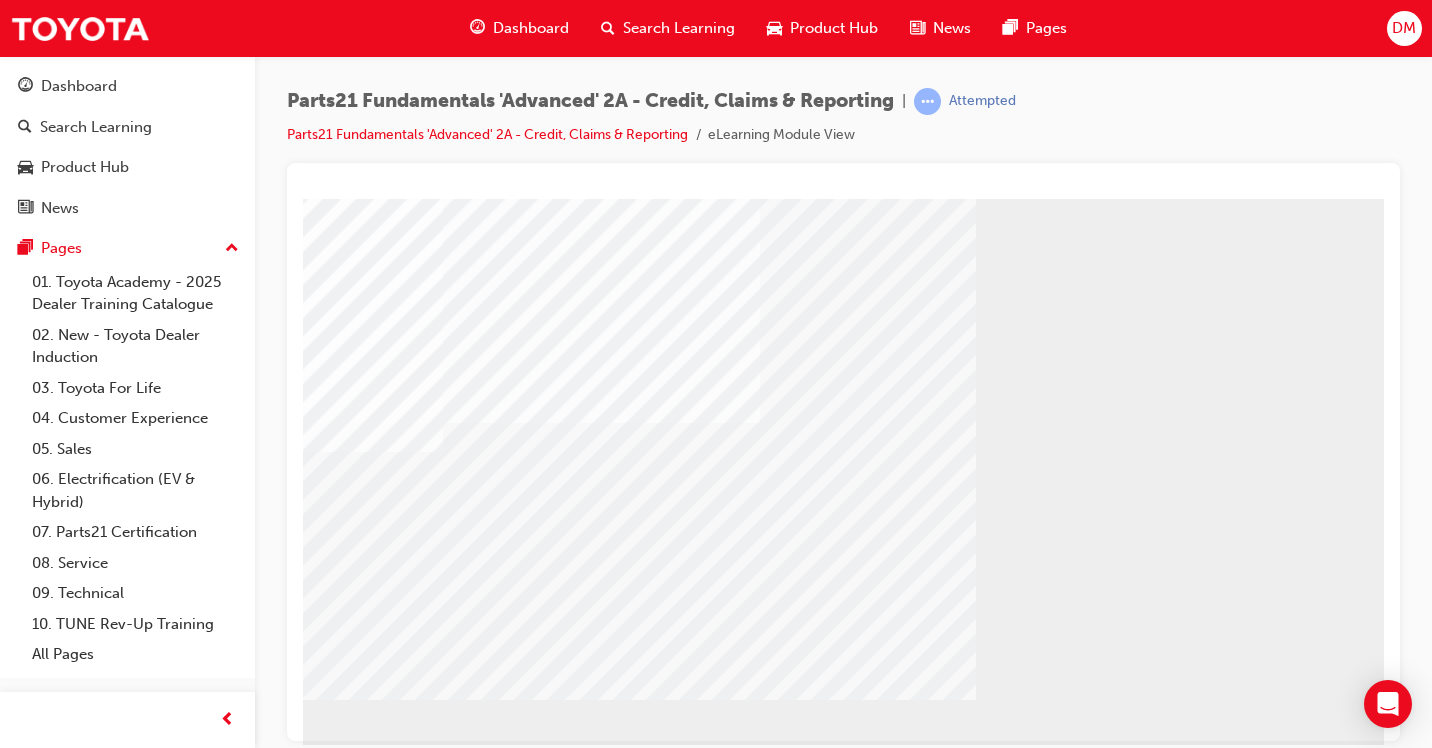 scroll, scrollTop: 134, scrollLeft: 0, axis: vertical 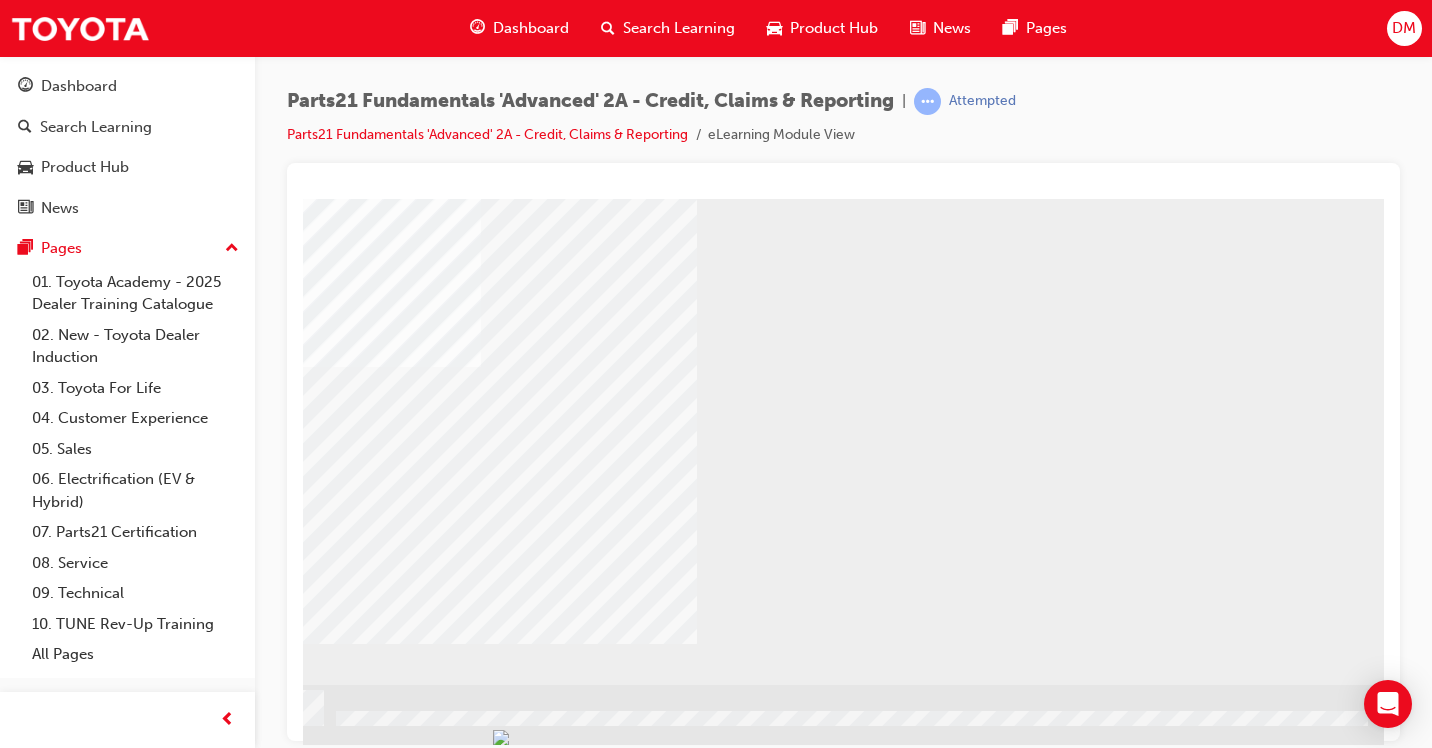 click at bounding box center (87, 1238) 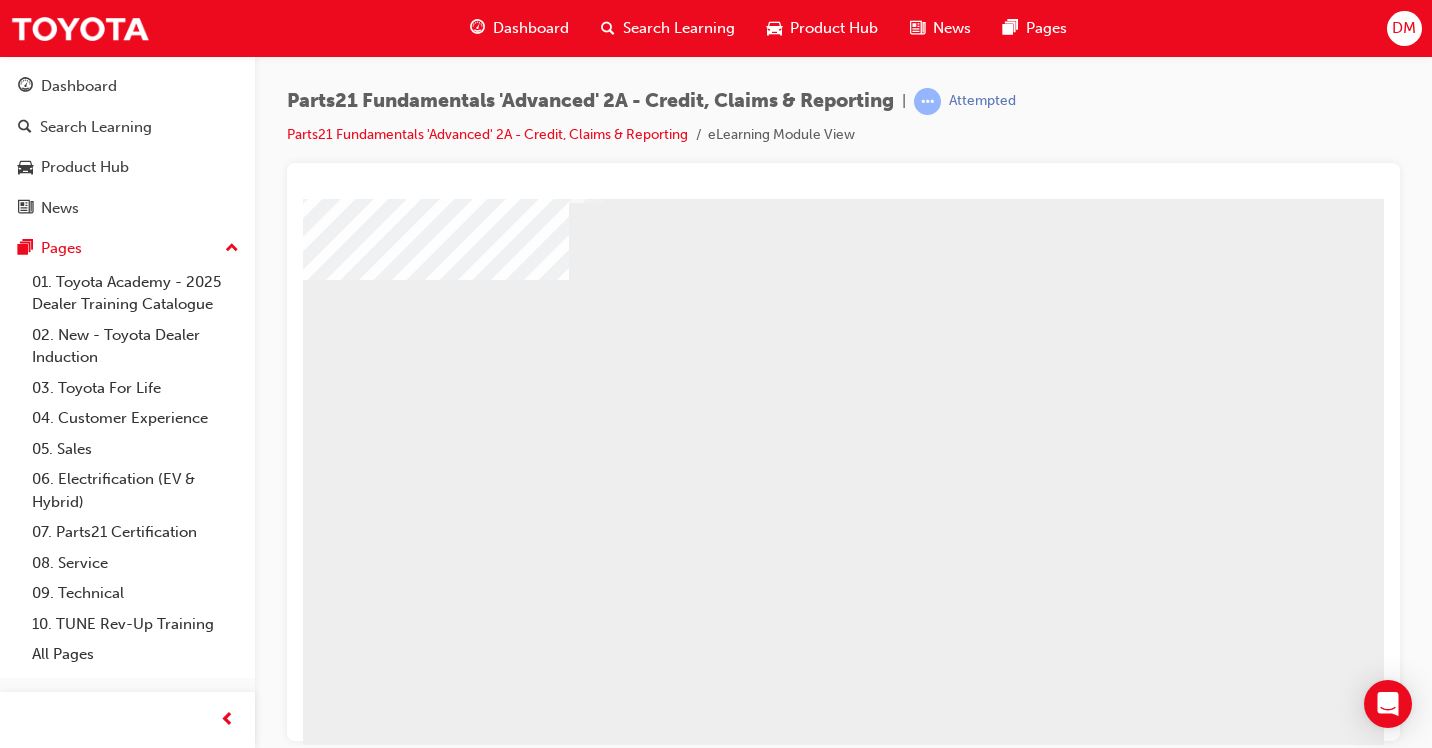 scroll, scrollTop: 200, scrollLeft: 0, axis: vertical 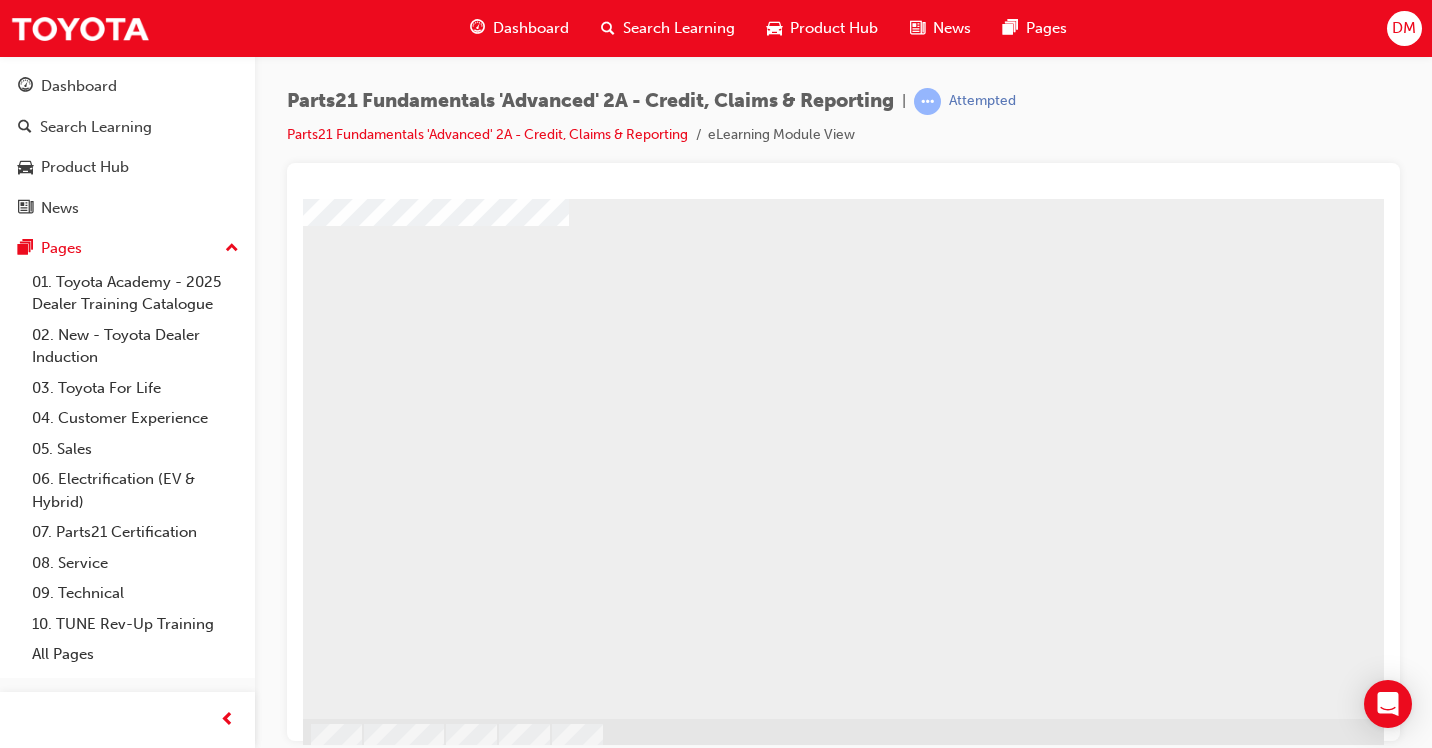 click at bounding box center [428, 1347] 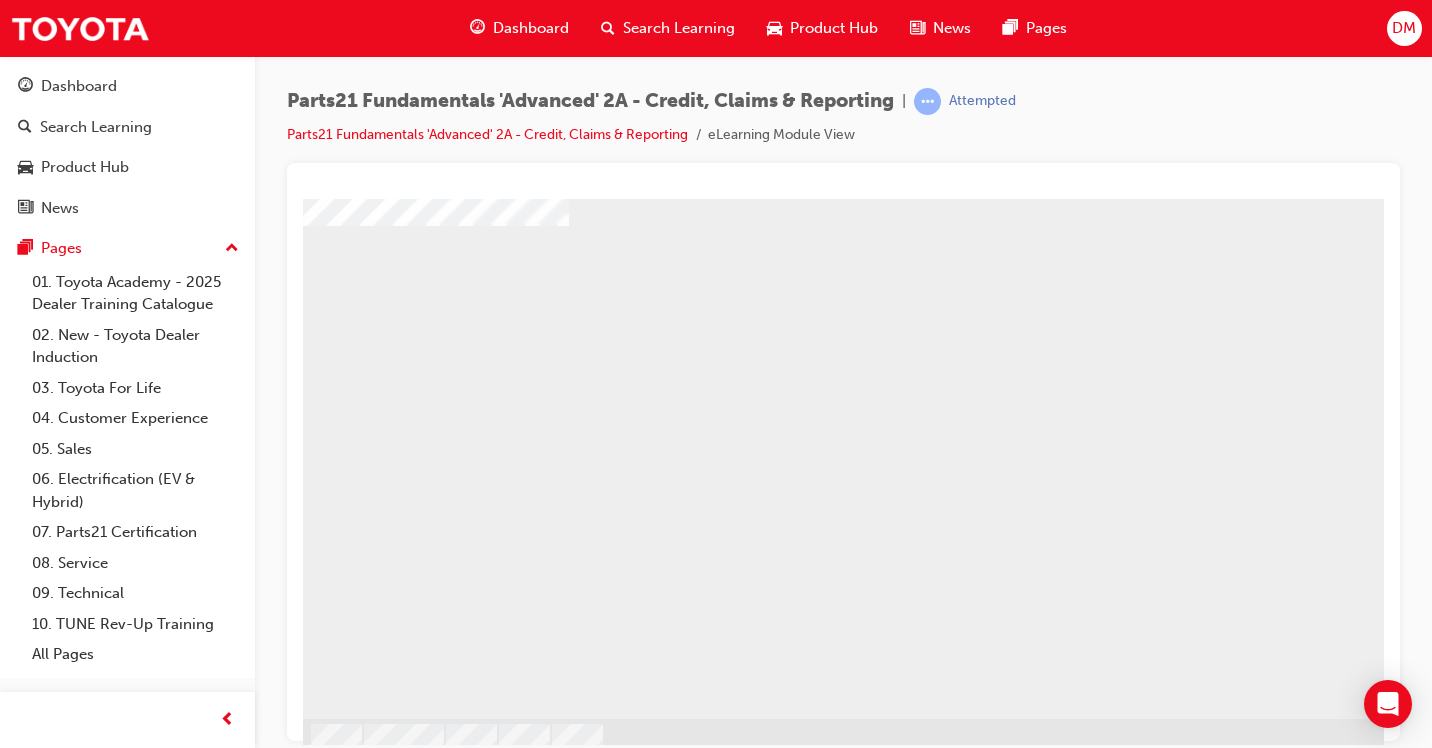 click at bounding box center [428, 2613] 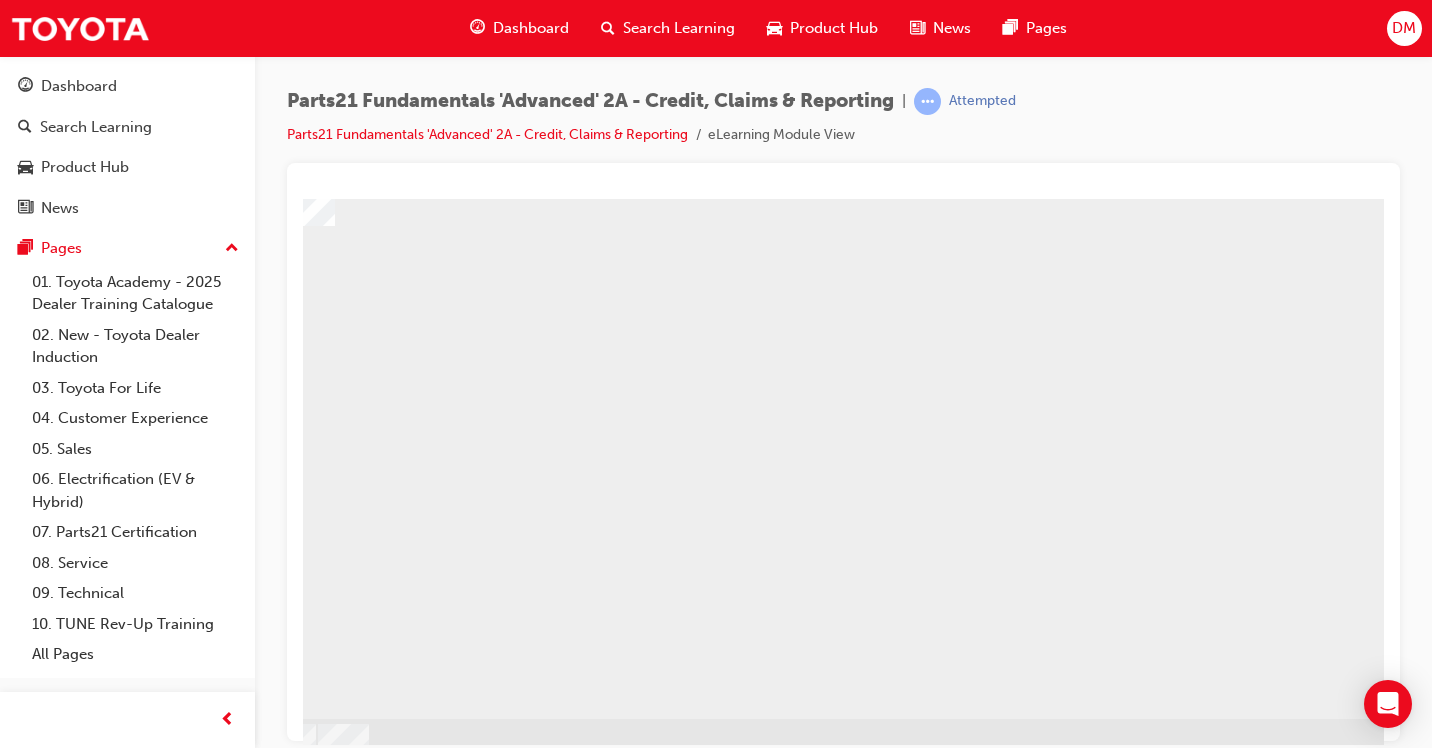 scroll, scrollTop: 200, scrollLeft: 294, axis: both 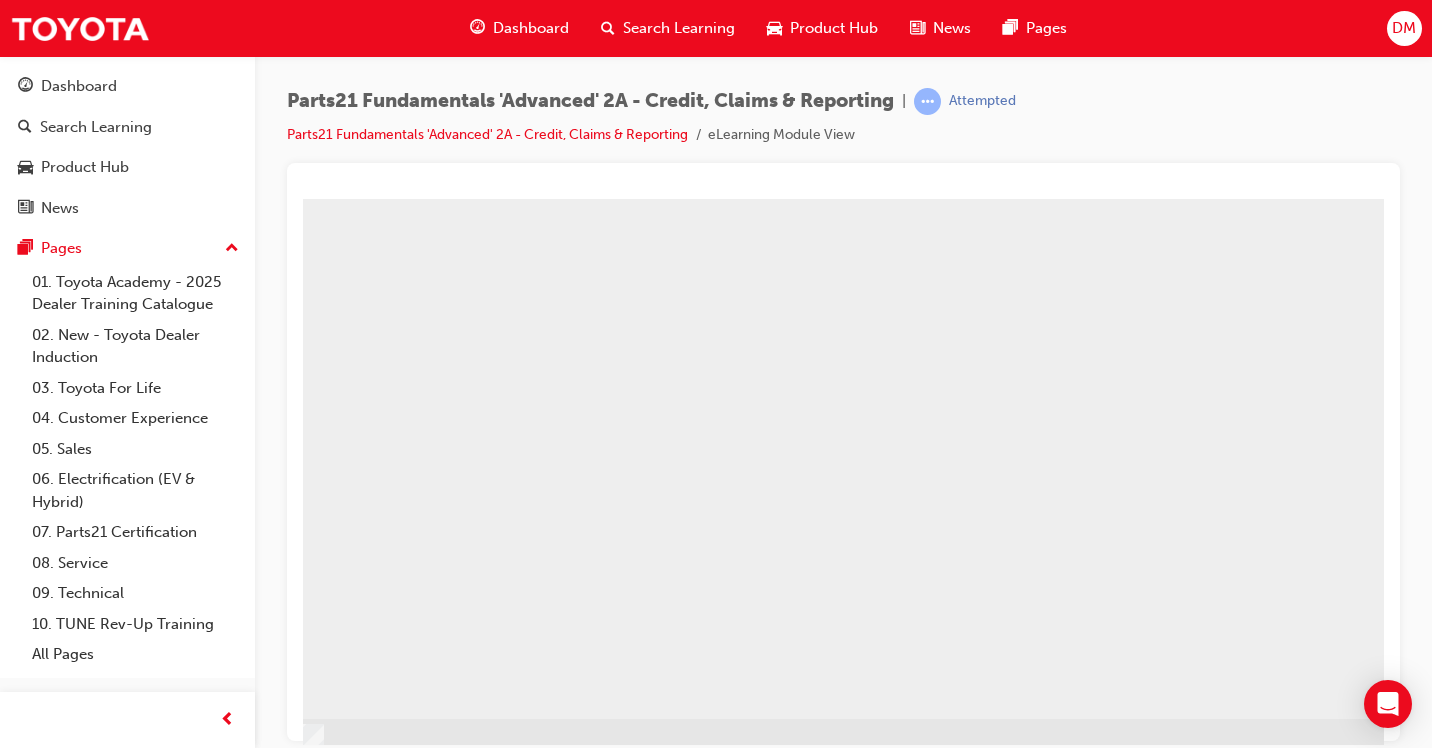 click at bounding box center (149, 2191) 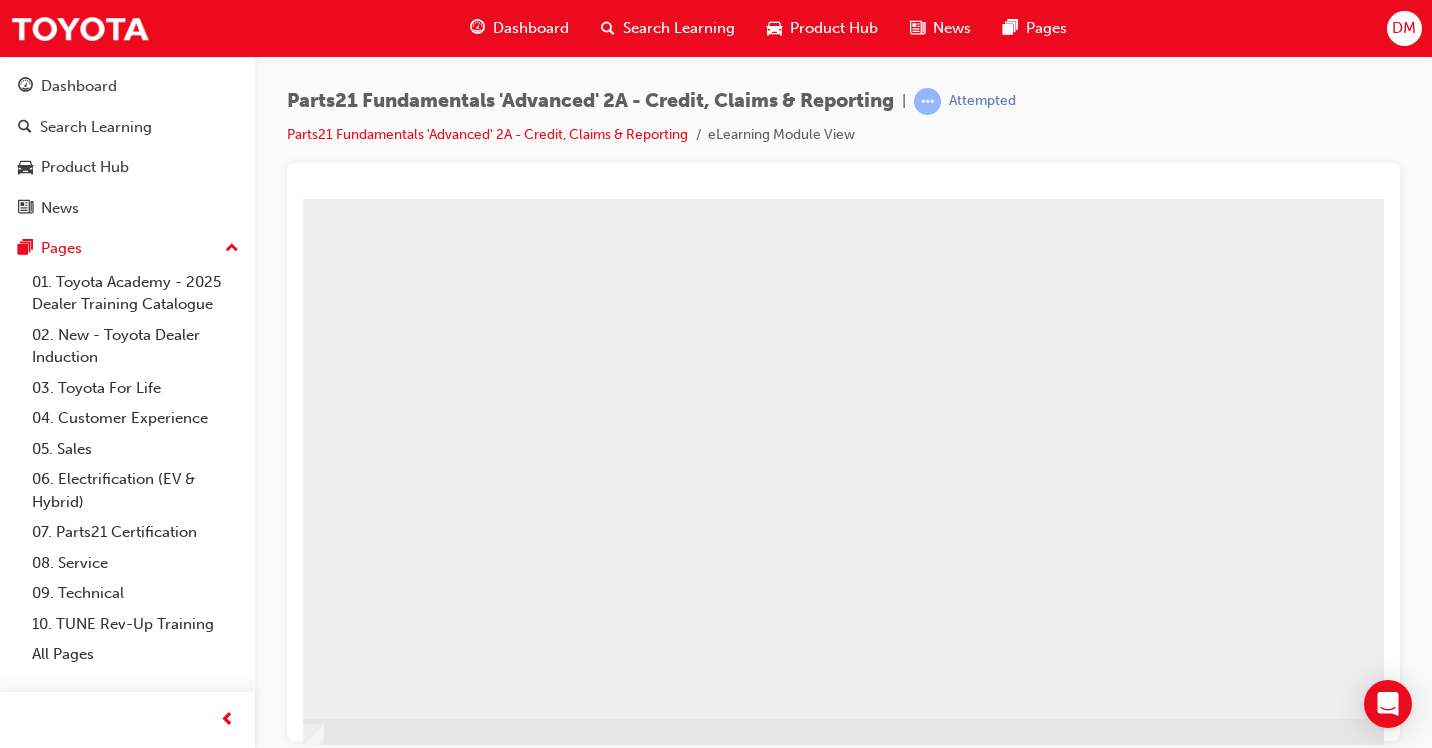 scroll, scrollTop: 200, scrollLeft: 294, axis: both 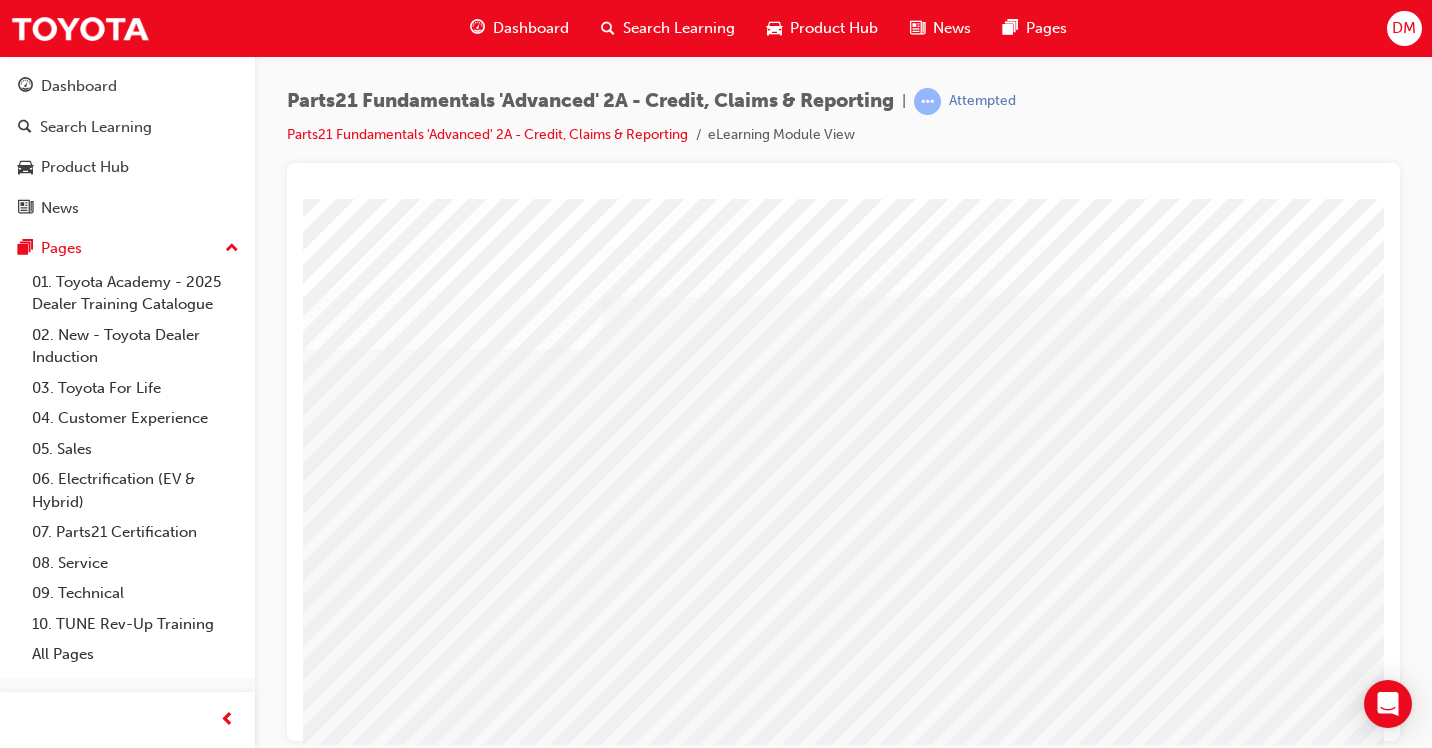 click at bounding box center (919, 1829) 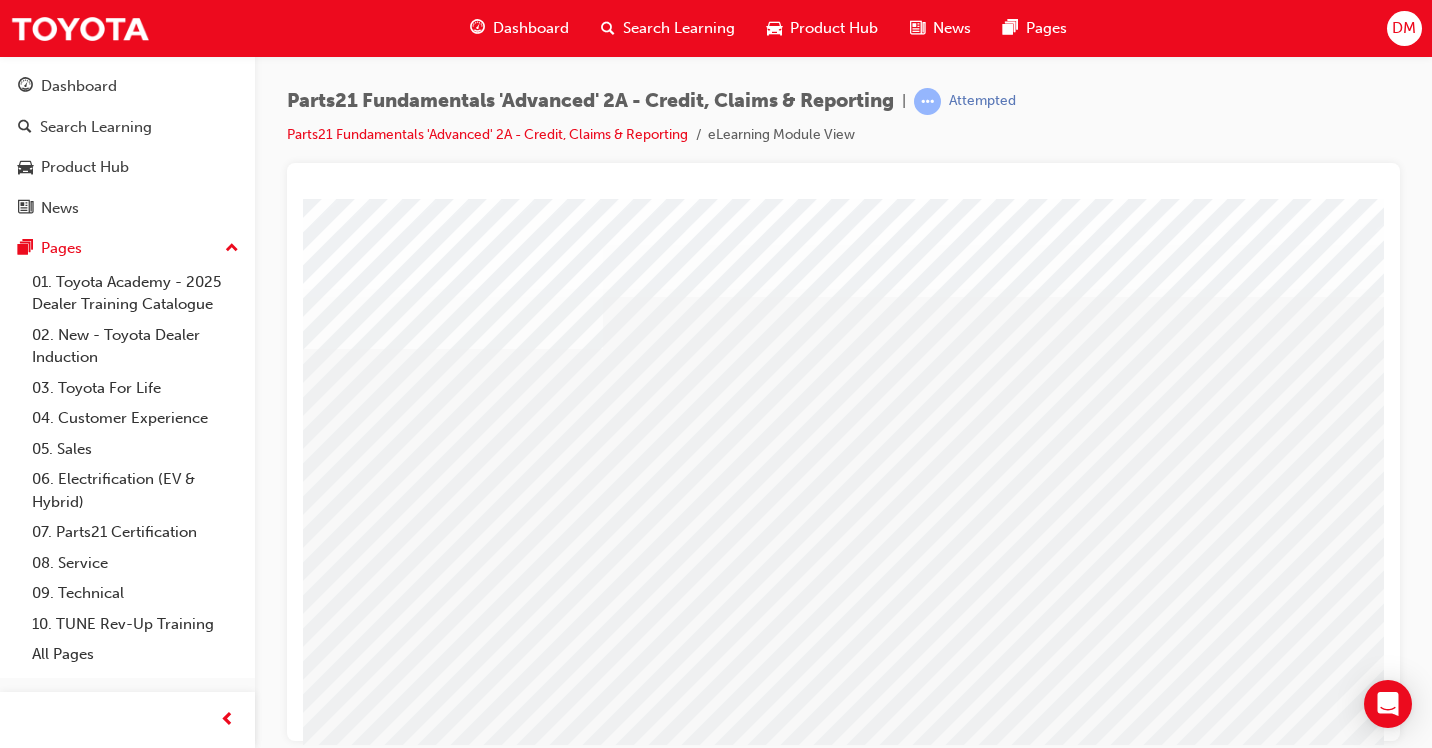 click at bounding box center (919, 1951) 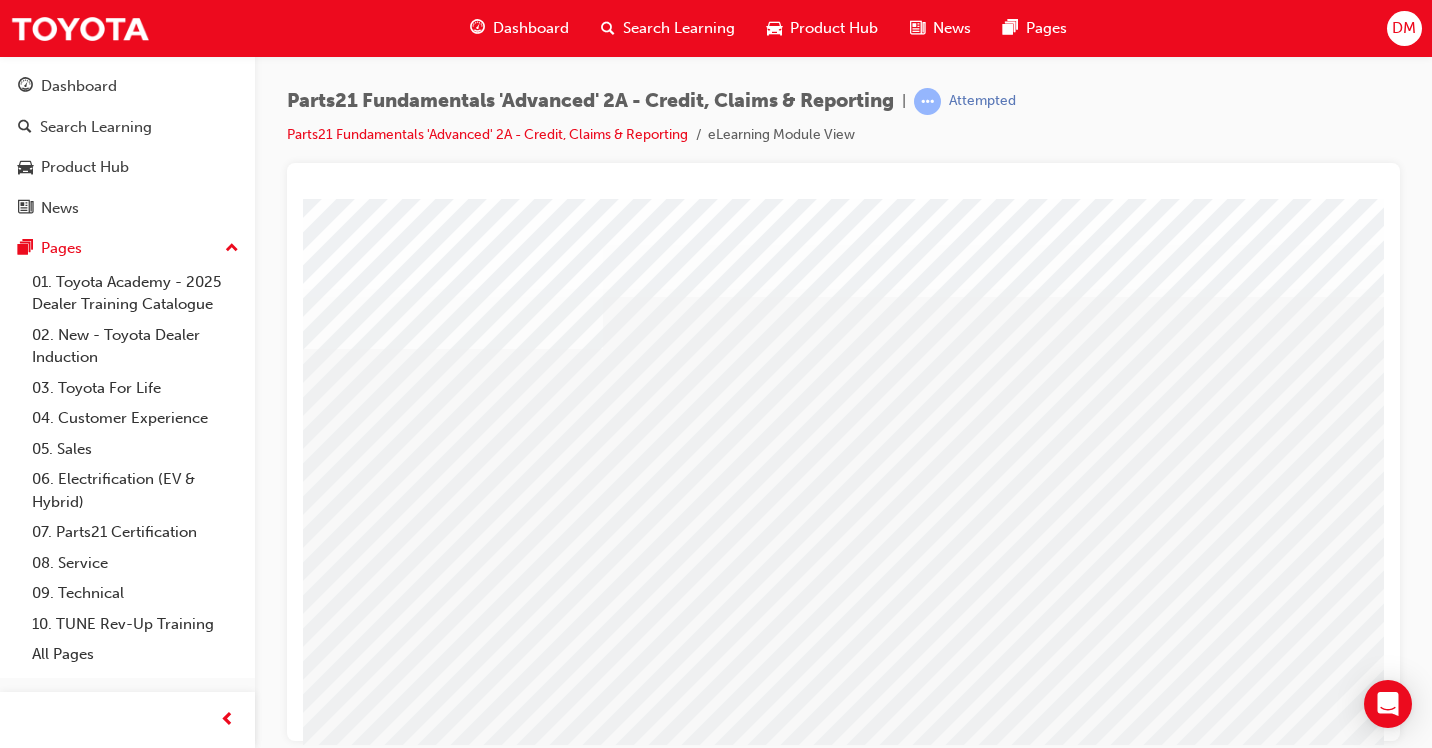 click at bounding box center [919, 2012] 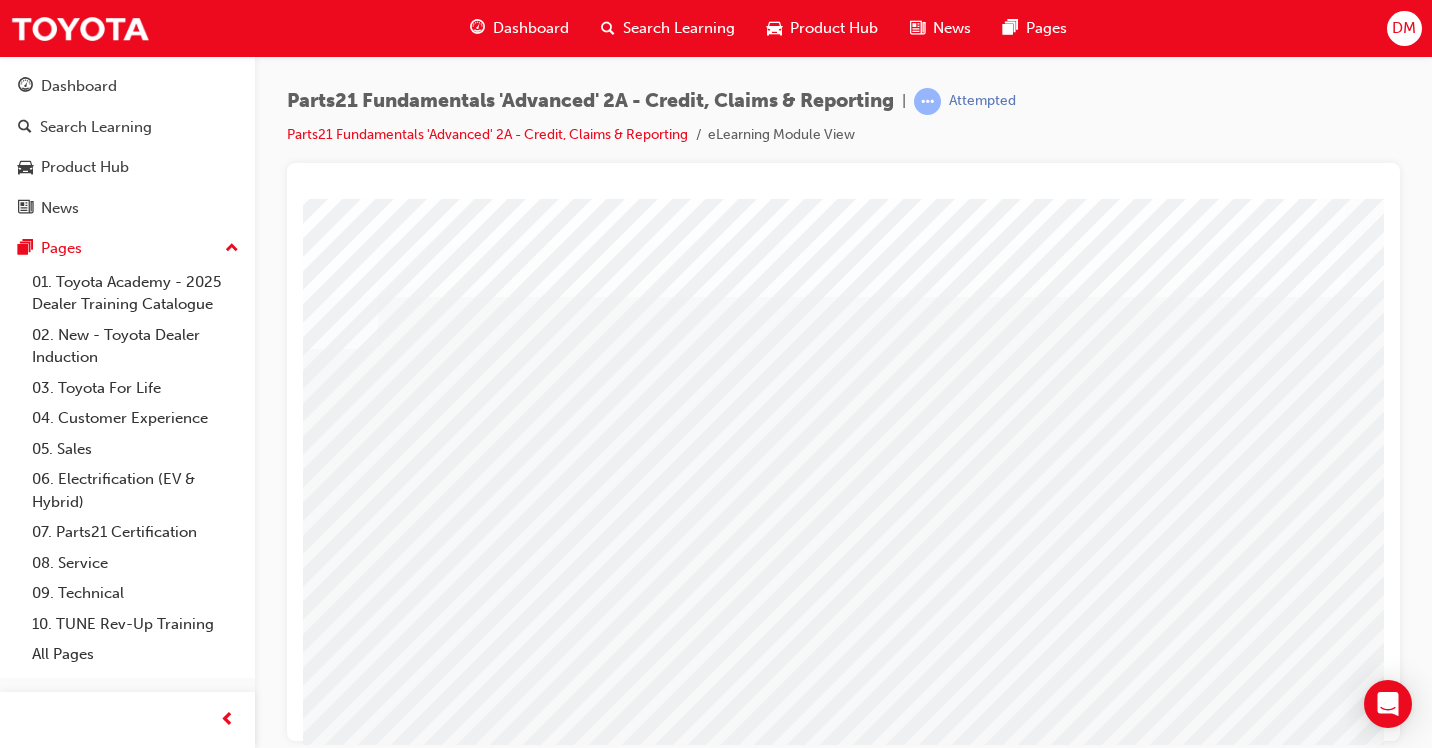 scroll, scrollTop: 0, scrollLeft: 294, axis: horizontal 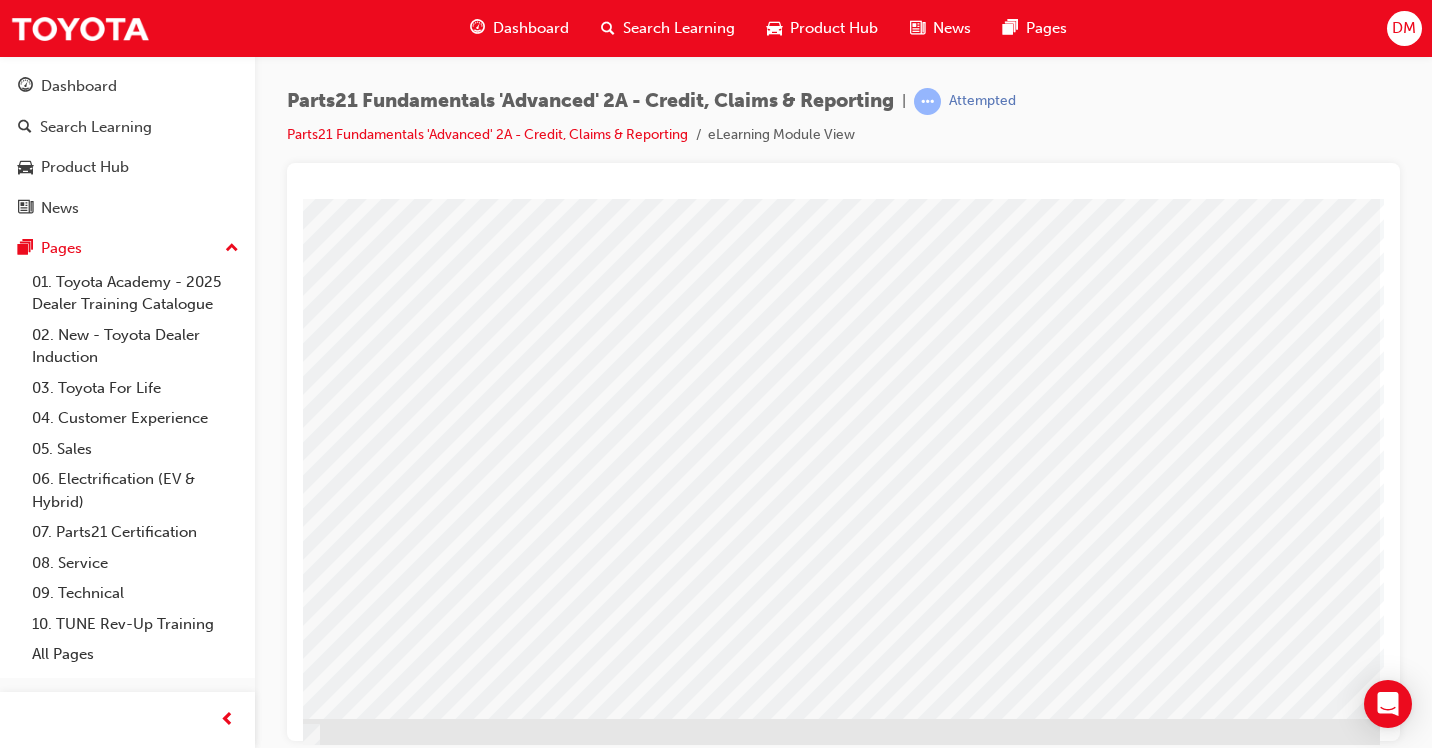 click at bounding box center (83, 1592) 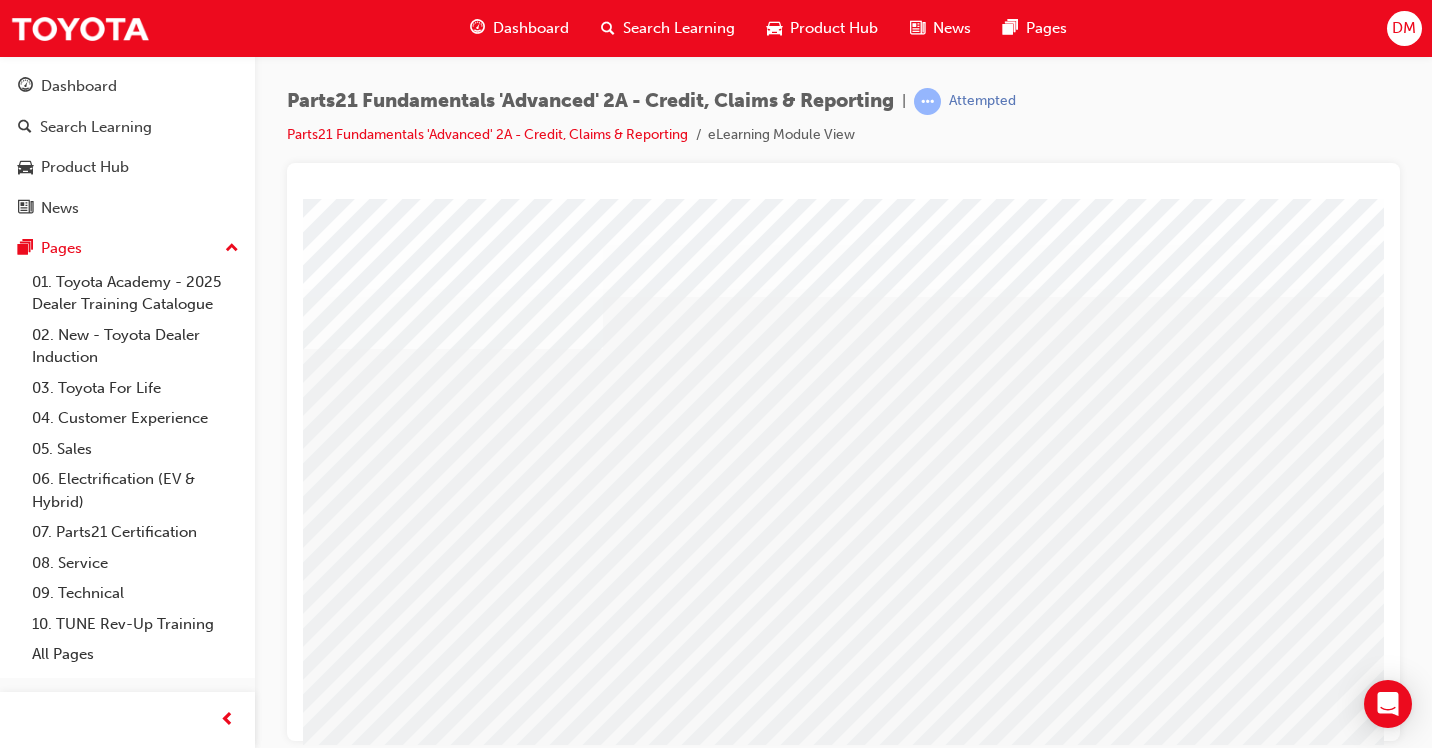click at bounding box center [919, 1829] 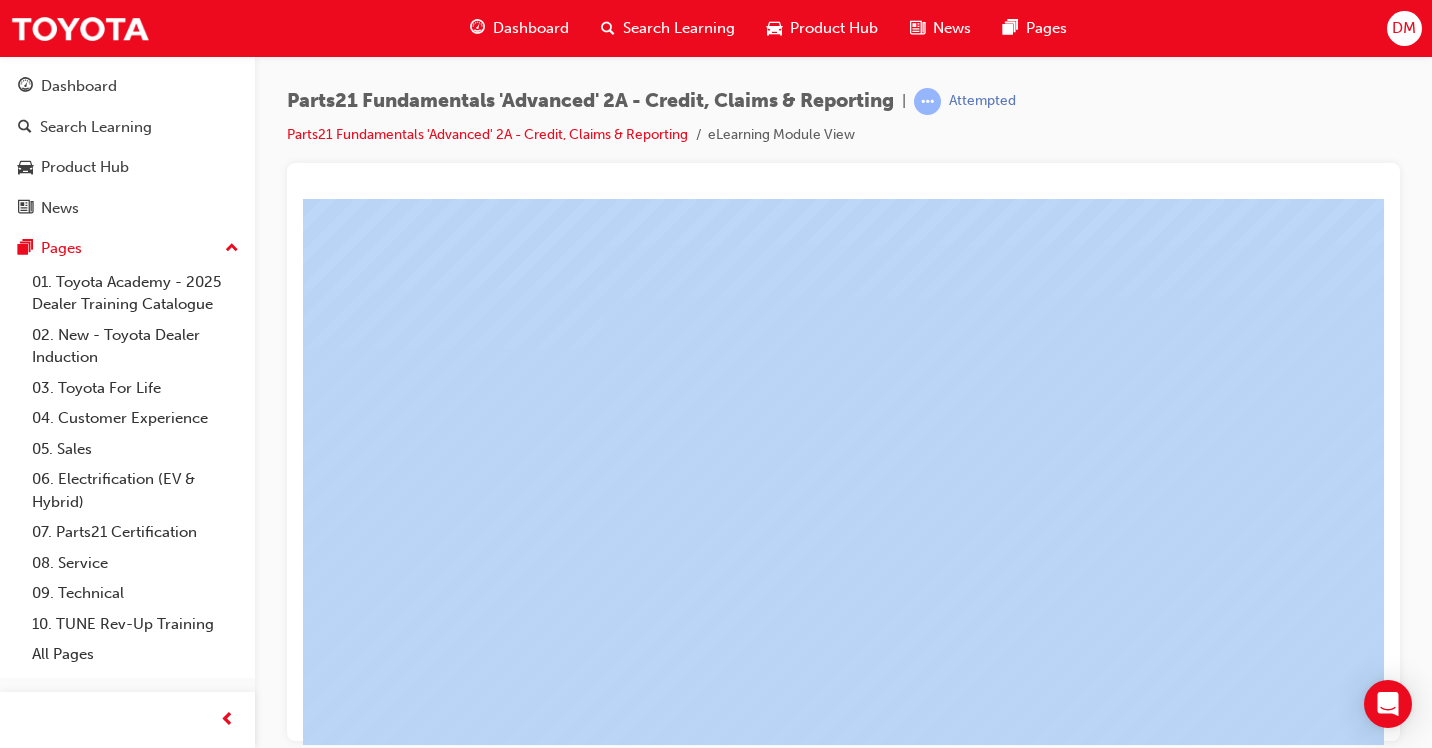 click on "Parts21 Fundamentals 'Advanced' 2A - Credit, Claims & Reporting | Attempted Parts21 Fundamentals 'Advanced' 2A - Credit, Claims & Reporting eLearning Module View" at bounding box center (716, 374) 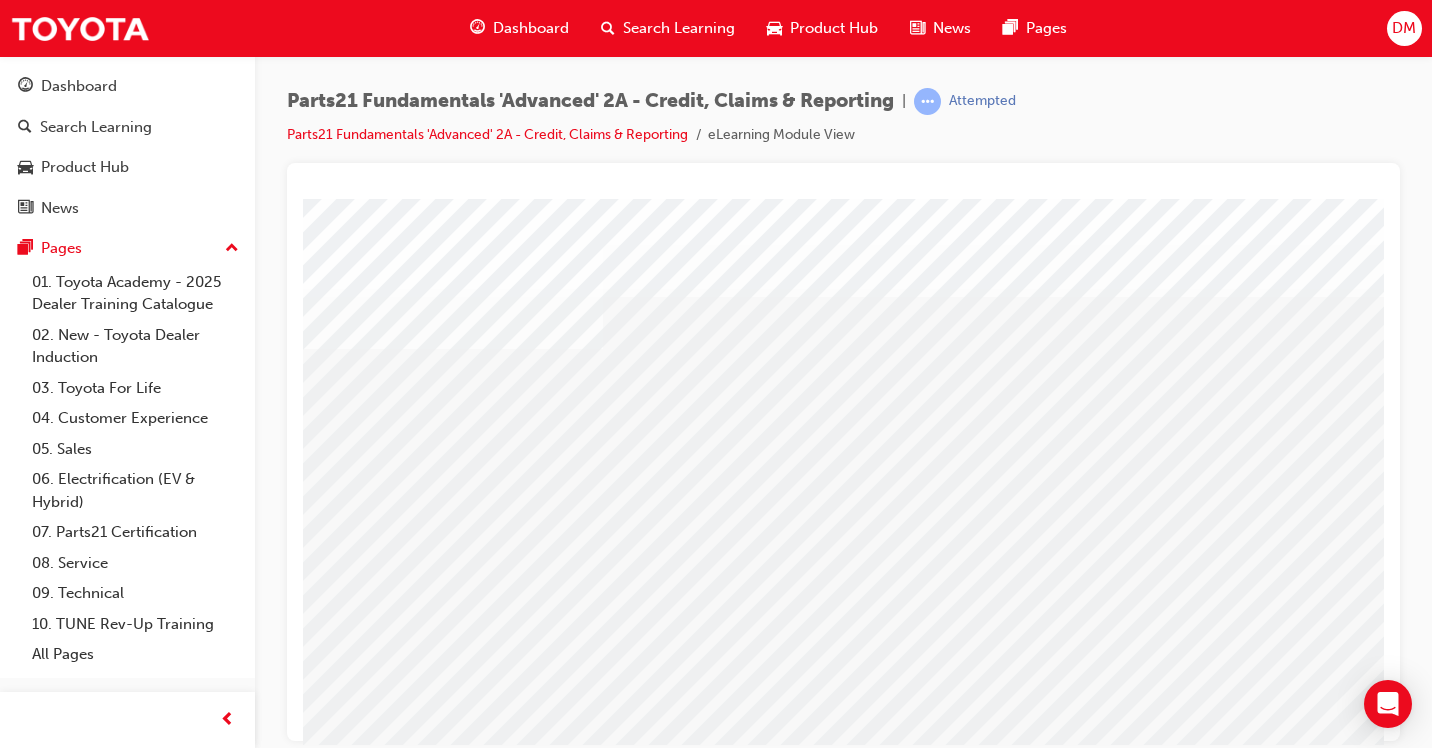 drag, startPoint x: 1662, startPoint y: 943, endPoint x: 1285, endPoint y: 699, distance: 449.07126 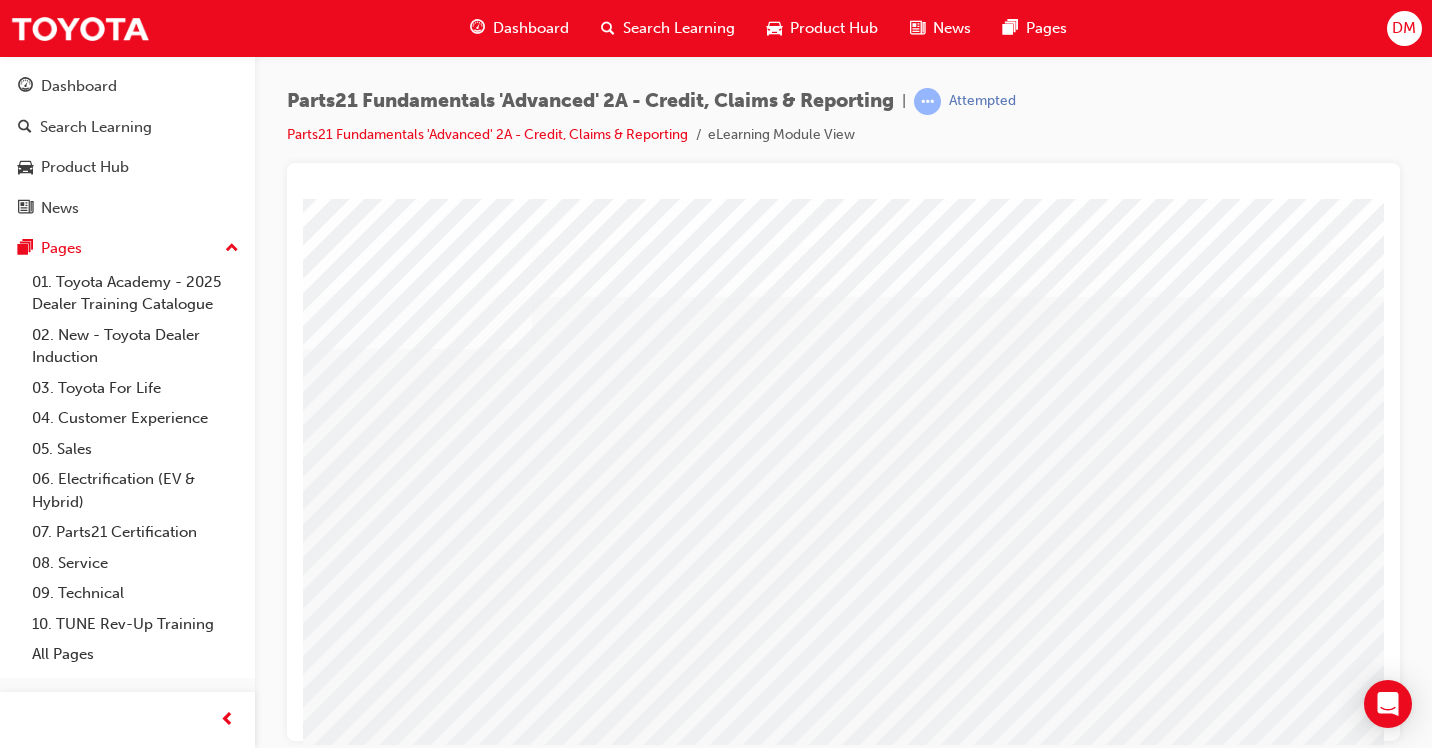 scroll, scrollTop: 0, scrollLeft: 80, axis: horizontal 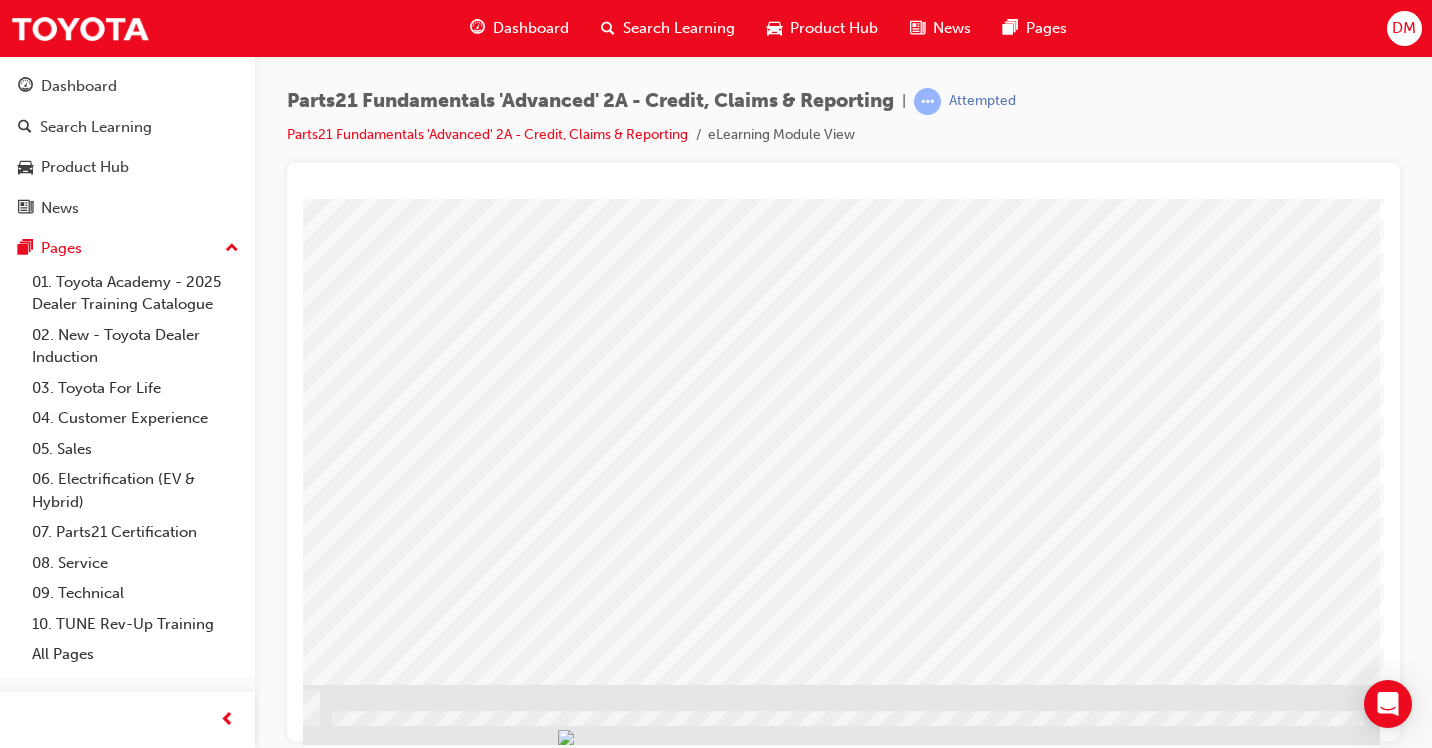 click at bounding box center [83, 1558] 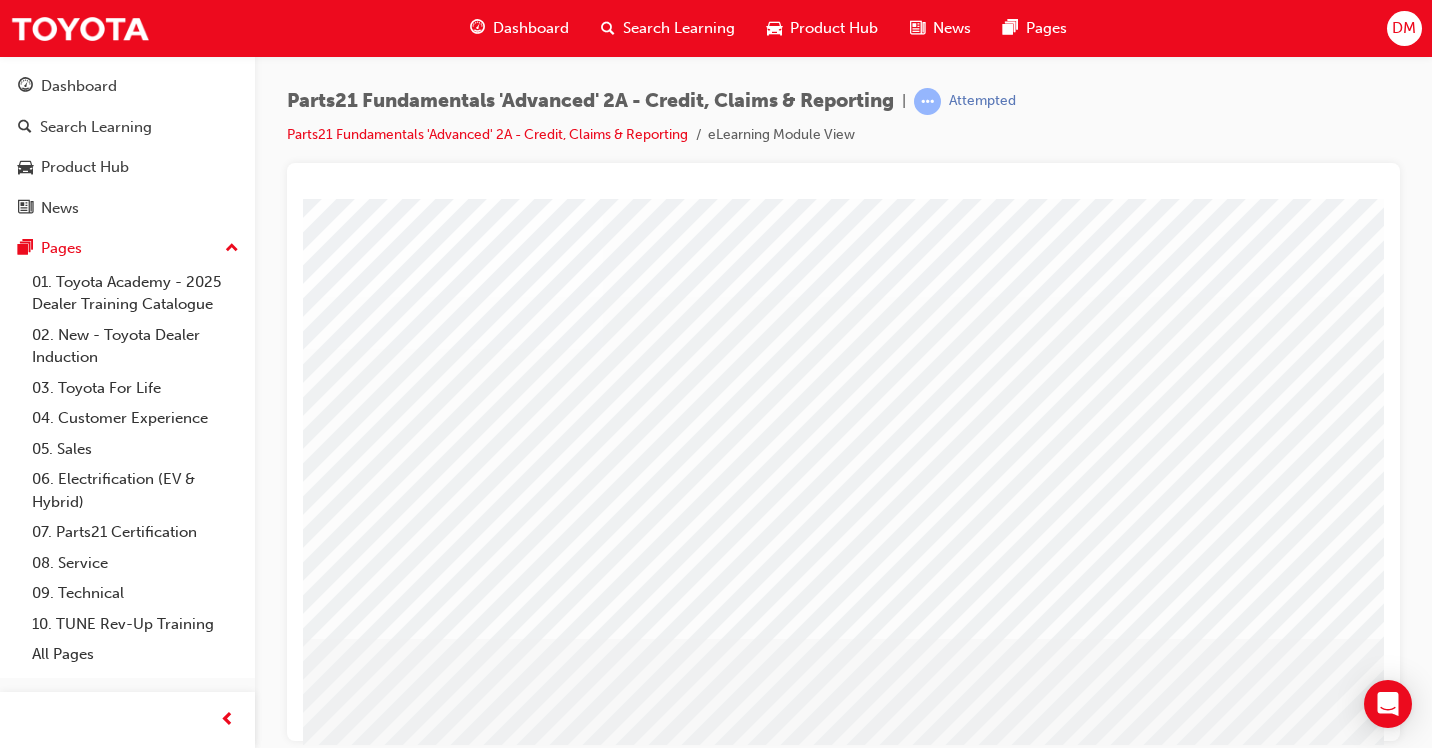 scroll, scrollTop: 100, scrollLeft: 0, axis: vertical 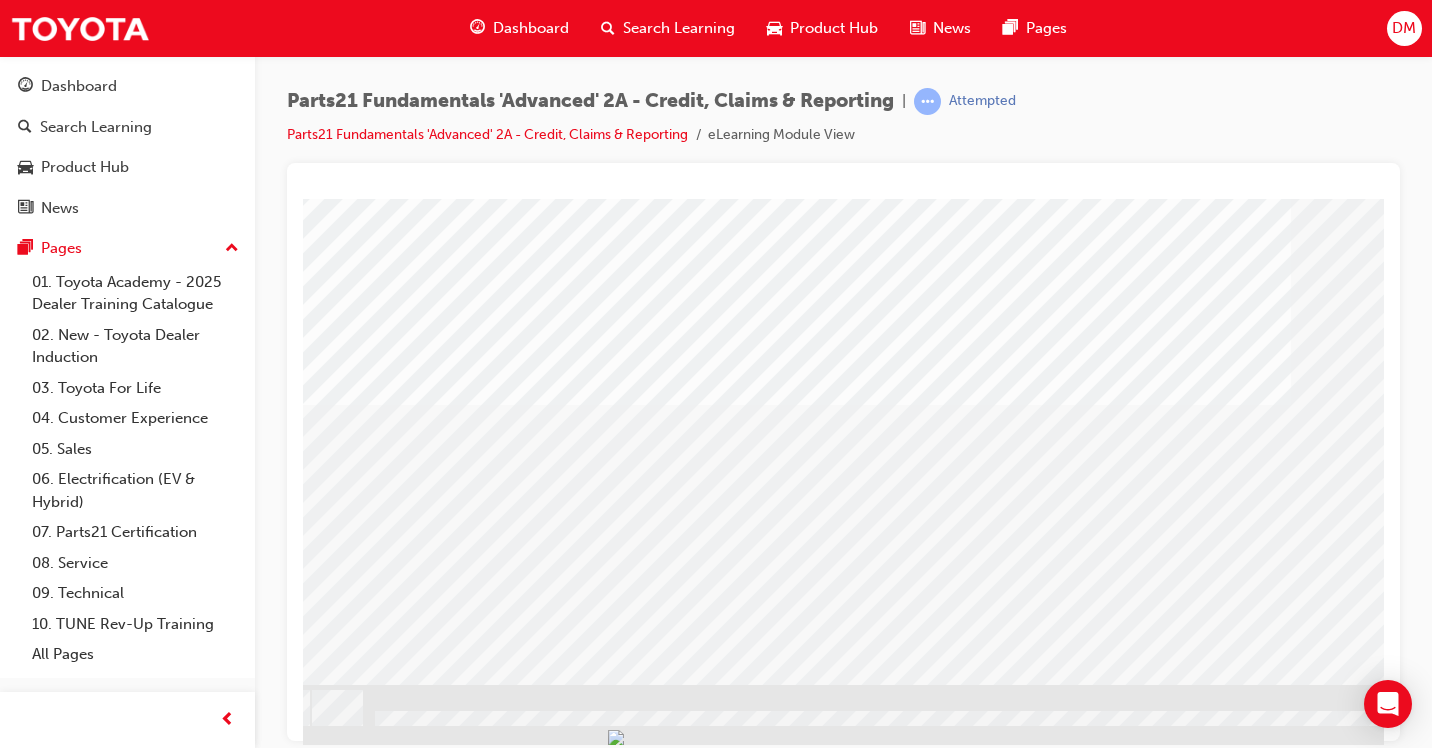 click at bounding box center [126, 1998] 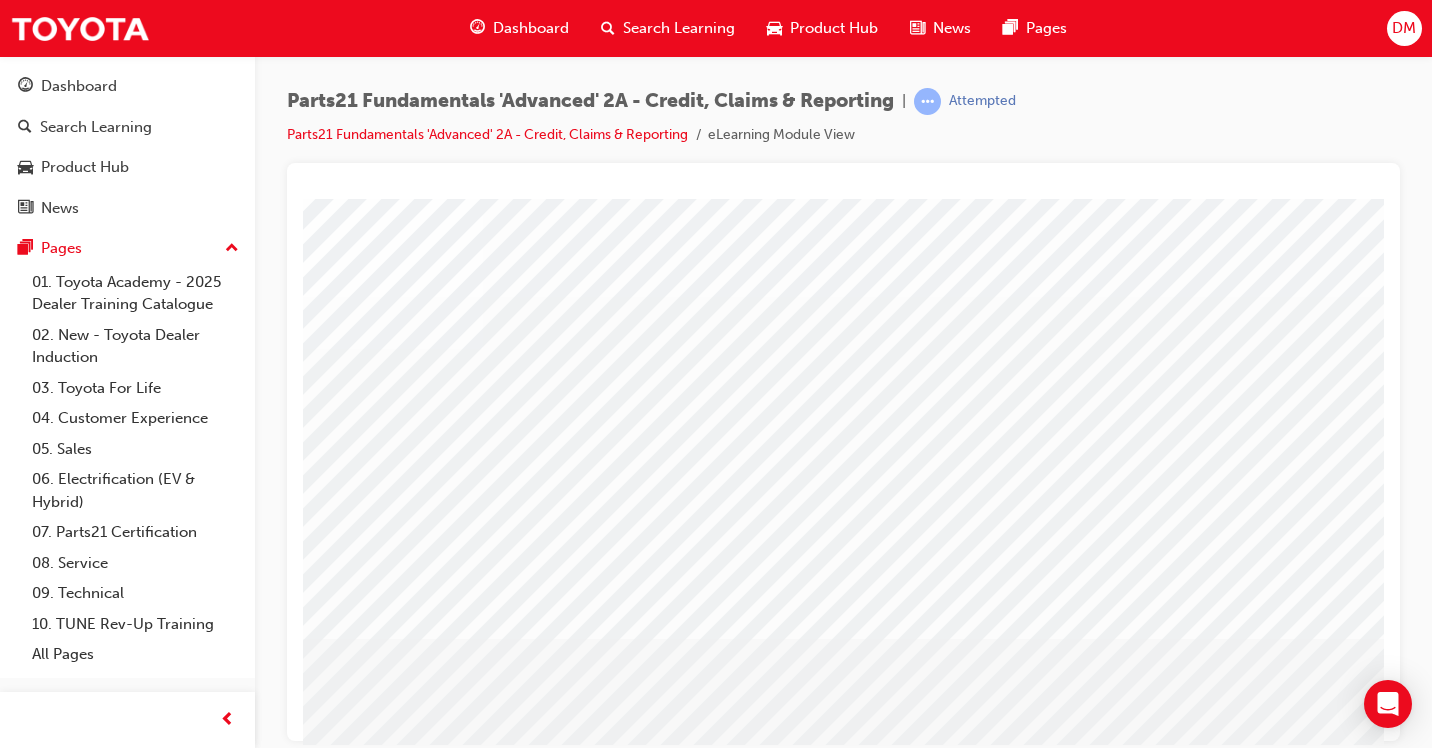 scroll, scrollTop: 0, scrollLeft: 80, axis: horizontal 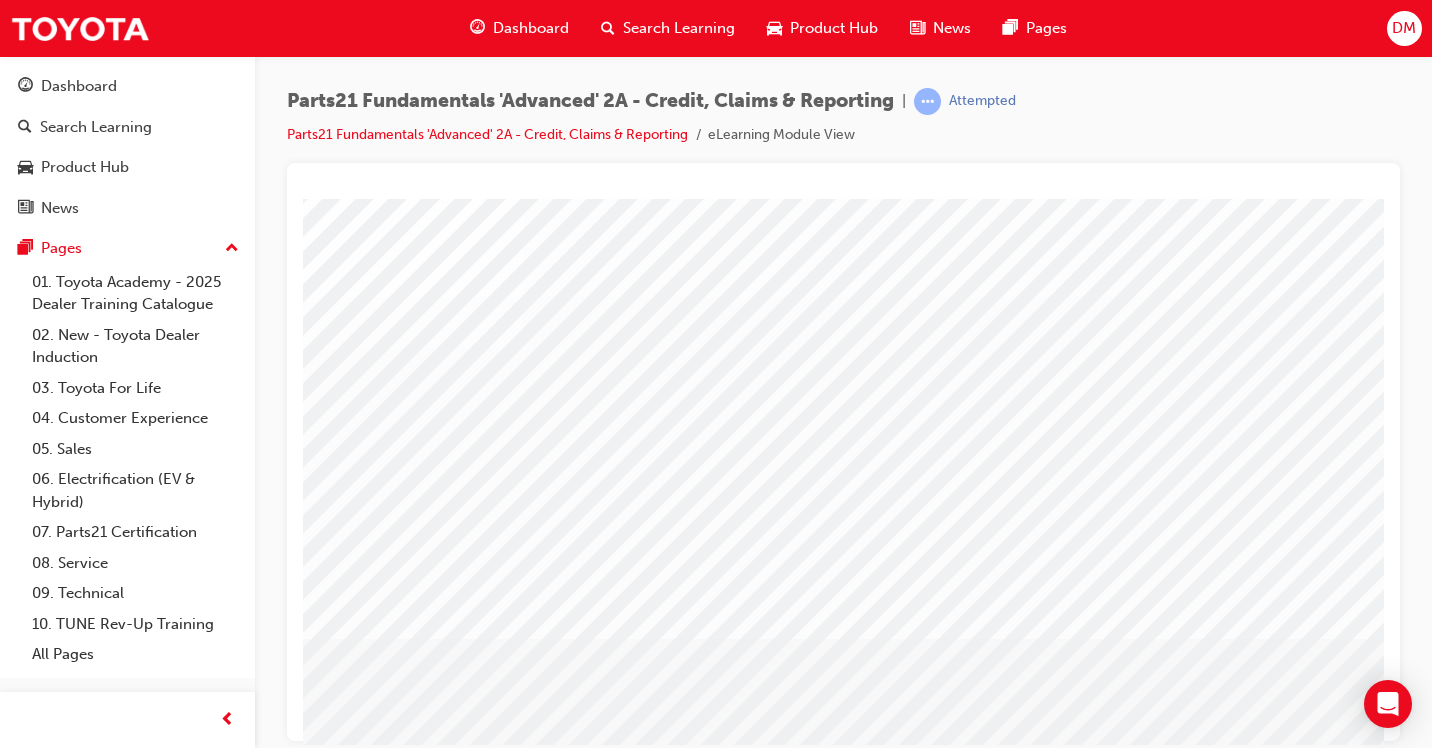click on "Parts21 Fundamentals 'Advanced' 2A - Credit, Claims & Reporting | Attempted Parts21 Fundamentals 'Advanced' 2A - Credit, Claims & Reporting eLearning Module View" at bounding box center [716, 374] 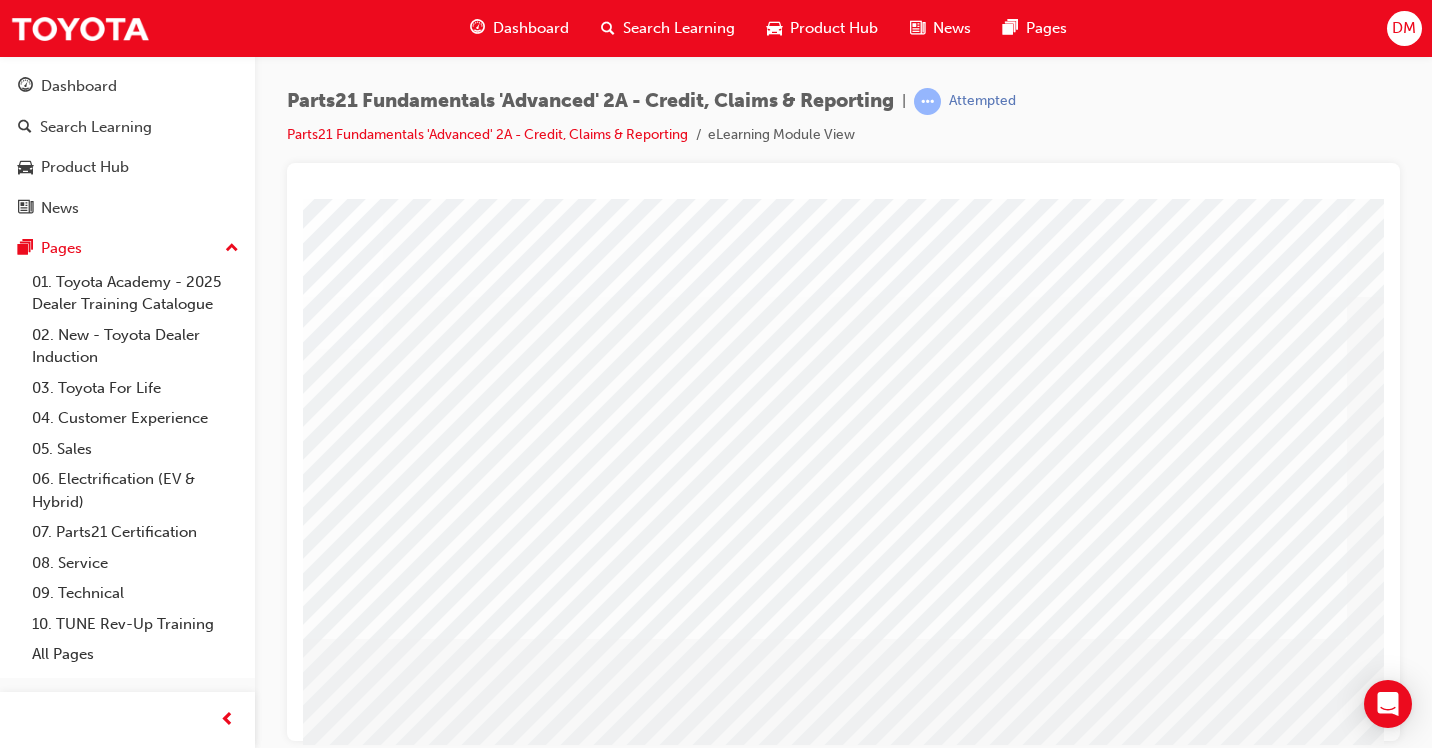 scroll, scrollTop: 0, scrollLeft: 240, axis: horizontal 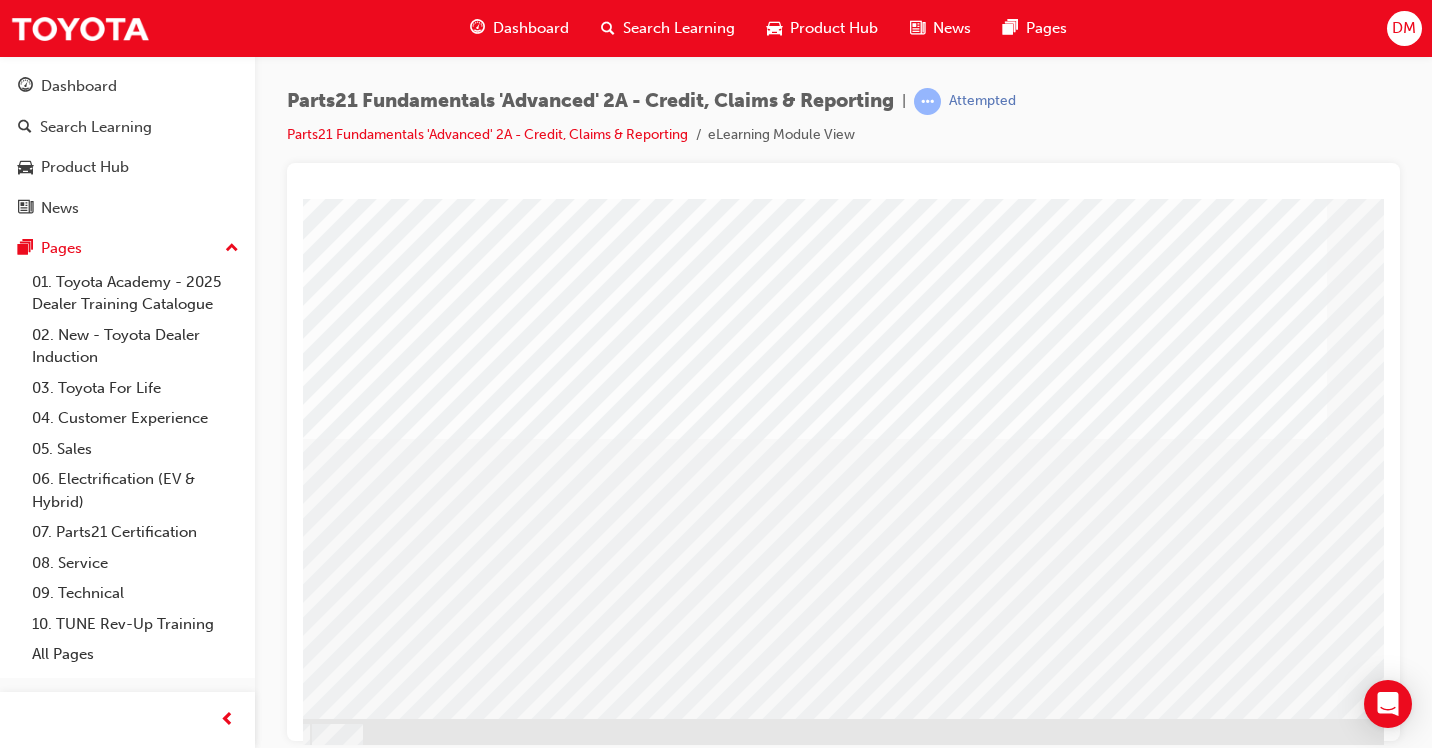 click at bounding box center (126, 2032) 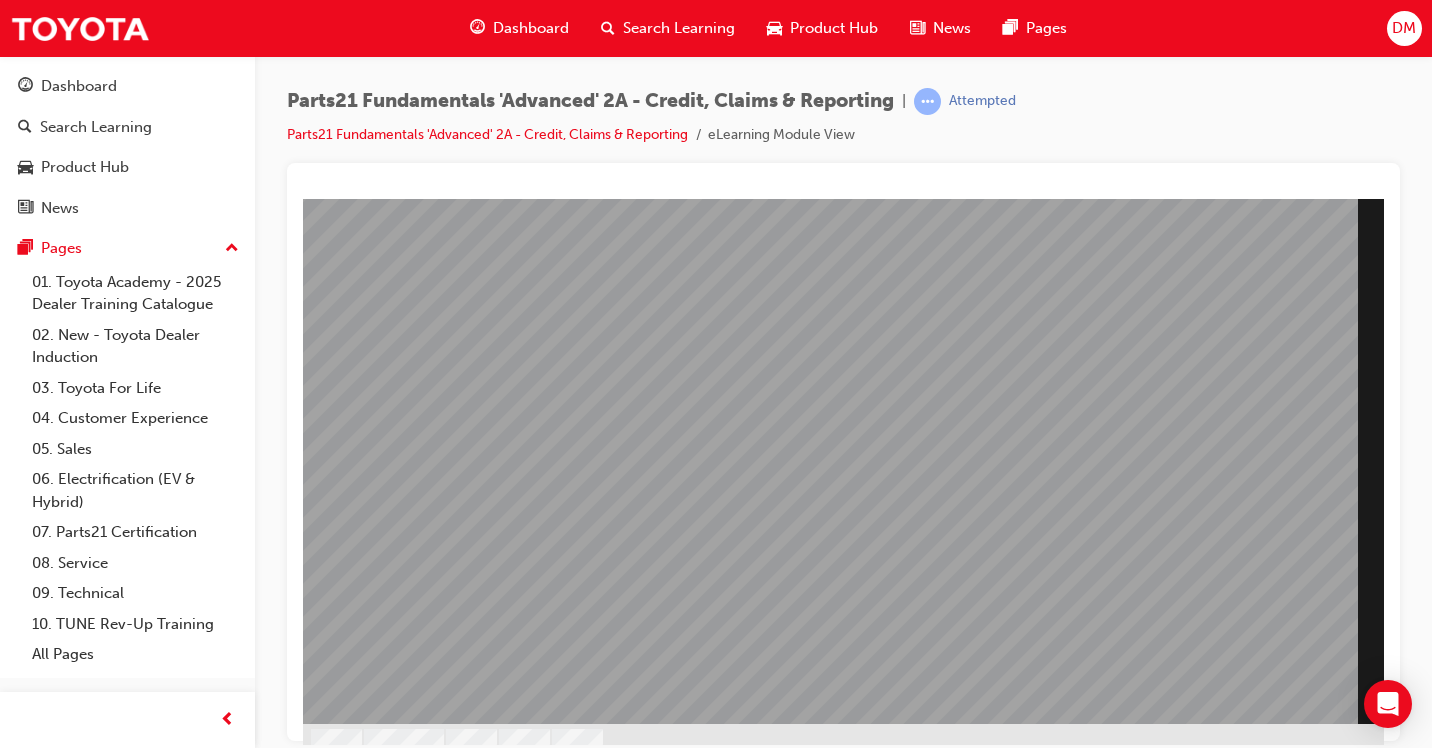 scroll, scrollTop: 200, scrollLeft: 0, axis: vertical 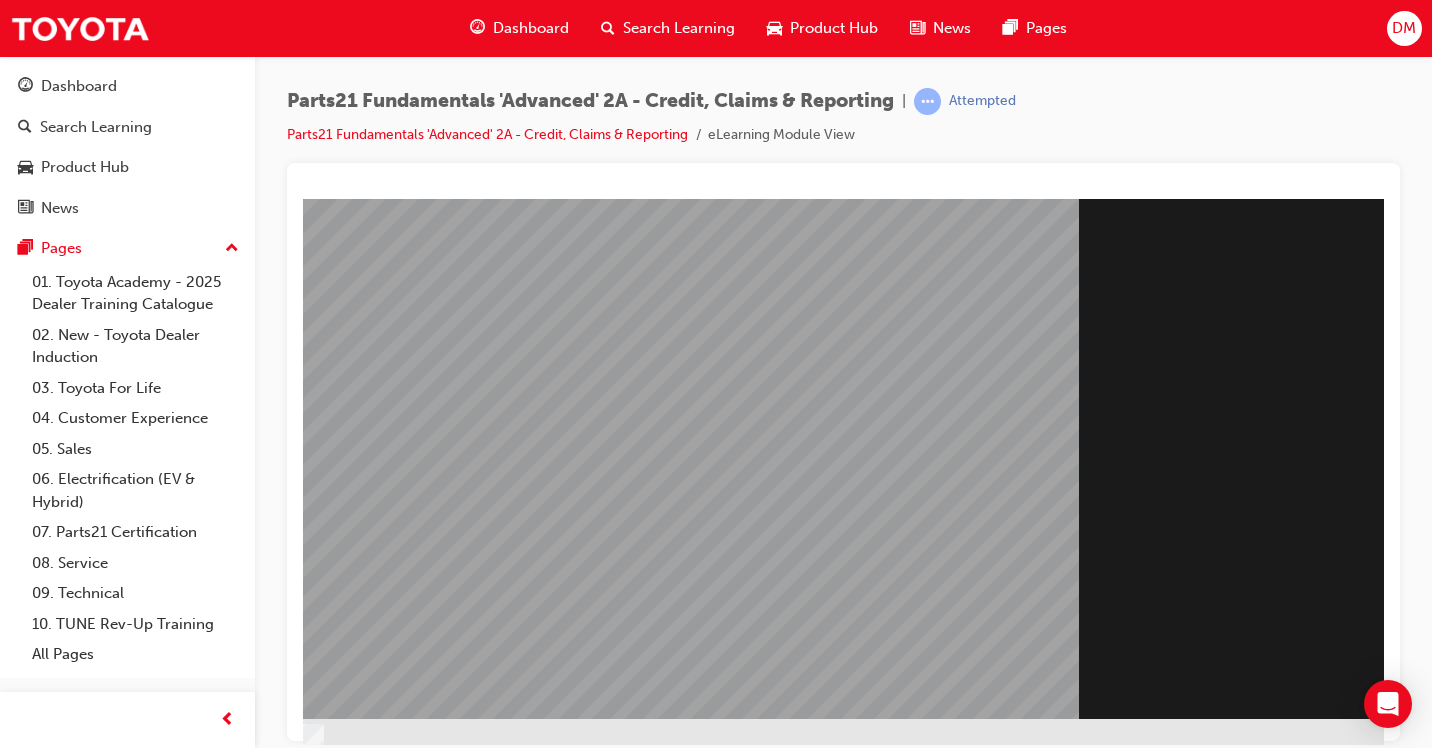 click at bounding box center (87, 1630) 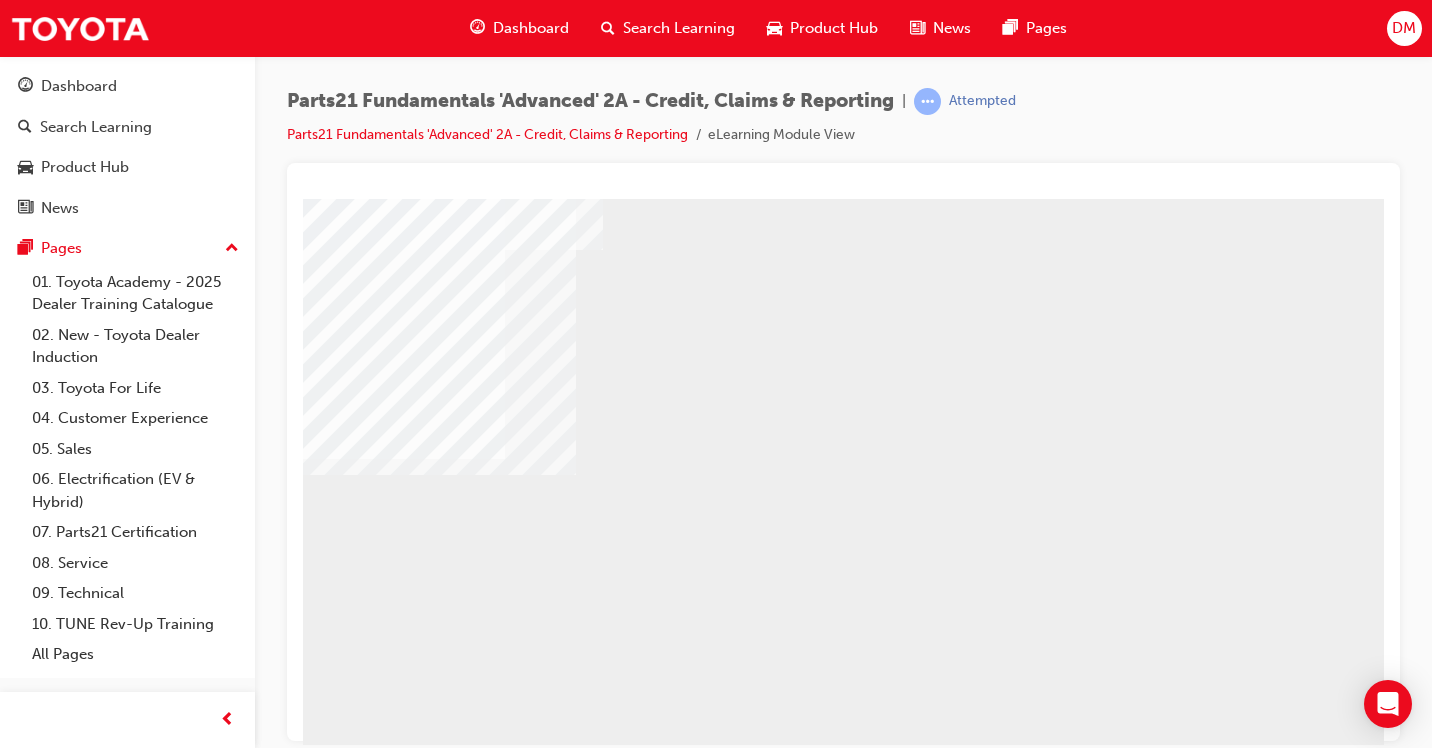 scroll, scrollTop: 100, scrollLeft: 0, axis: vertical 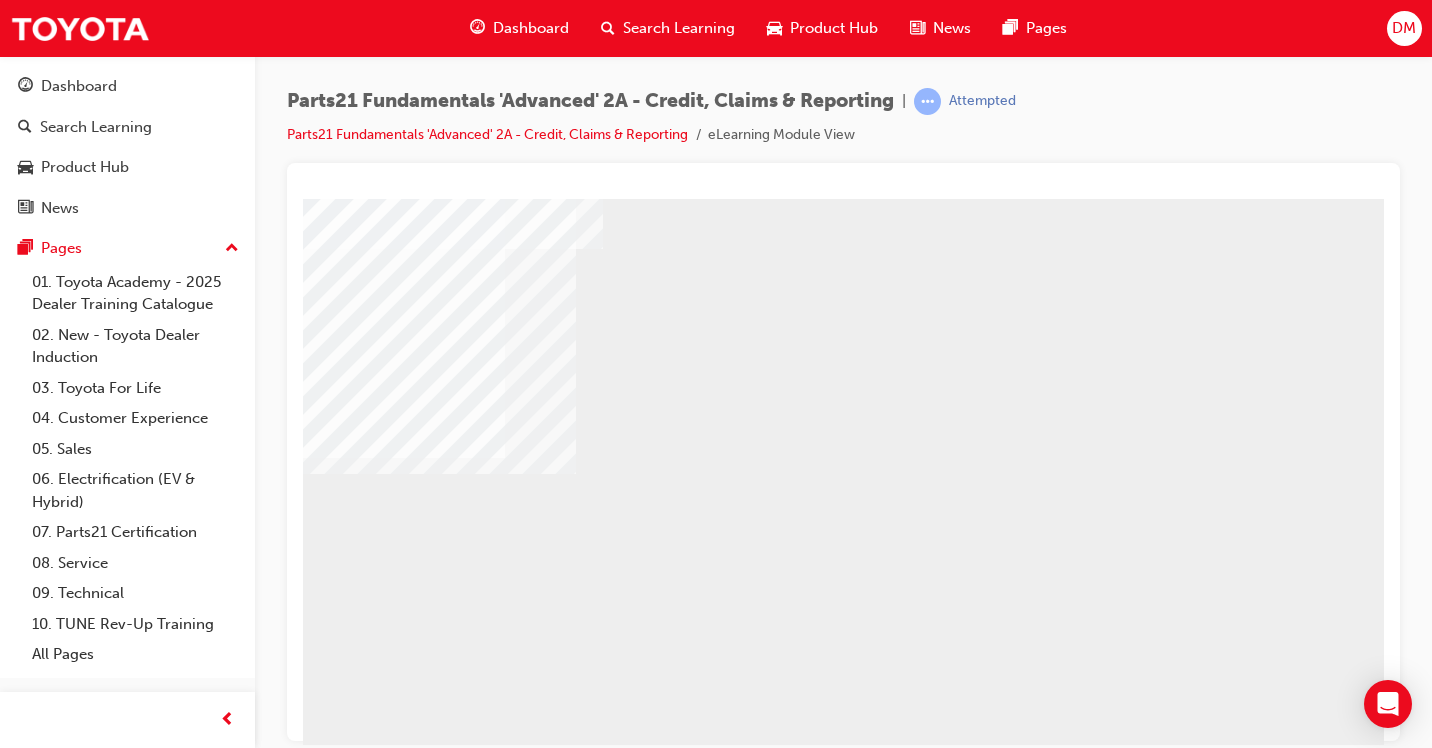 click at bounding box center (405, 1490) 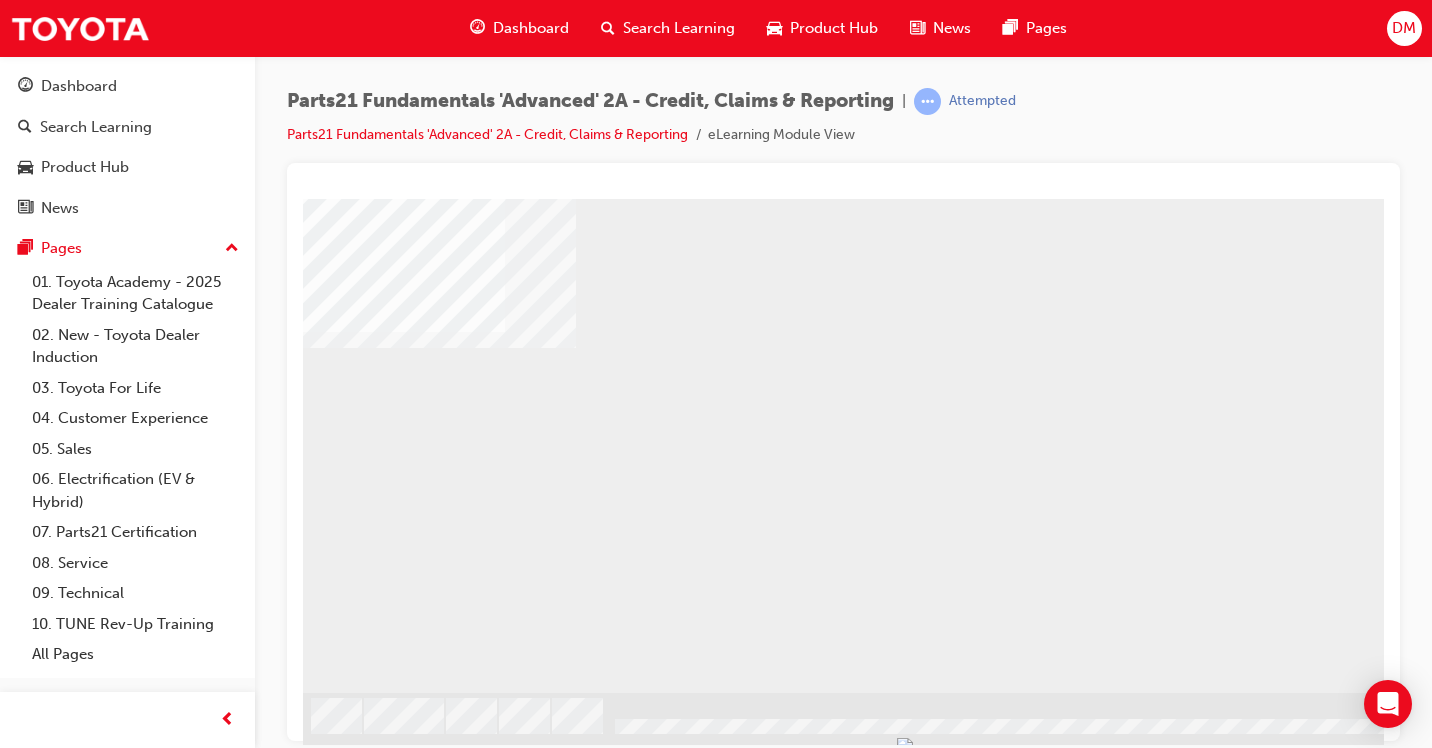 scroll, scrollTop: 234, scrollLeft: 0, axis: vertical 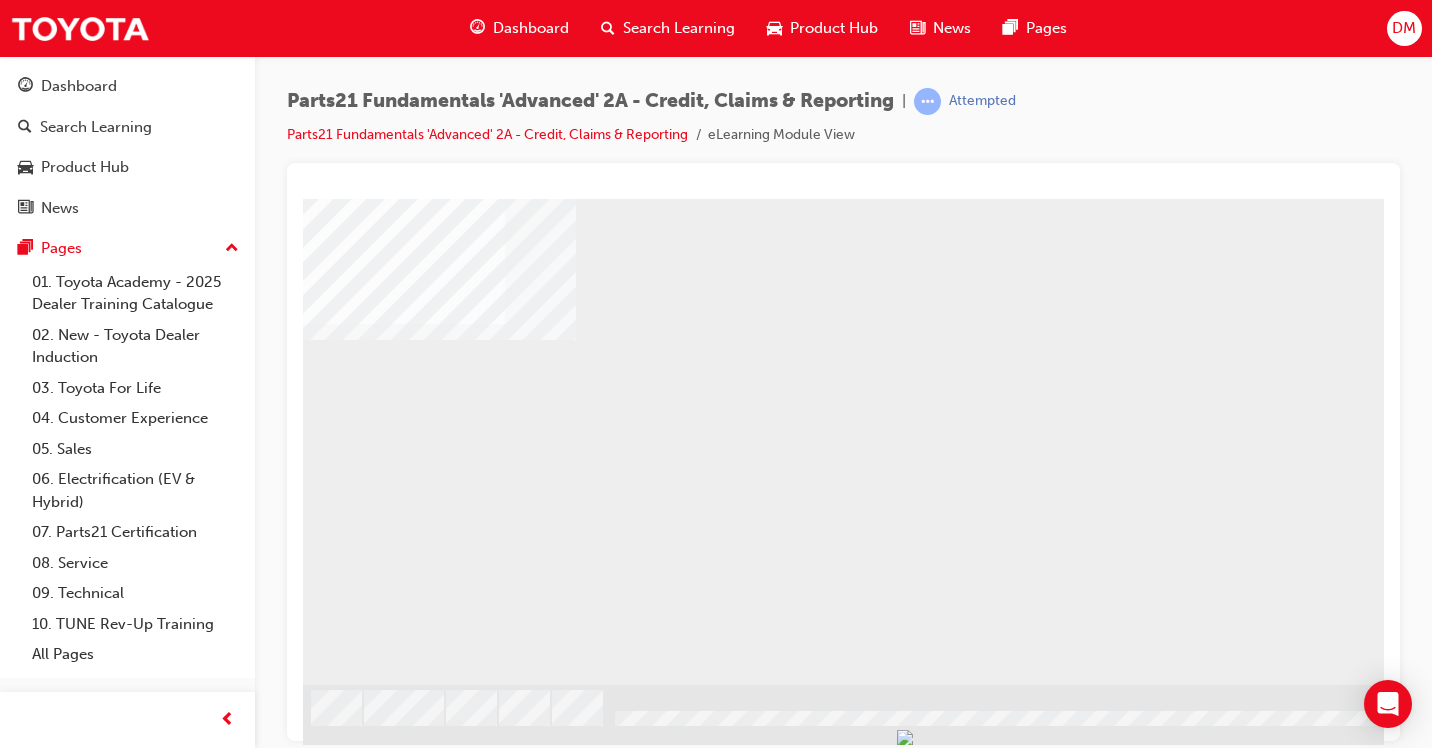 click at bounding box center [428, 3388] 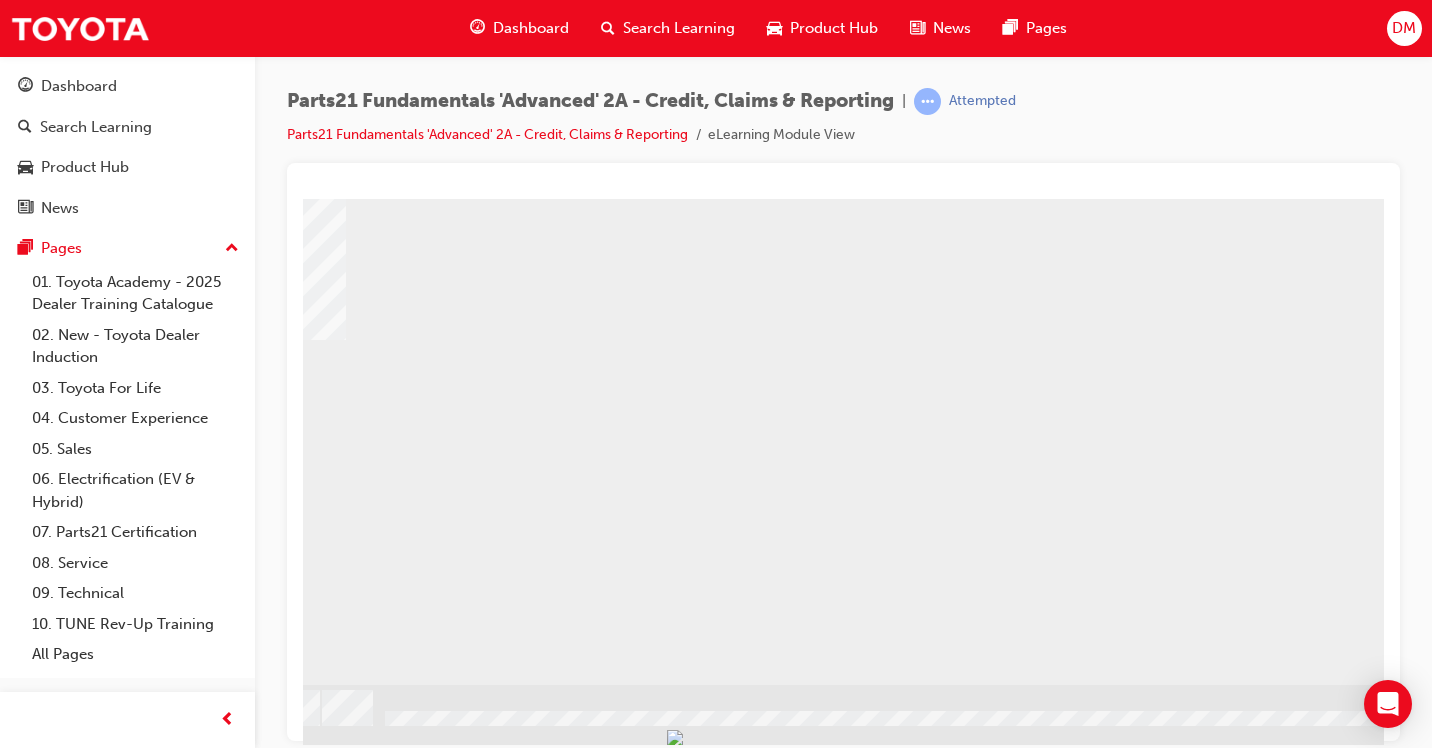 scroll, scrollTop: 234, scrollLeft: 240, axis: both 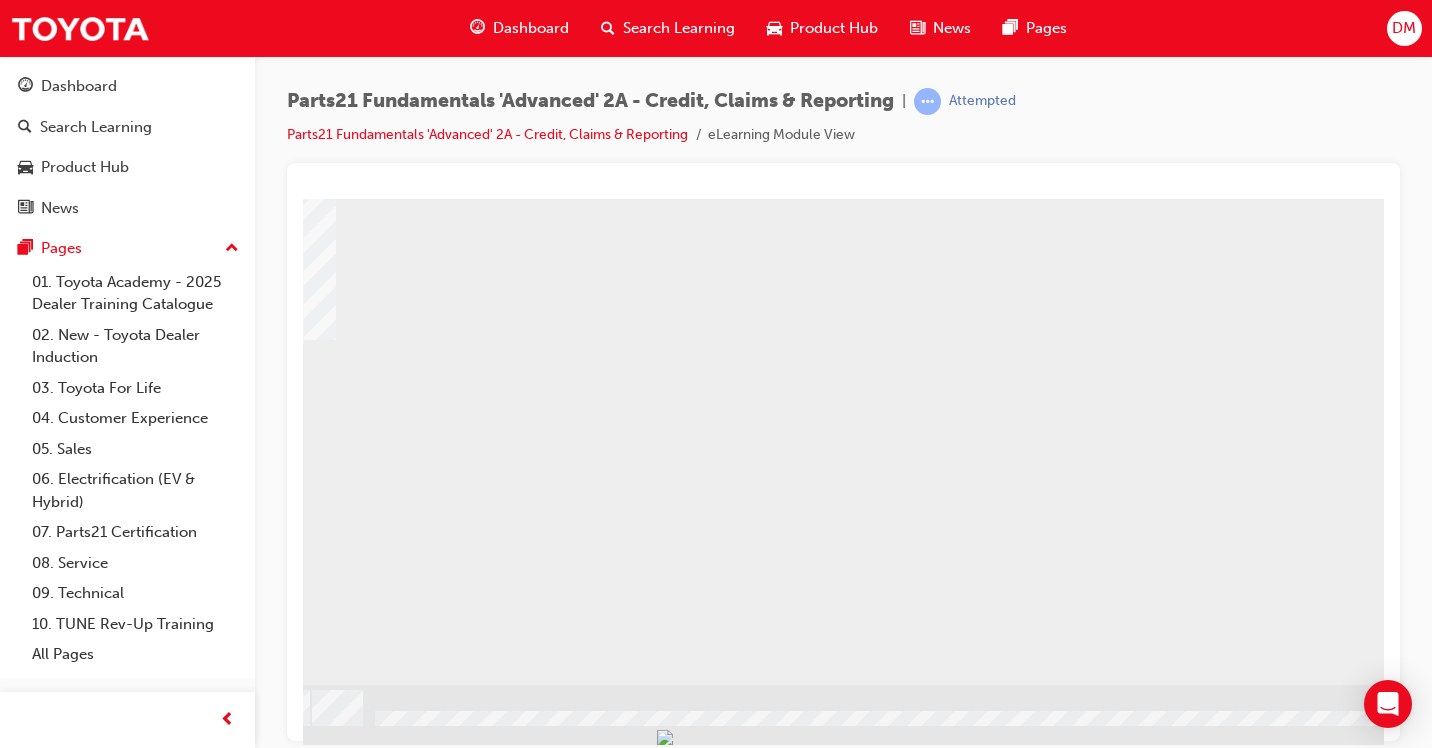 click at bounding box center [188, 3334] 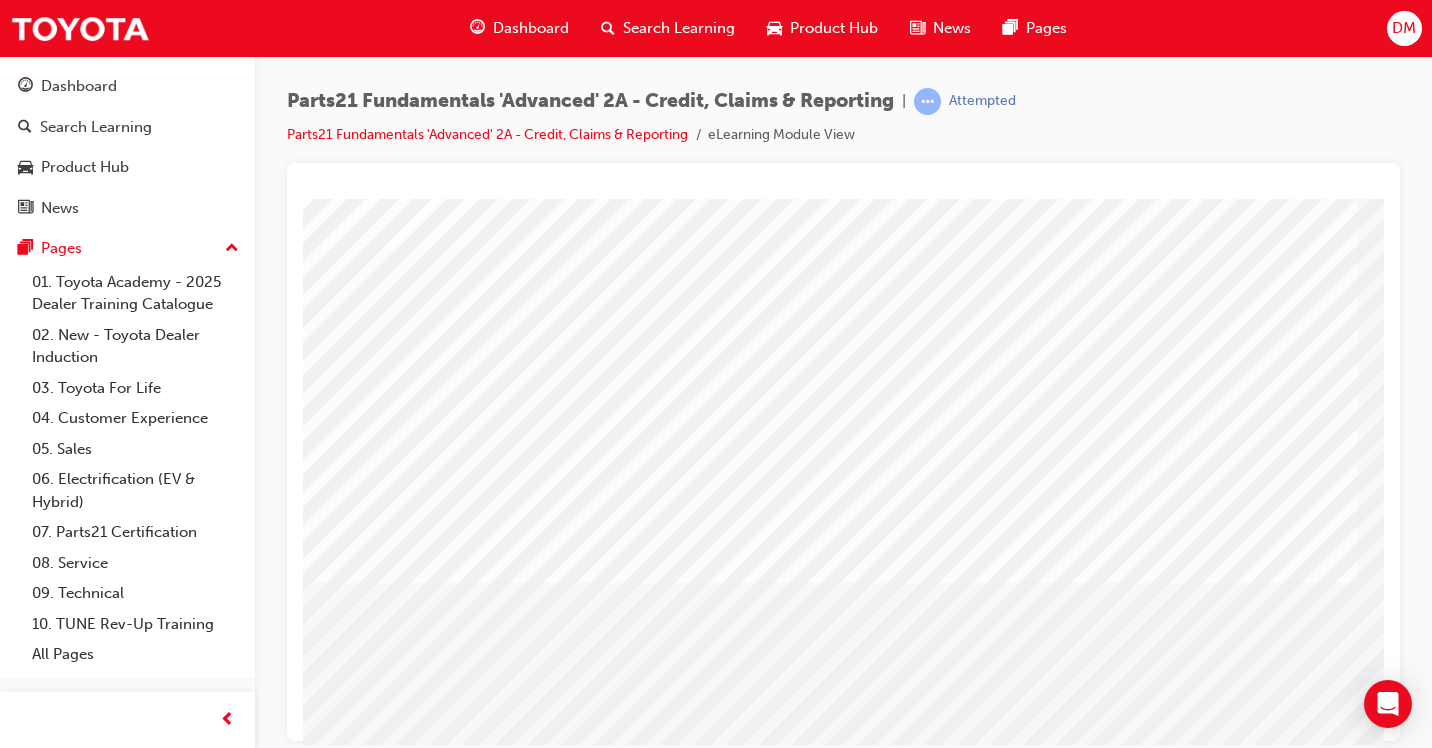scroll, scrollTop: 100, scrollLeft: 160, axis: both 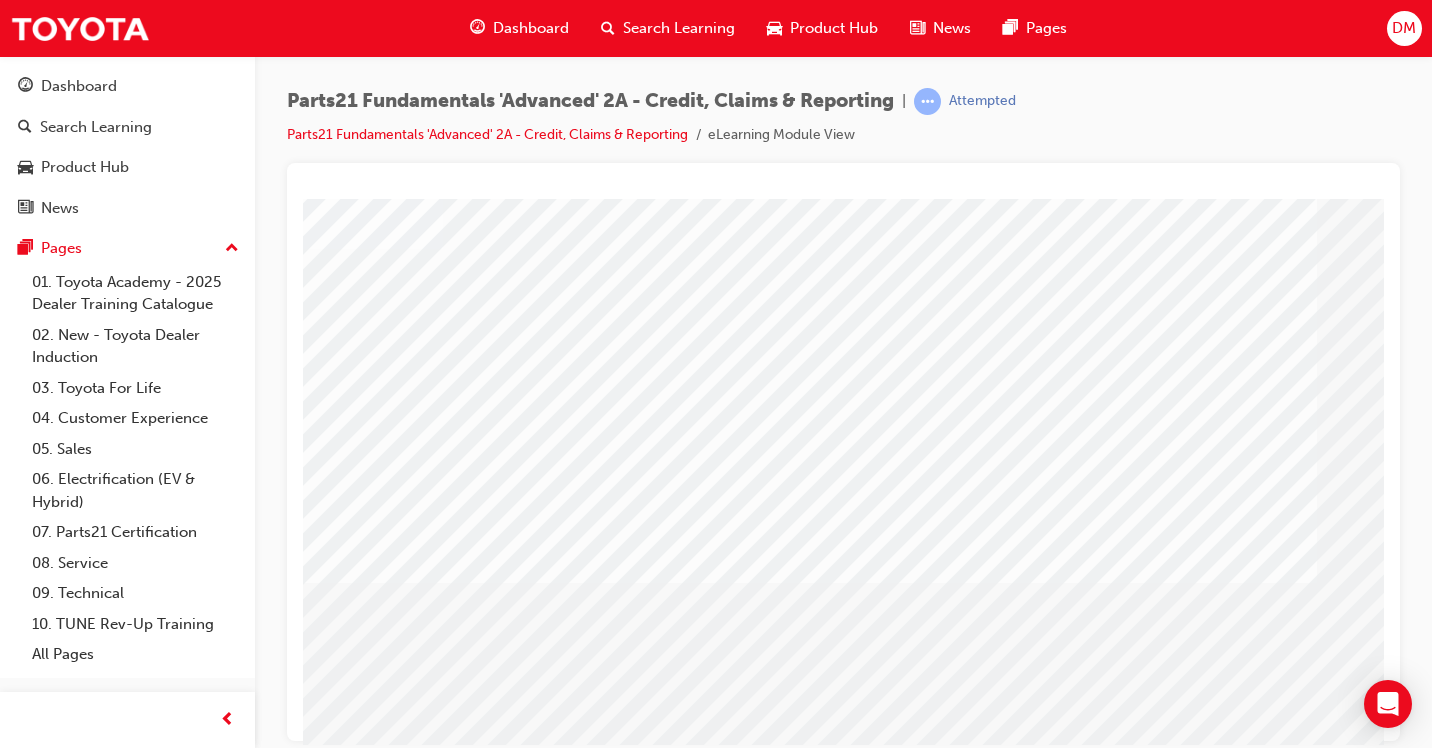 click at bounding box center (843, 452) 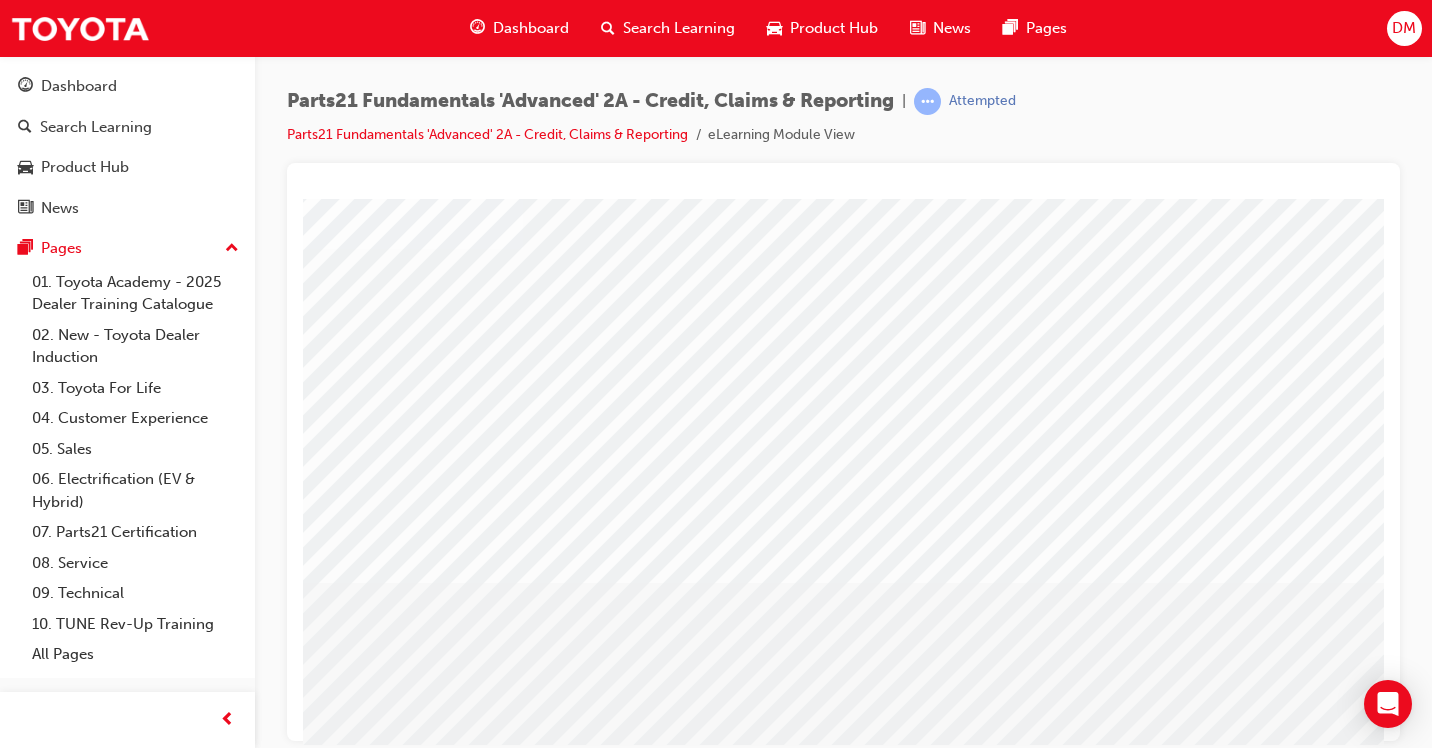 scroll, scrollTop: 100, scrollLeft: 40, axis: both 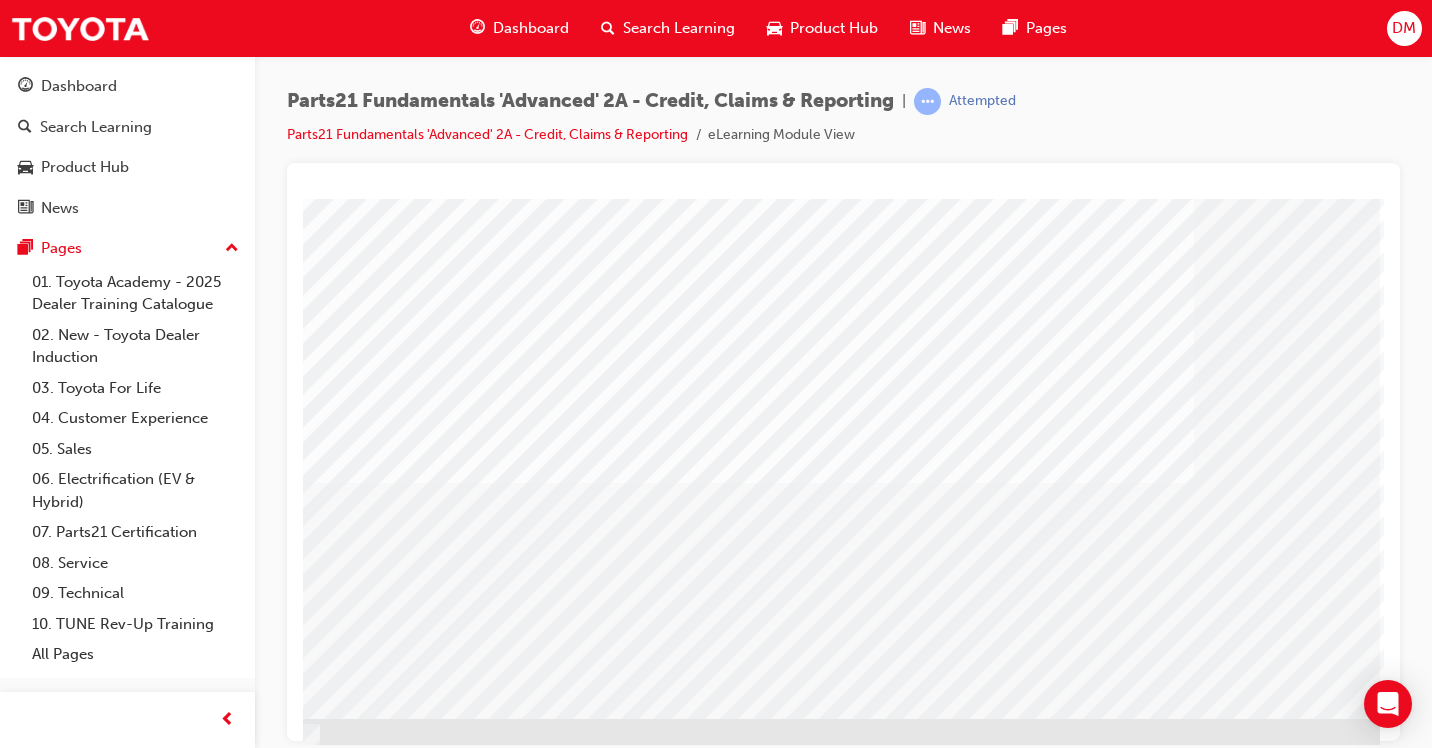 click at bounding box center (83, 2040) 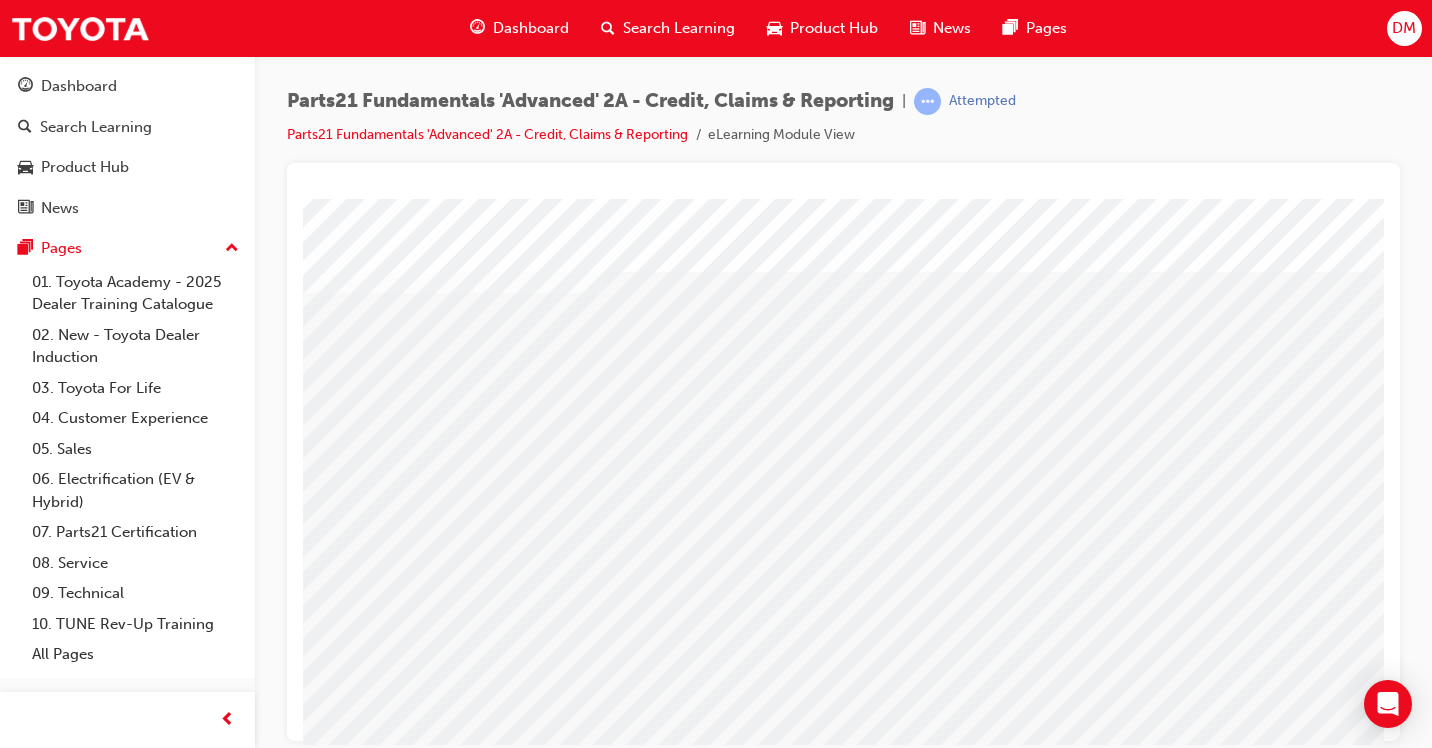 scroll, scrollTop: 100, scrollLeft: 0, axis: vertical 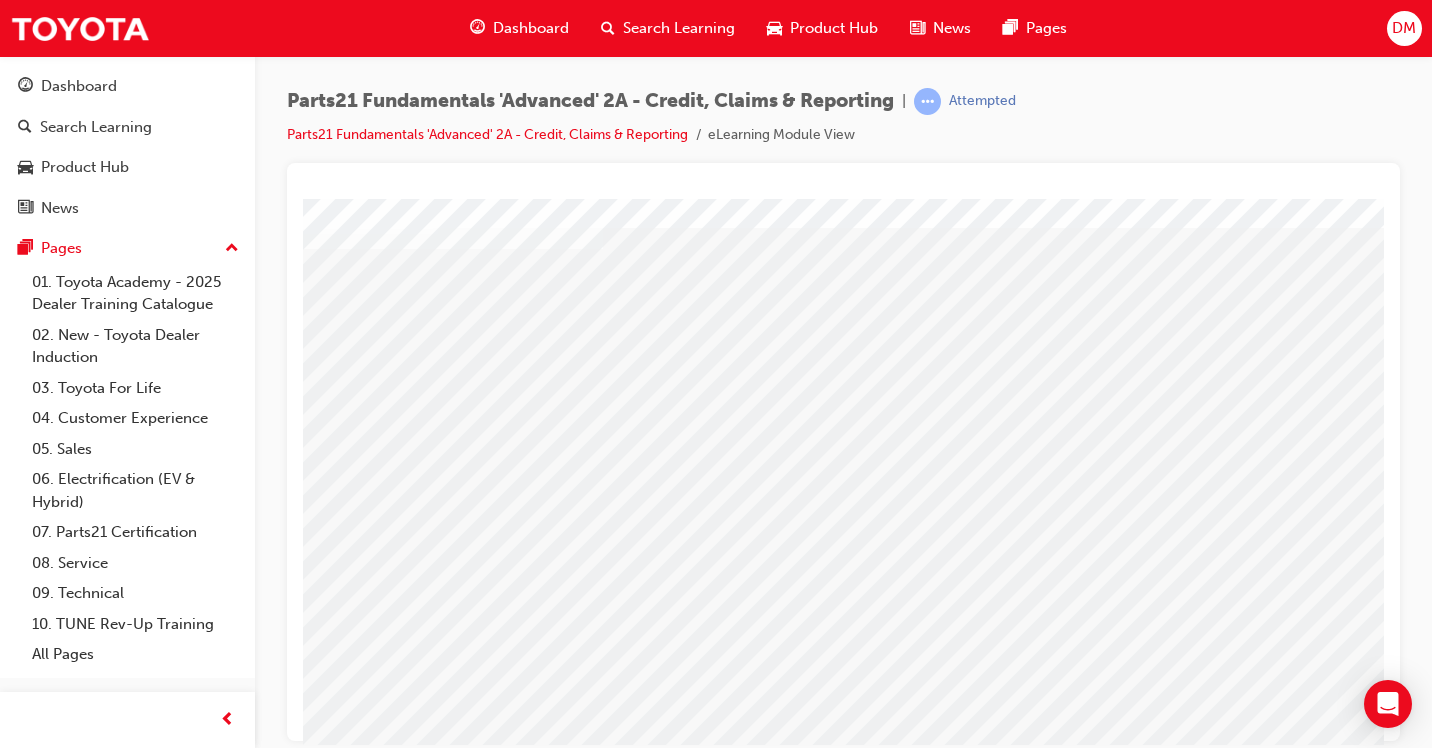 click at bounding box center [362, 2657] 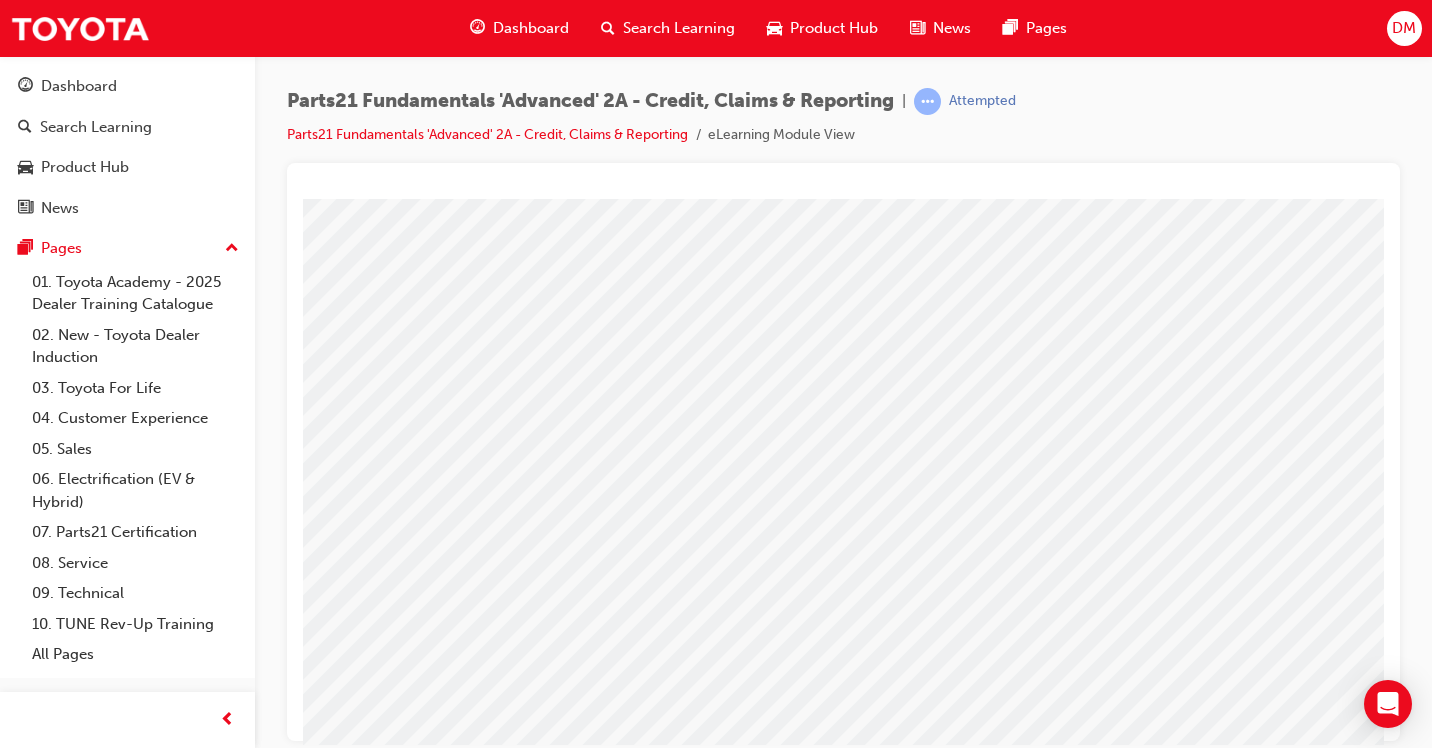 scroll, scrollTop: 200, scrollLeft: 0, axis: vertical 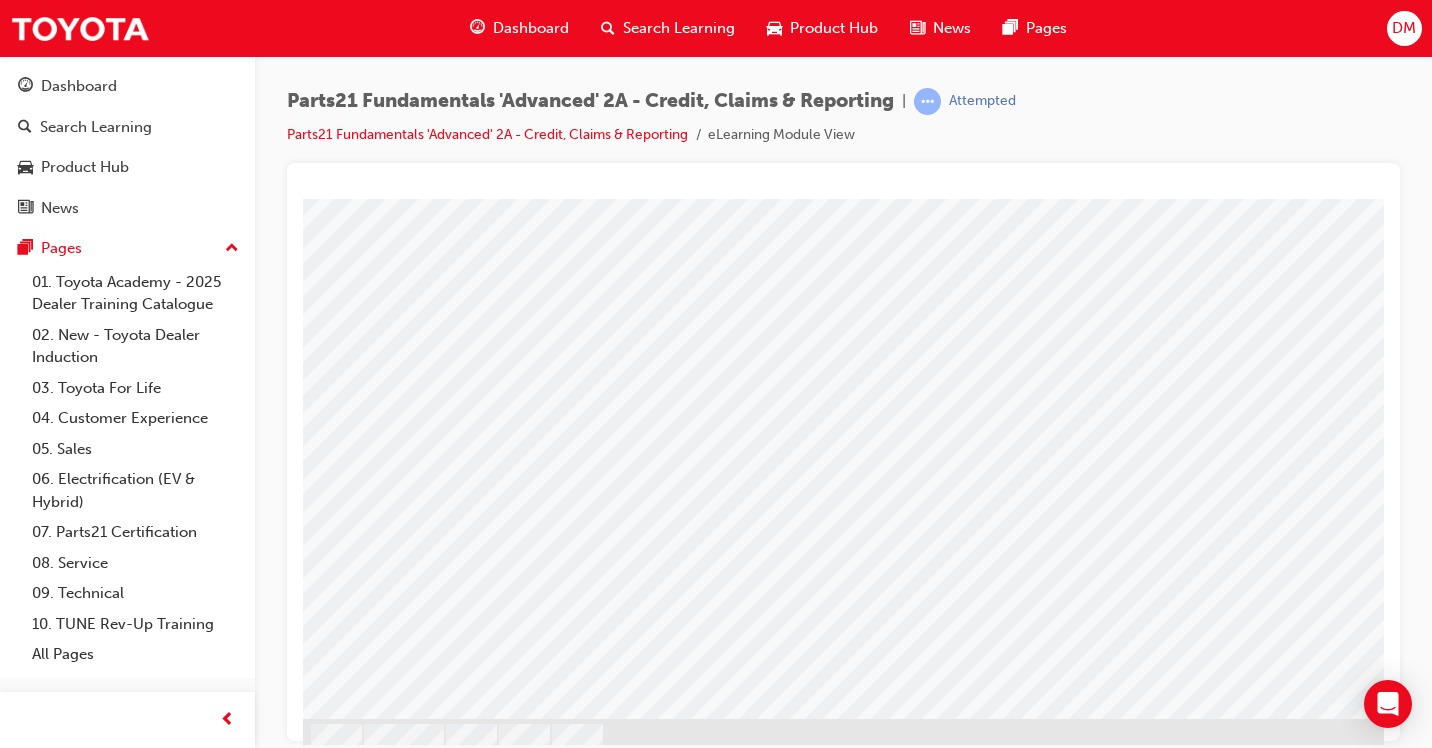 click on "Parts21 Fundamentals 'Advanced' 2A - Credit, Claims & Reporting | Attempted Parts21 Fundamentals 'Advanced' 2A - Credit, Claims & Reporting eLearning Module View" at bounding box center [716, 374] 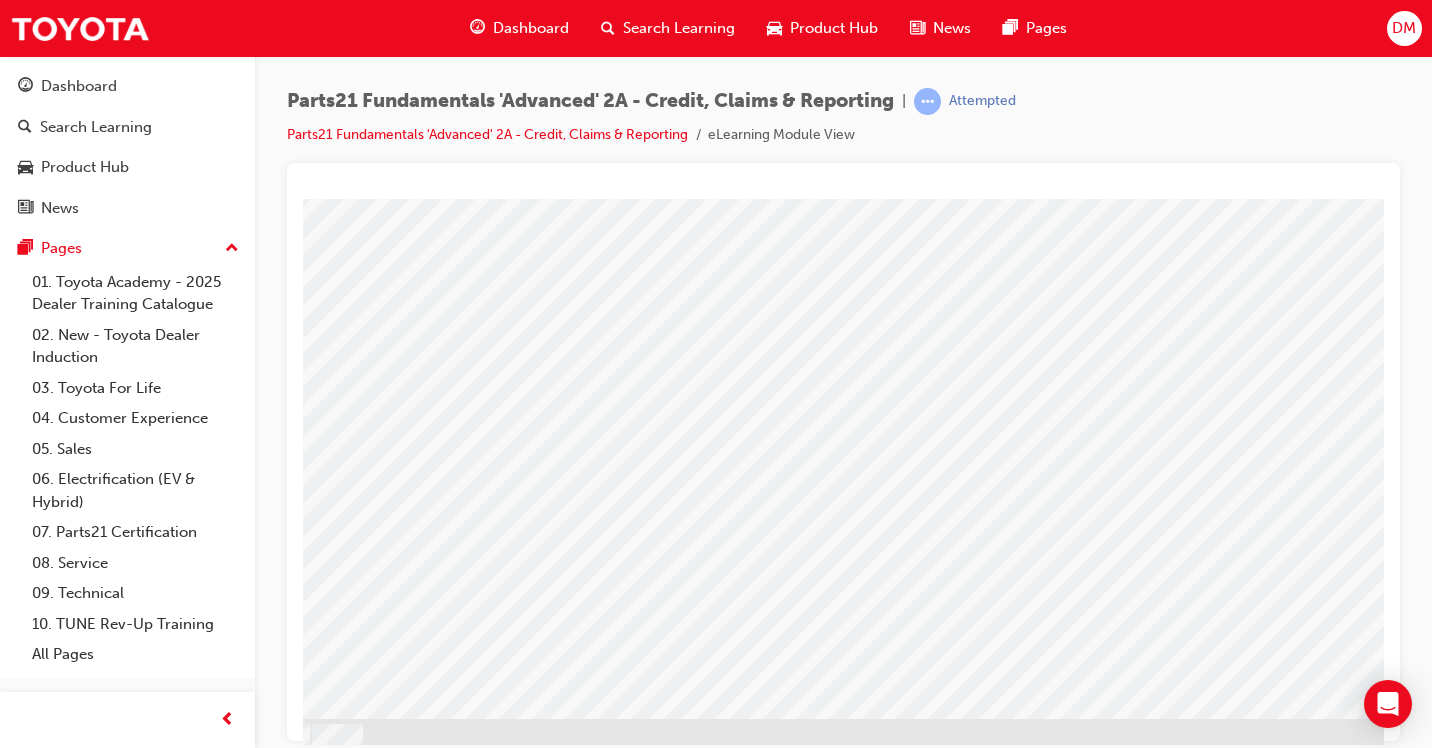 scroll, scrollTop: 200, scrollLeft: 280, axis: both 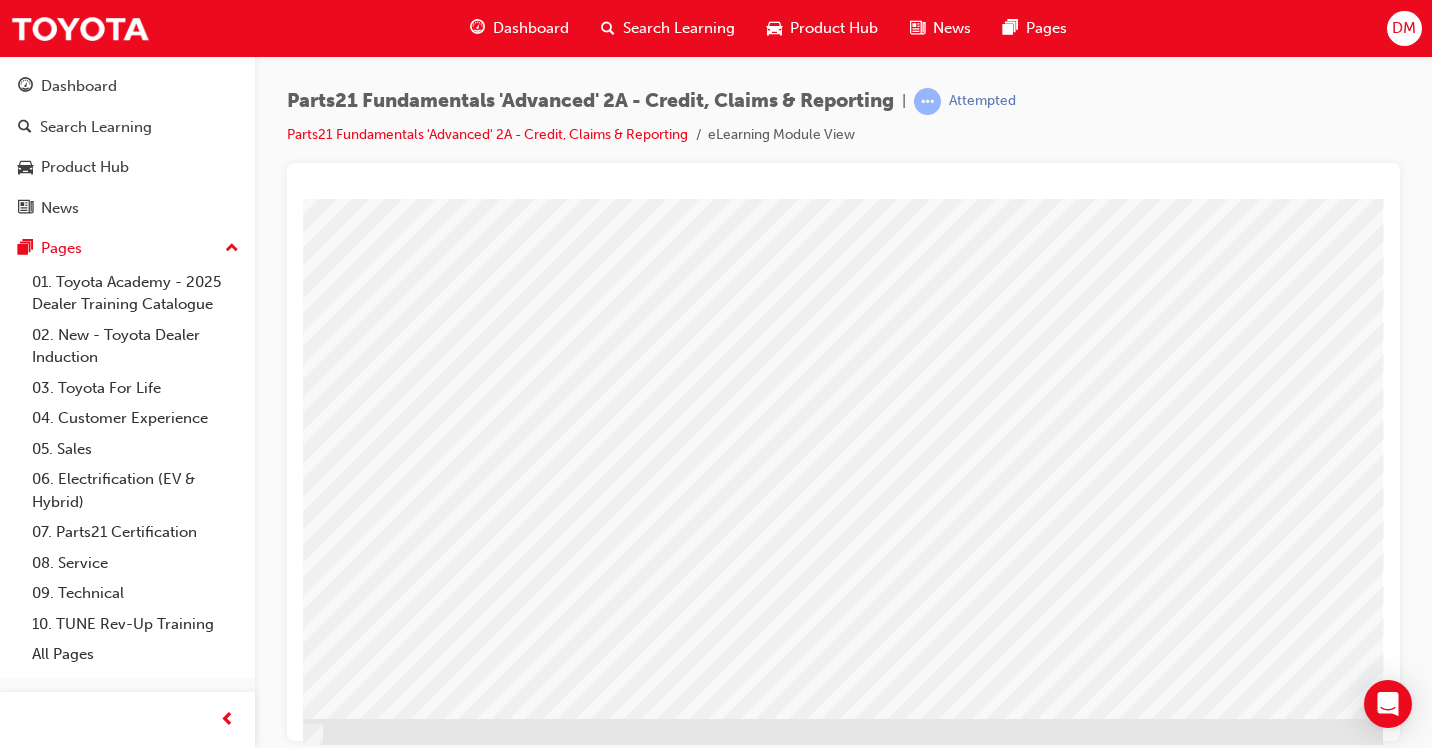 click at bounding box center (86, 1592) 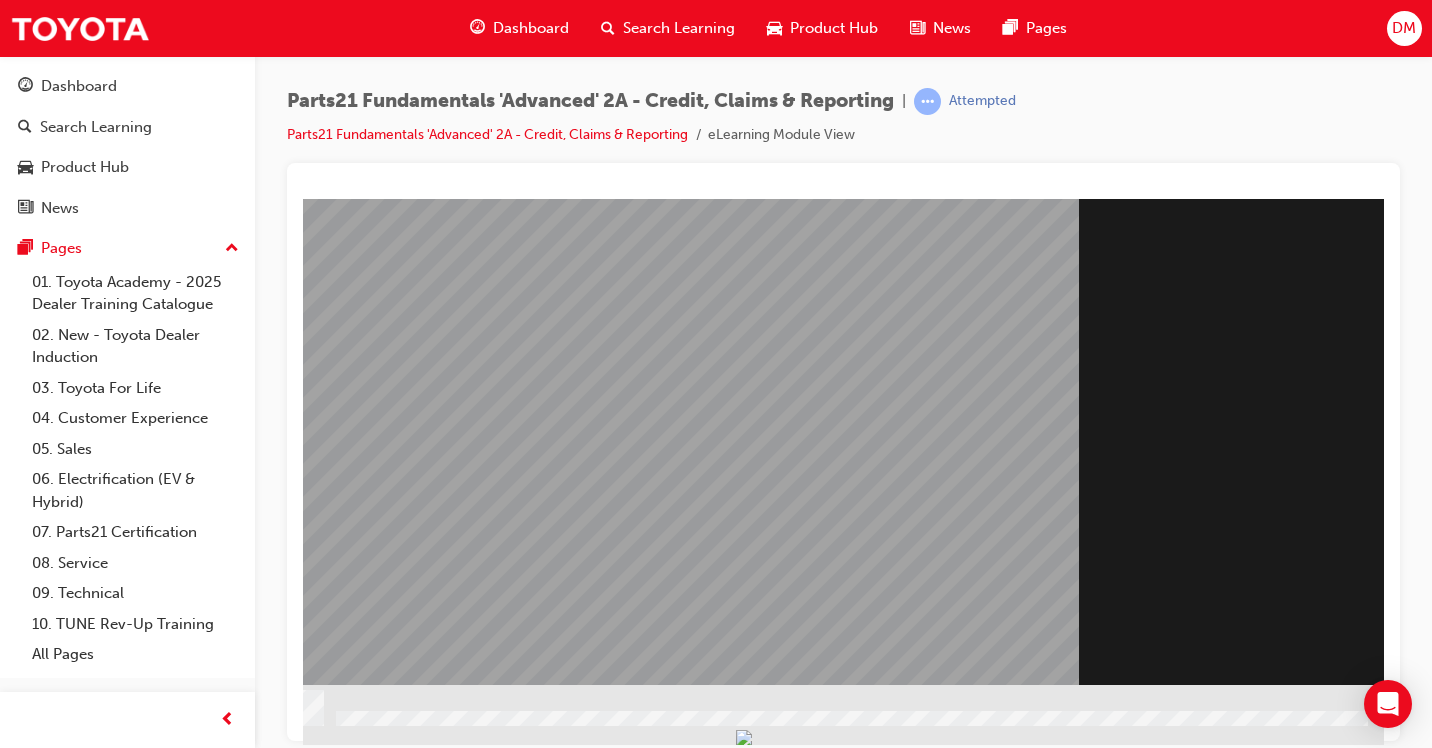 scroll, scrollTop: 234, scrollLeft: 294, axis: both 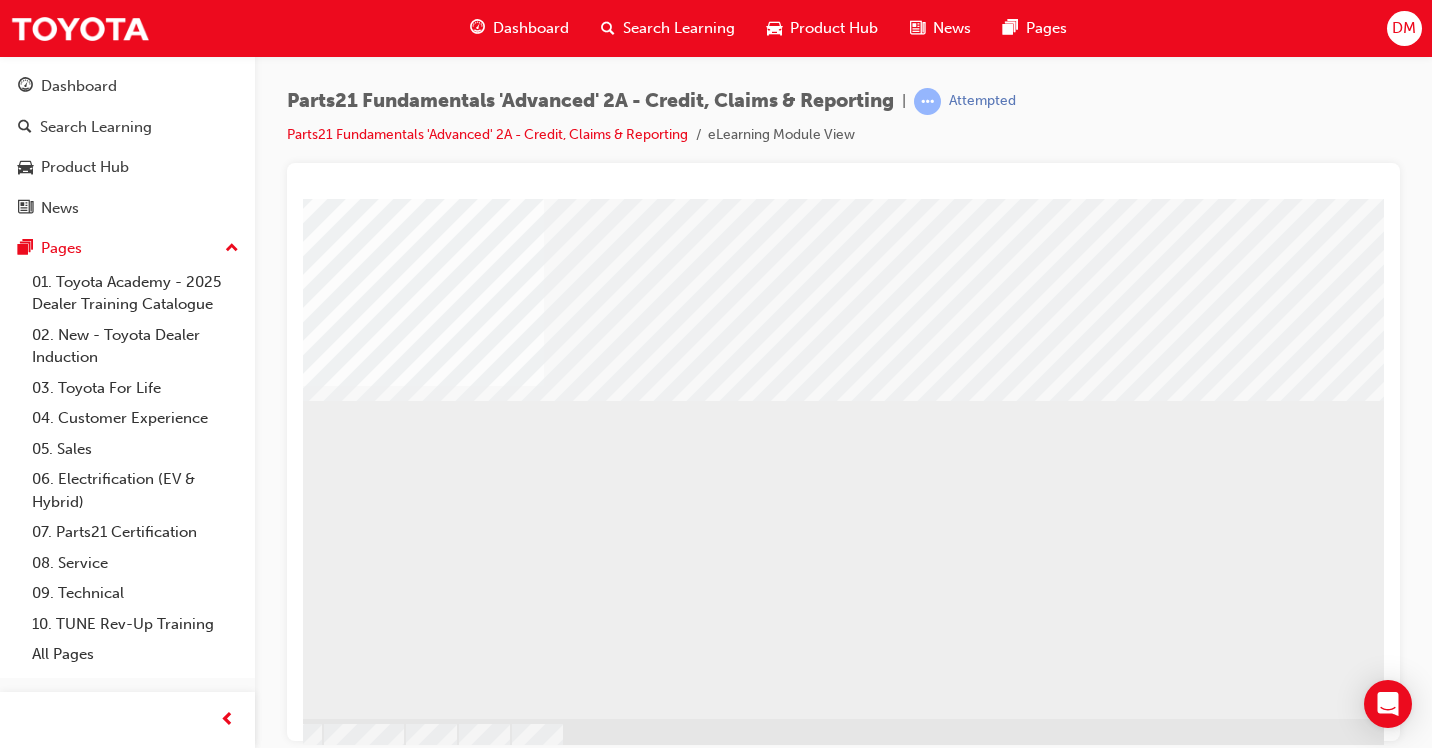click at bounding box center (403, 3006) 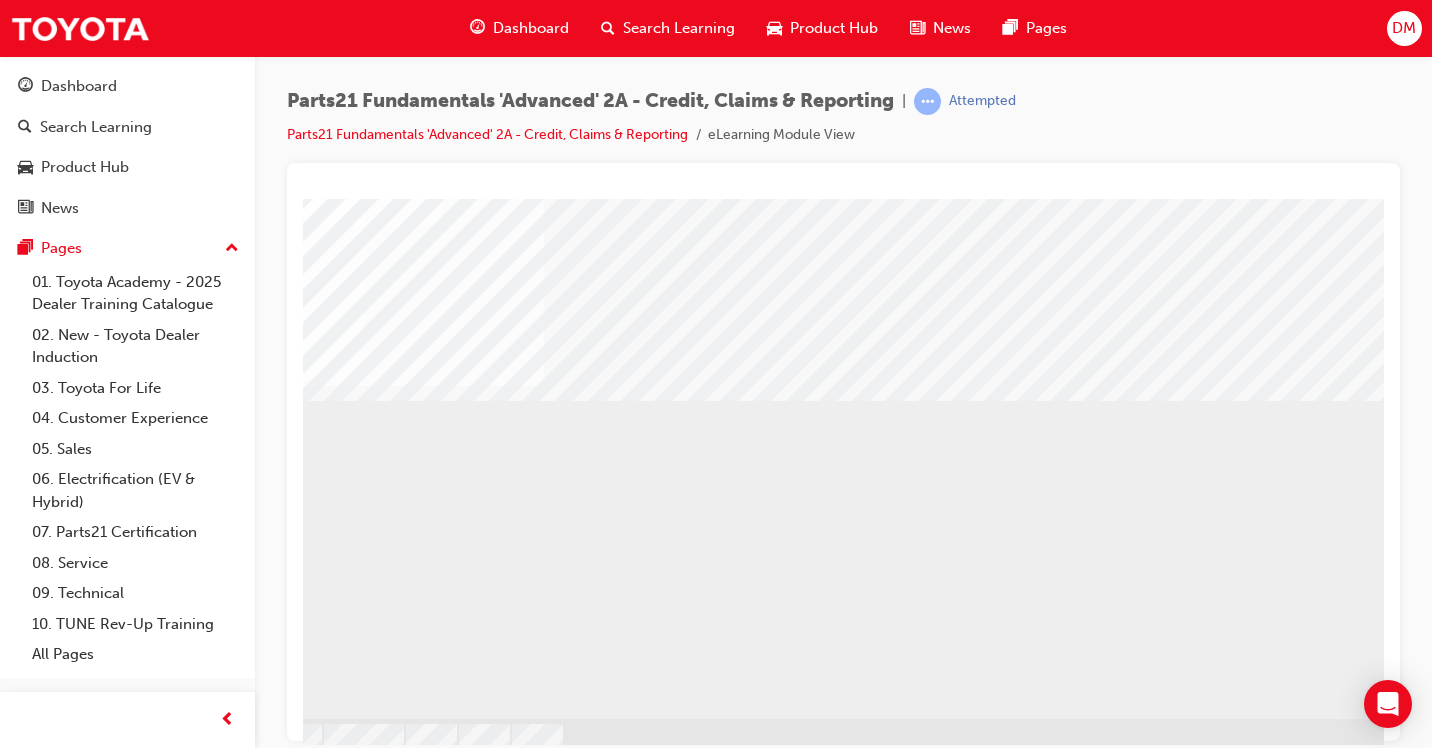 click at bounding box center (445, 3060) 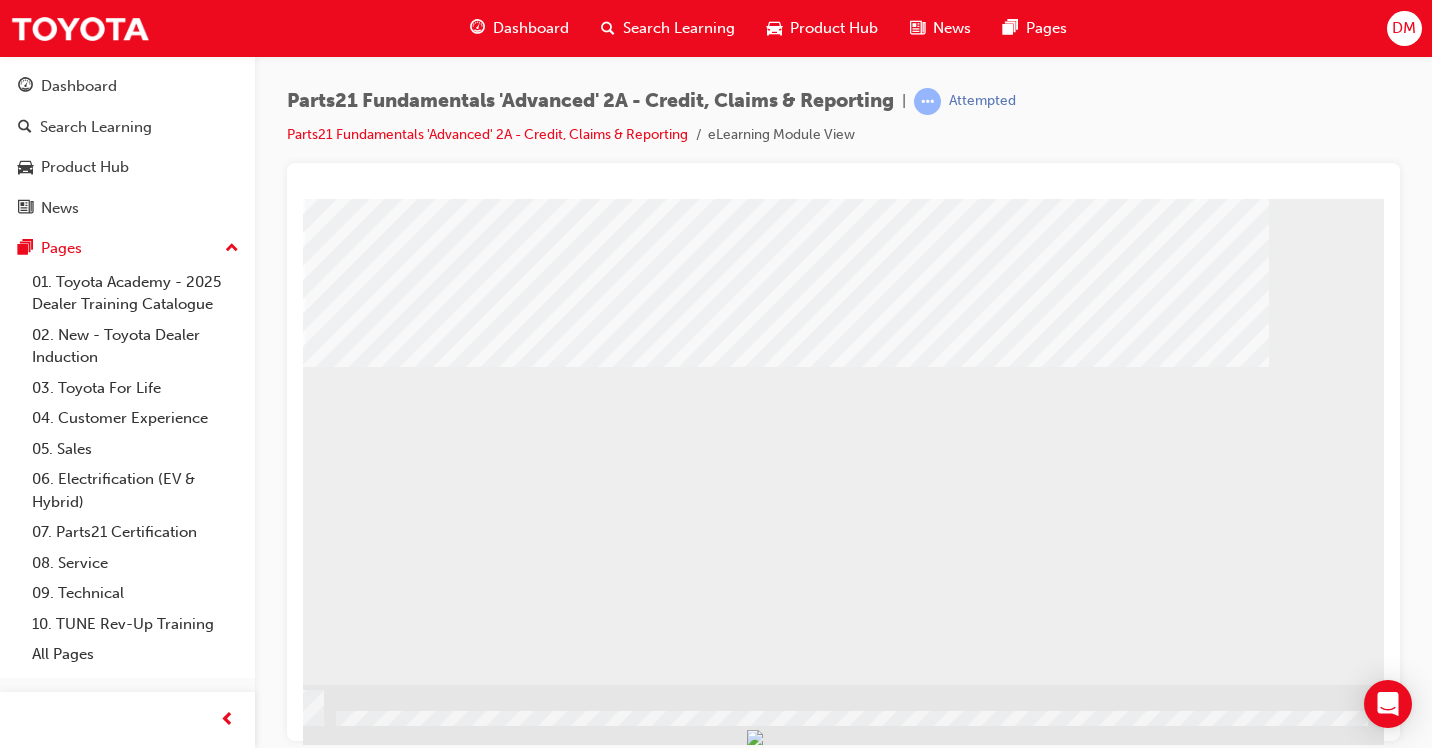 scroll, scrollTop: 234, scrollLeft: 294, axis: both 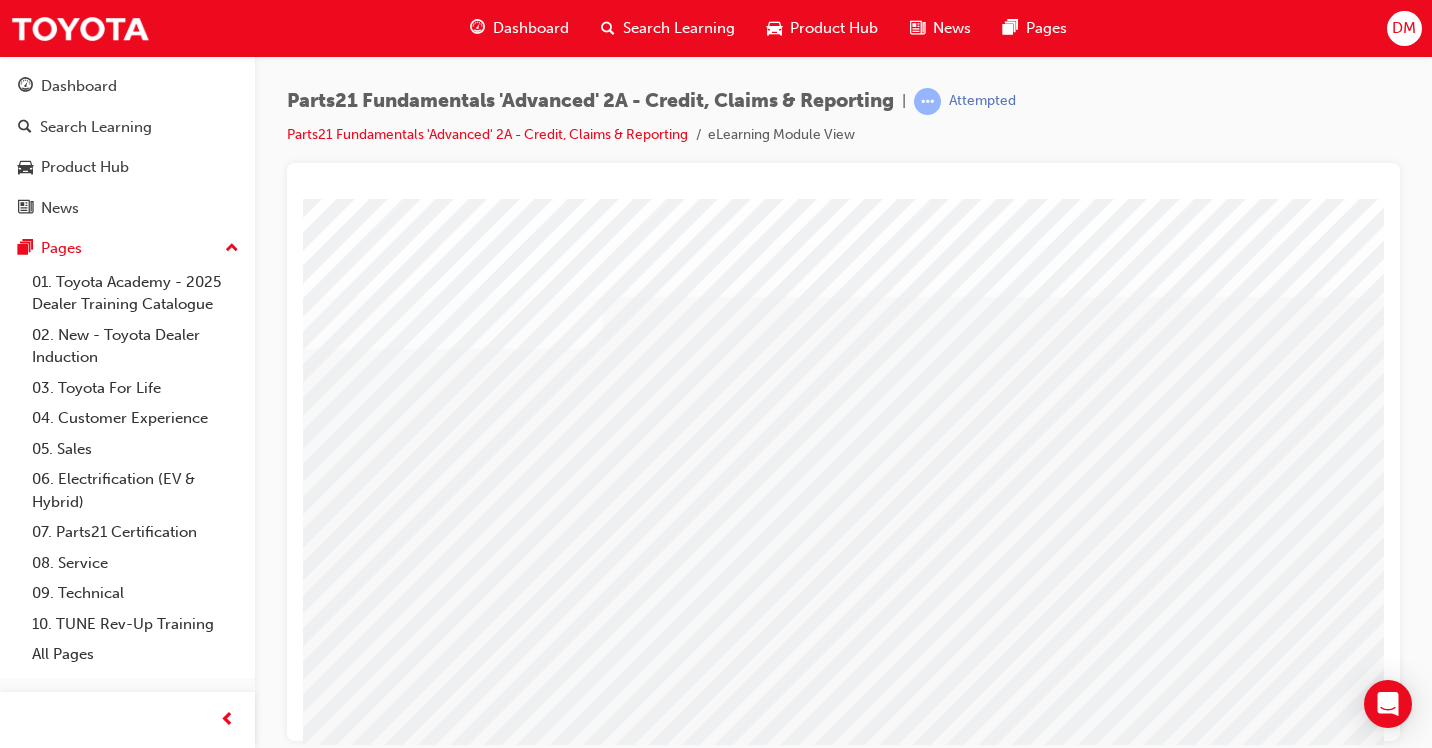 drag, startPoint x: 851, startPoint y: 425, endPoint x: 853, endPoint y: 464, distance: 39.051247 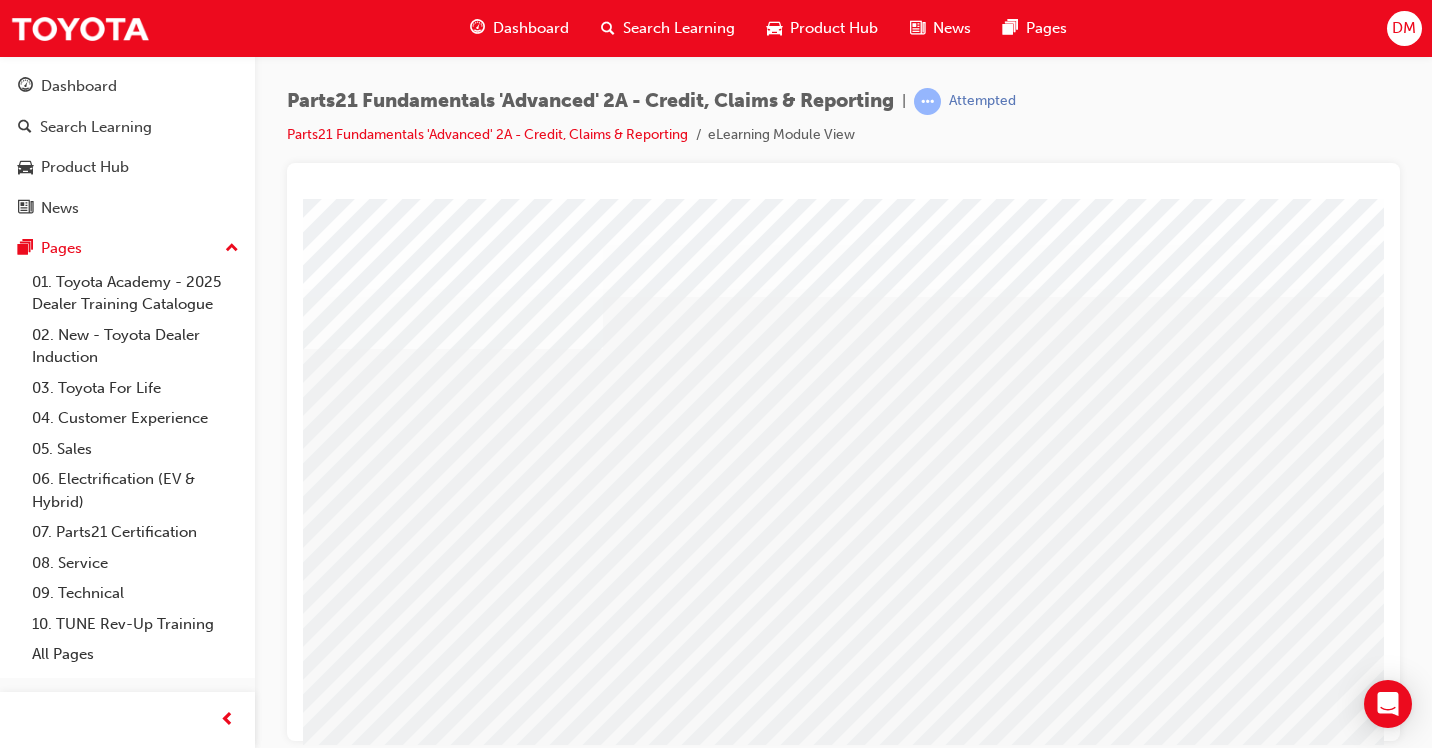 click at bounding box center [919, 1890] 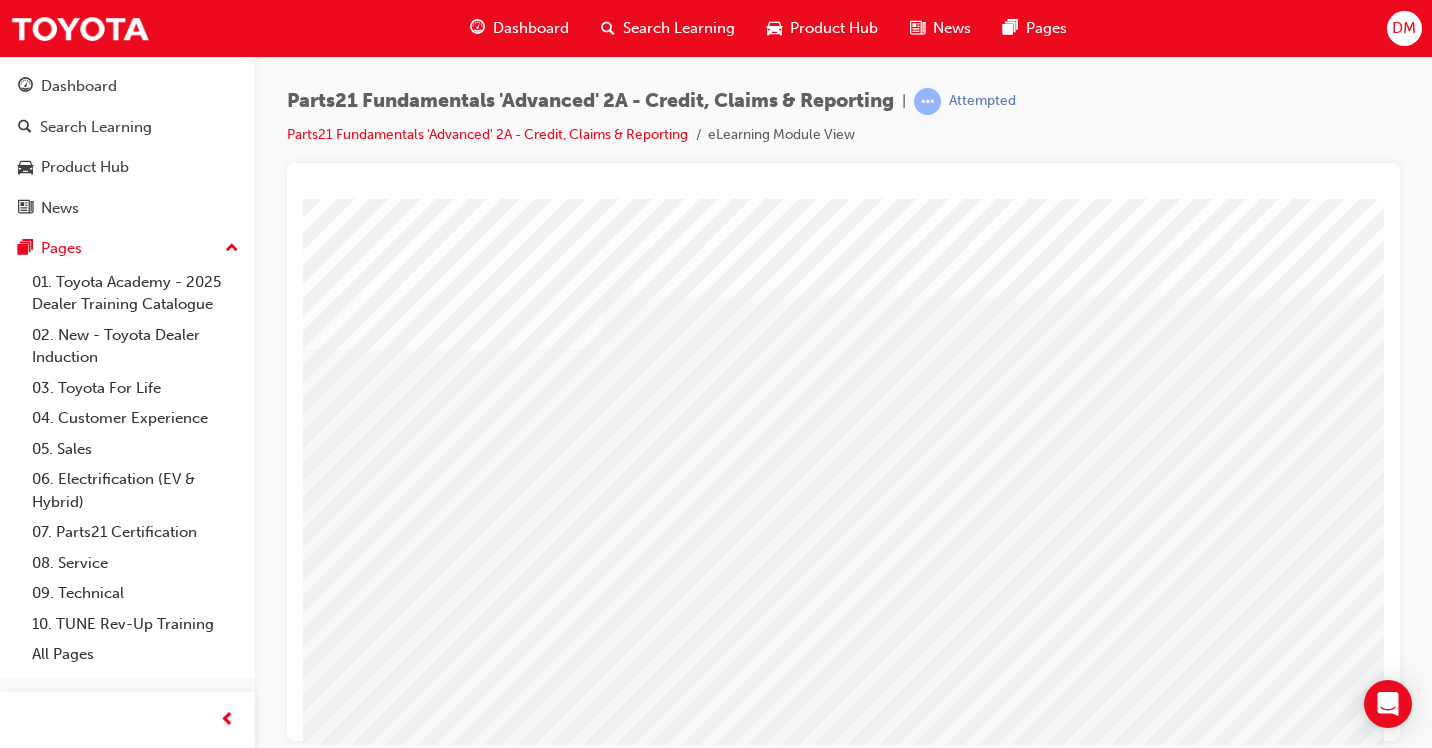 drag, startPoint x: 834, startPoint y: 568, endPoint x: 823, endPoint y: 595, distance: 29.15476 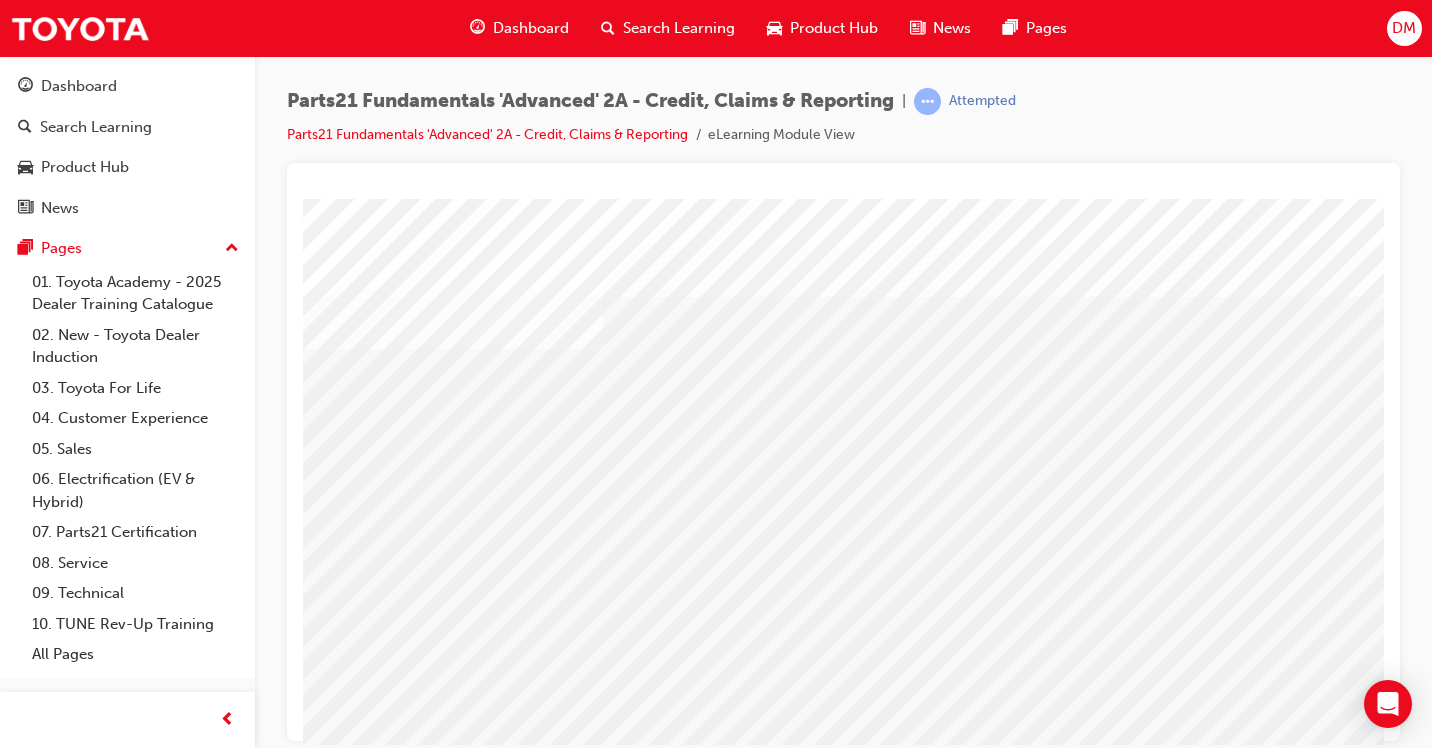 click at bounding box center (919, 2012) 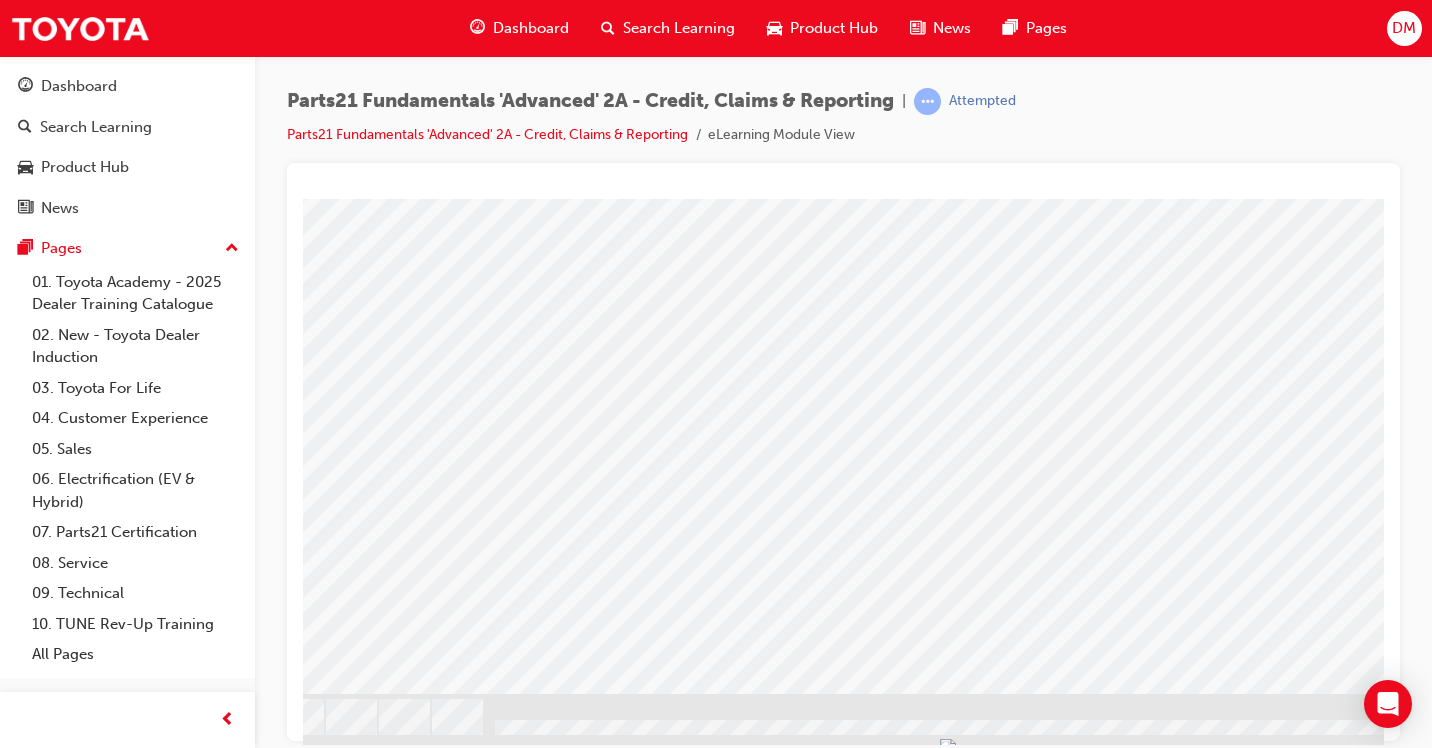 scroll, scrollTop: 234, scrollLeft: 120, axis: both 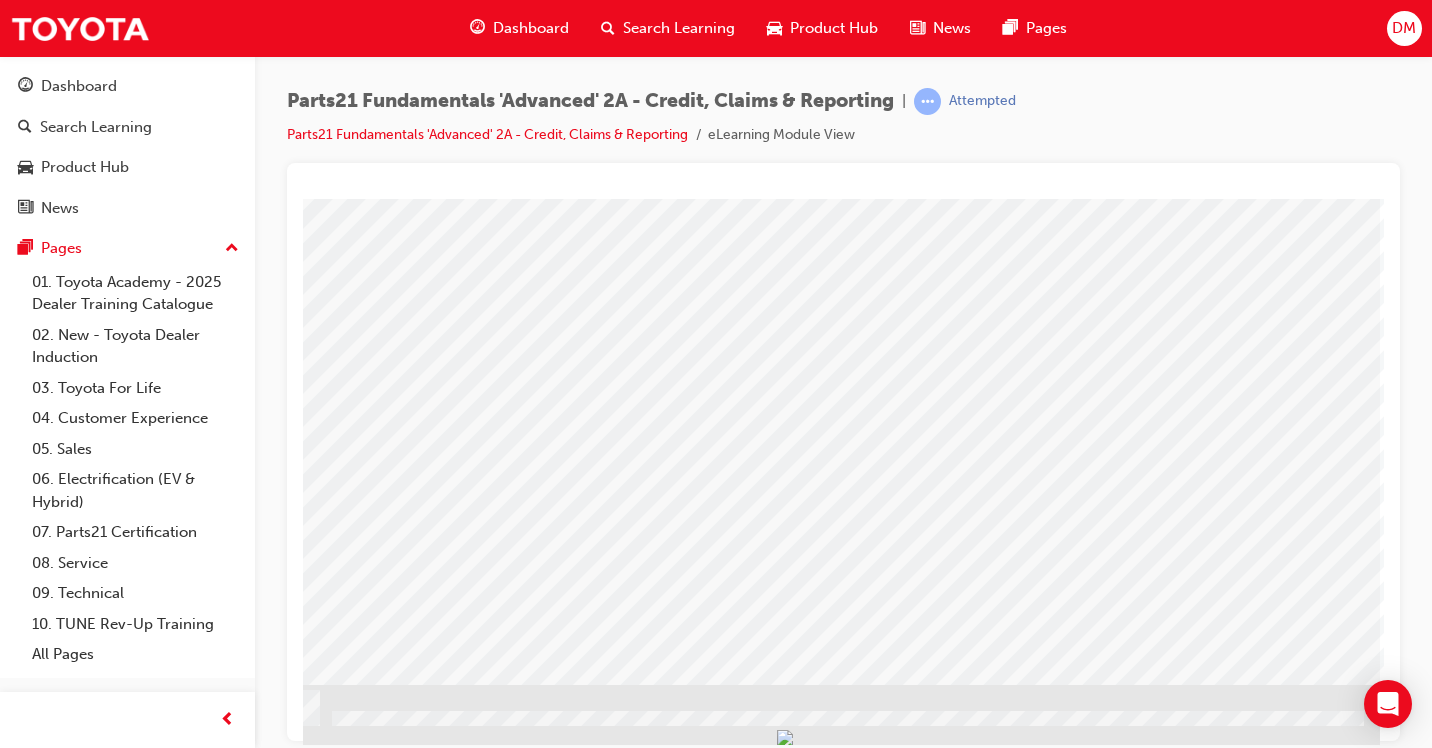 click at bounding box center [83, 1558] 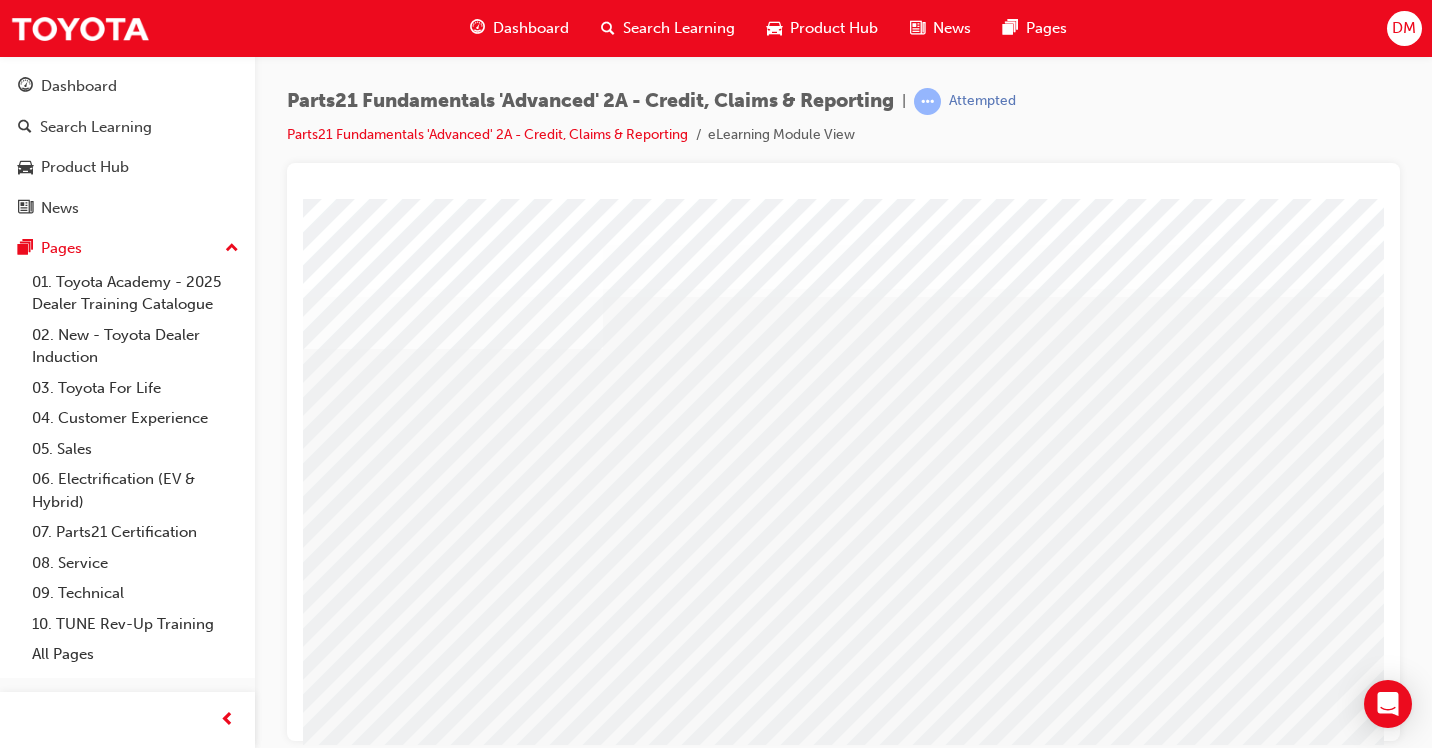 click at bounding box center (919, 1829) 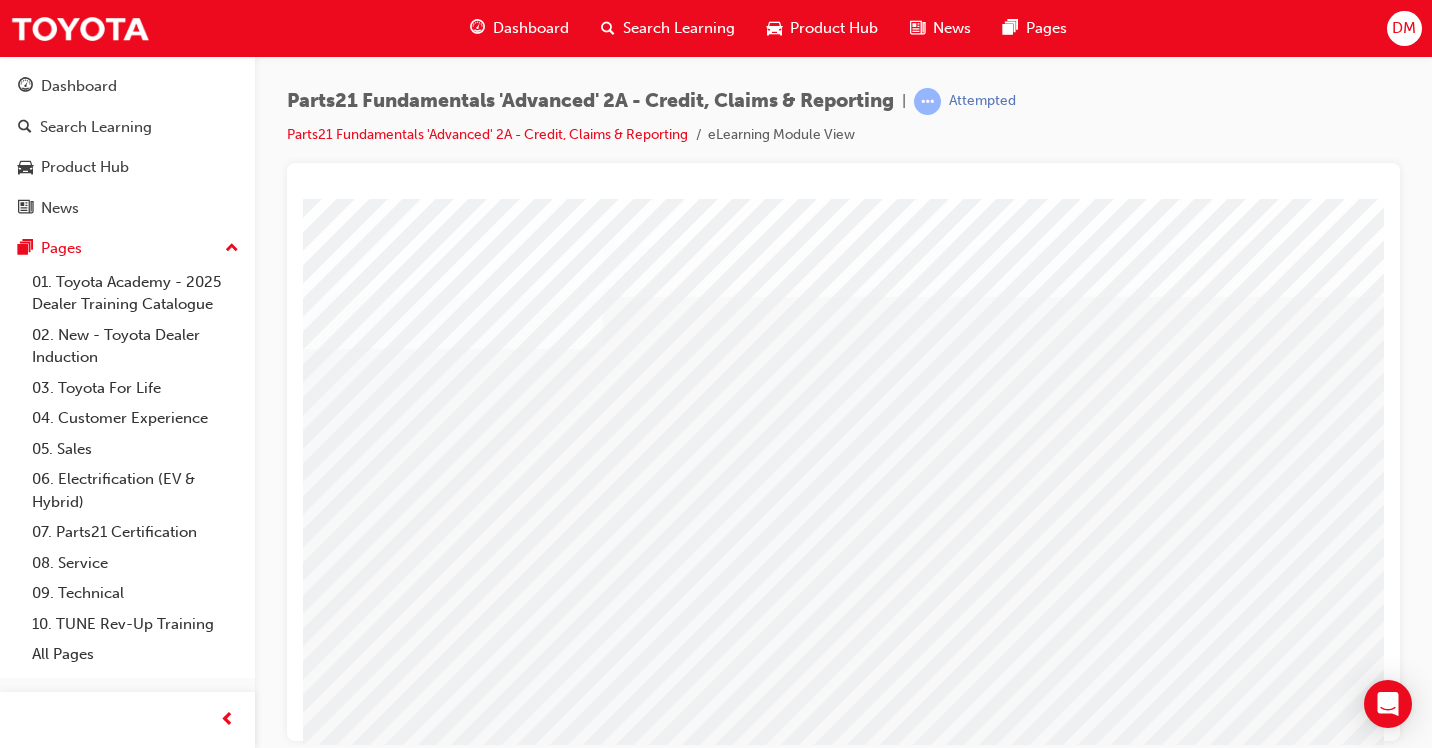 click at bounding box center [919, 1890] 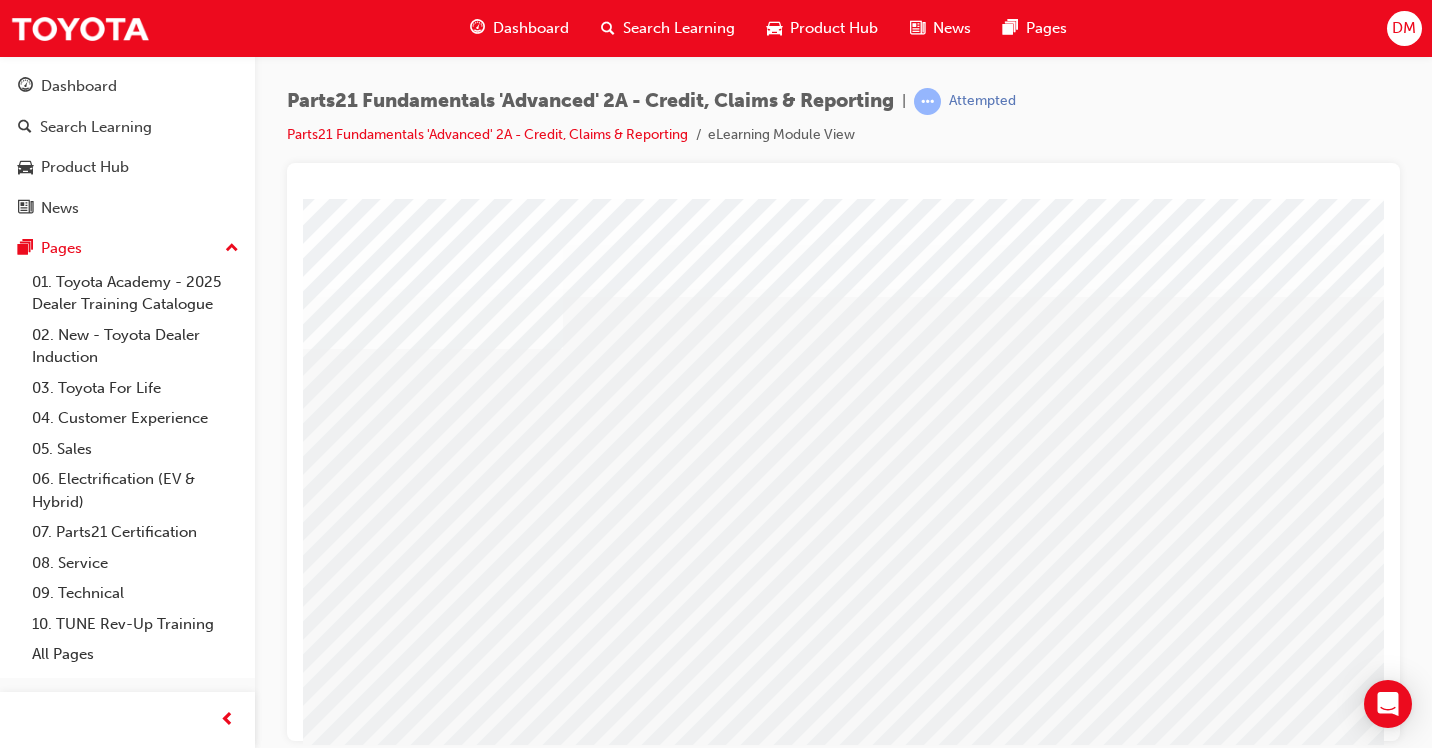 scroll, scrollTop: 0, scrollLeft: 80, axis: horizontal 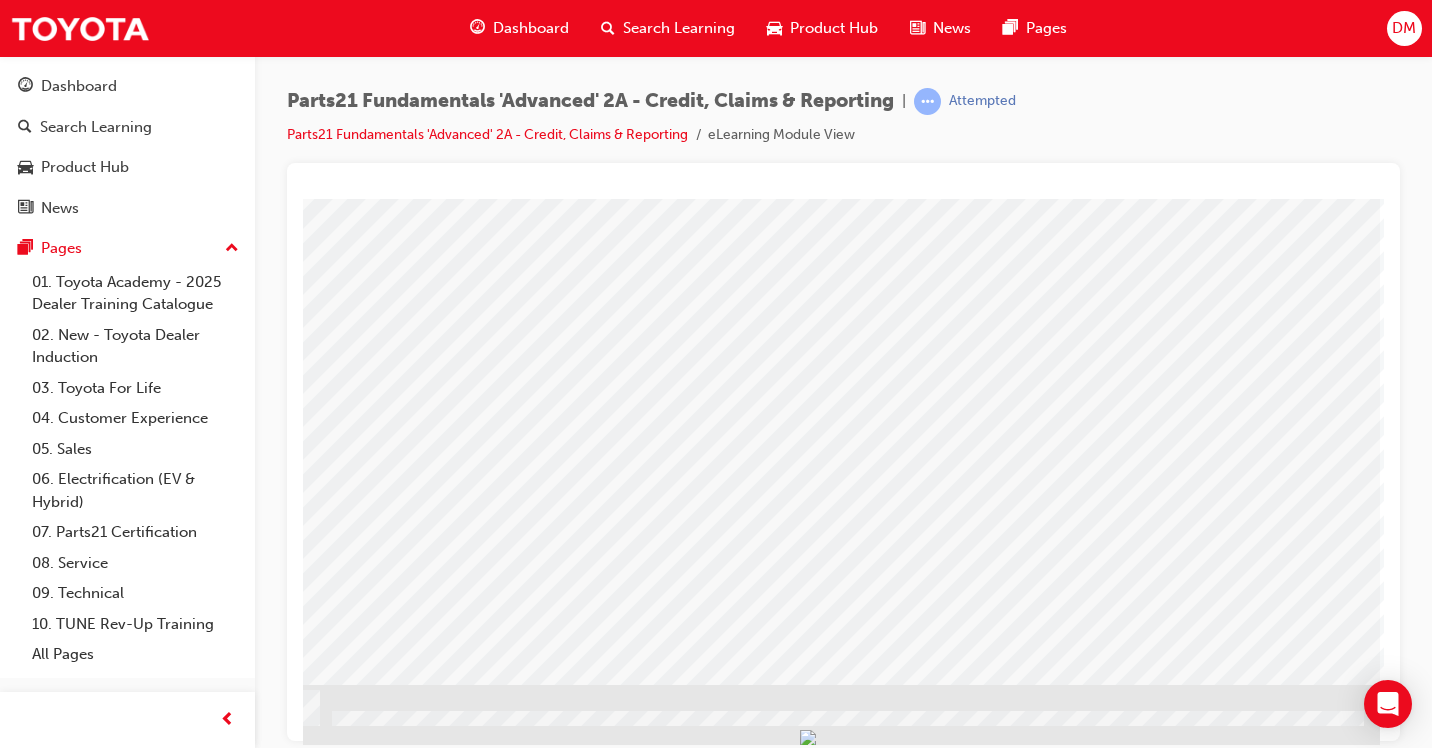 click at bounding box center [83, 1558] 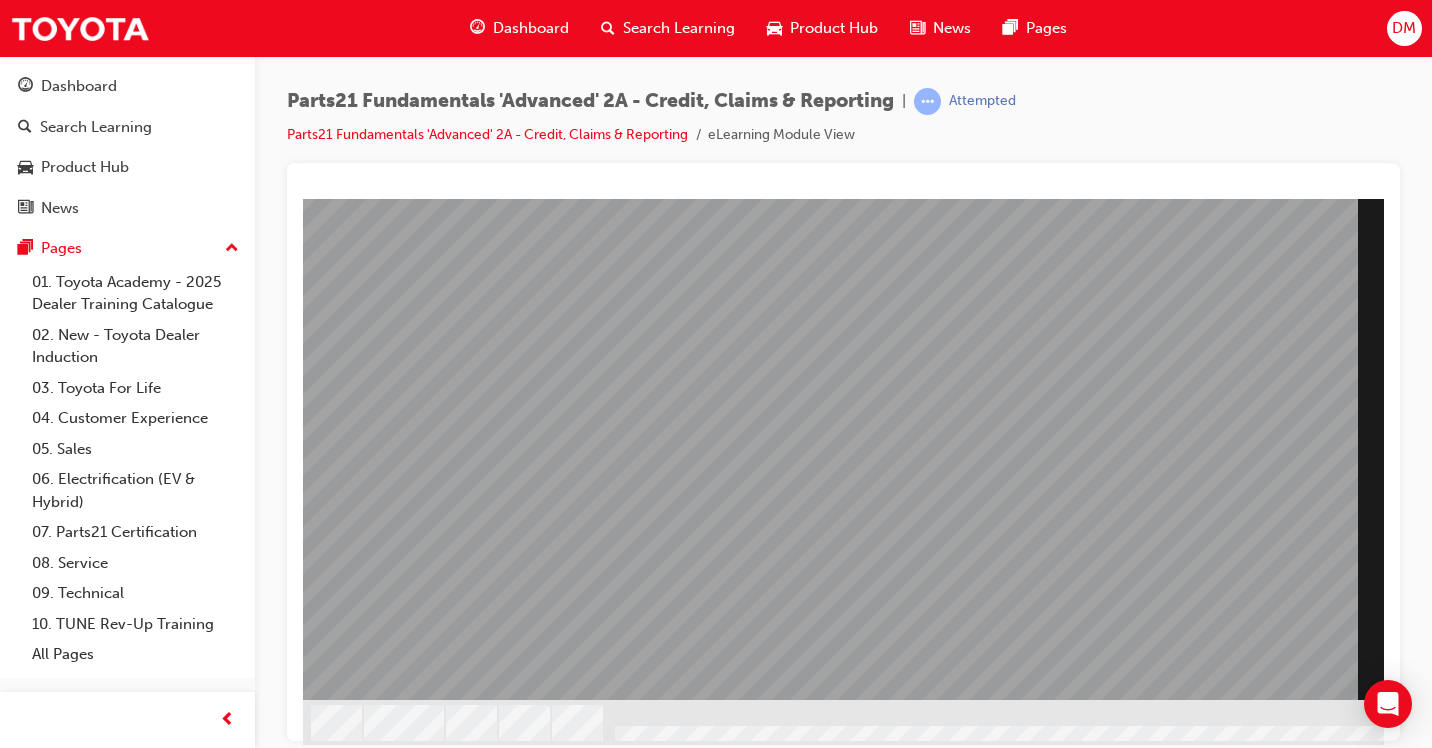 scroll, scrollTop: 234, scrollLeft: 0, axis: vertical 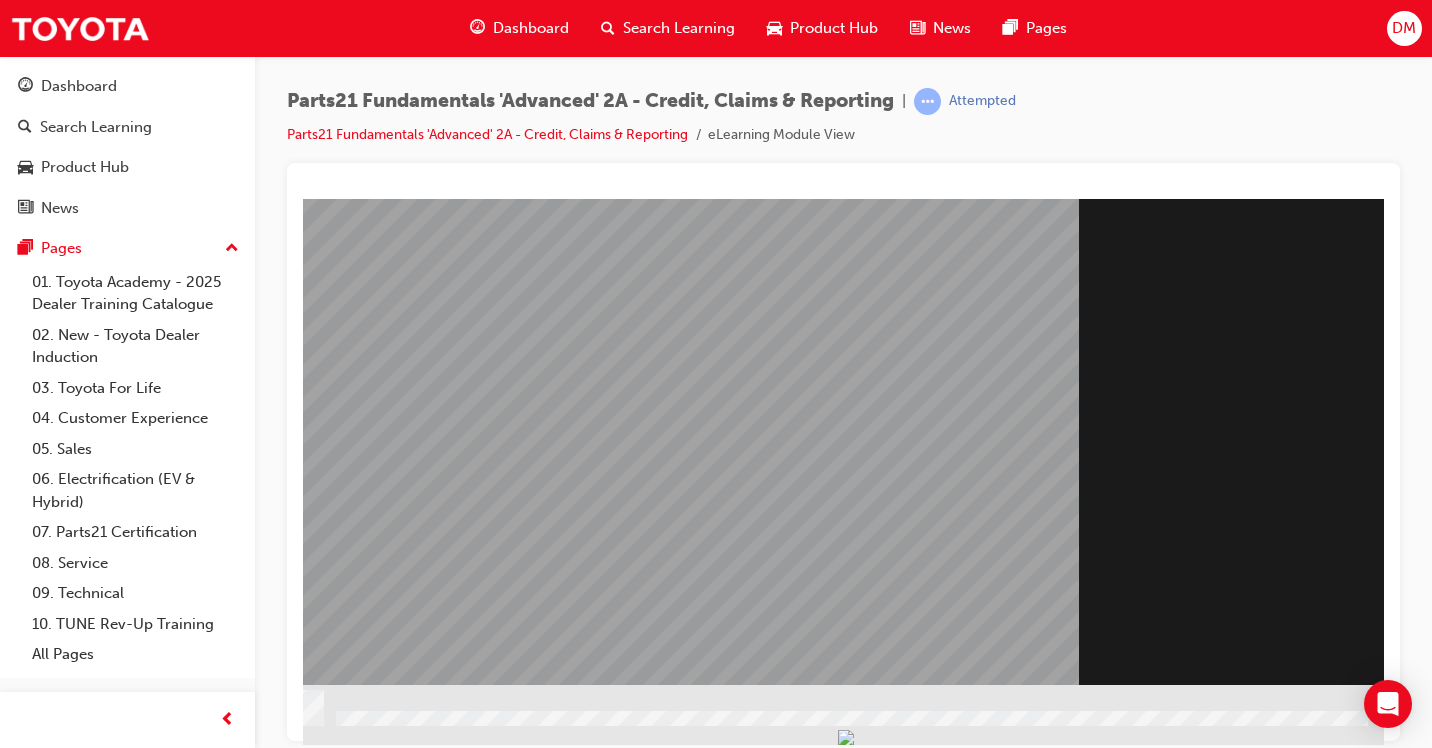 click at bounding box center [87, 1596] 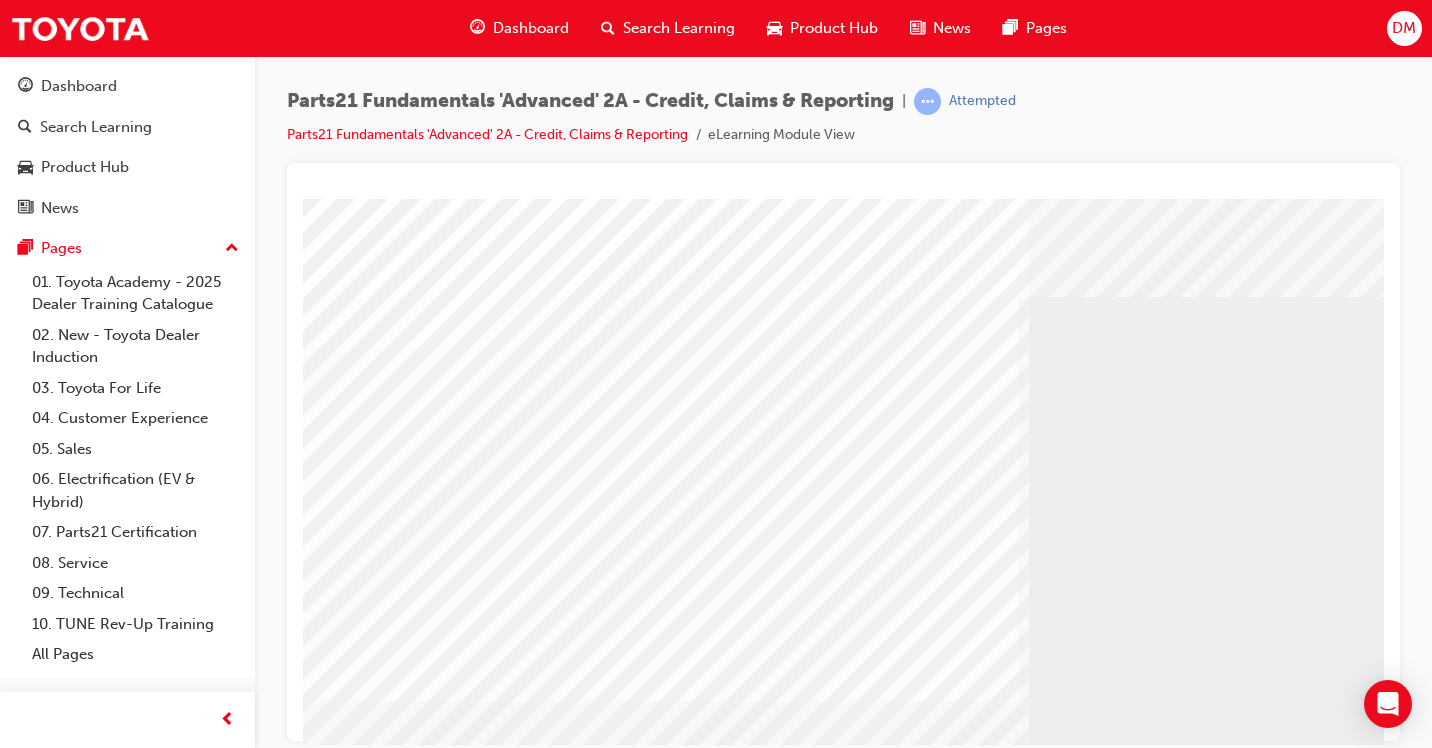 drag, startPoint x: 778, startPoint y: 428, endPoint x: 732, endPoint y: 466, distance: 59.665737 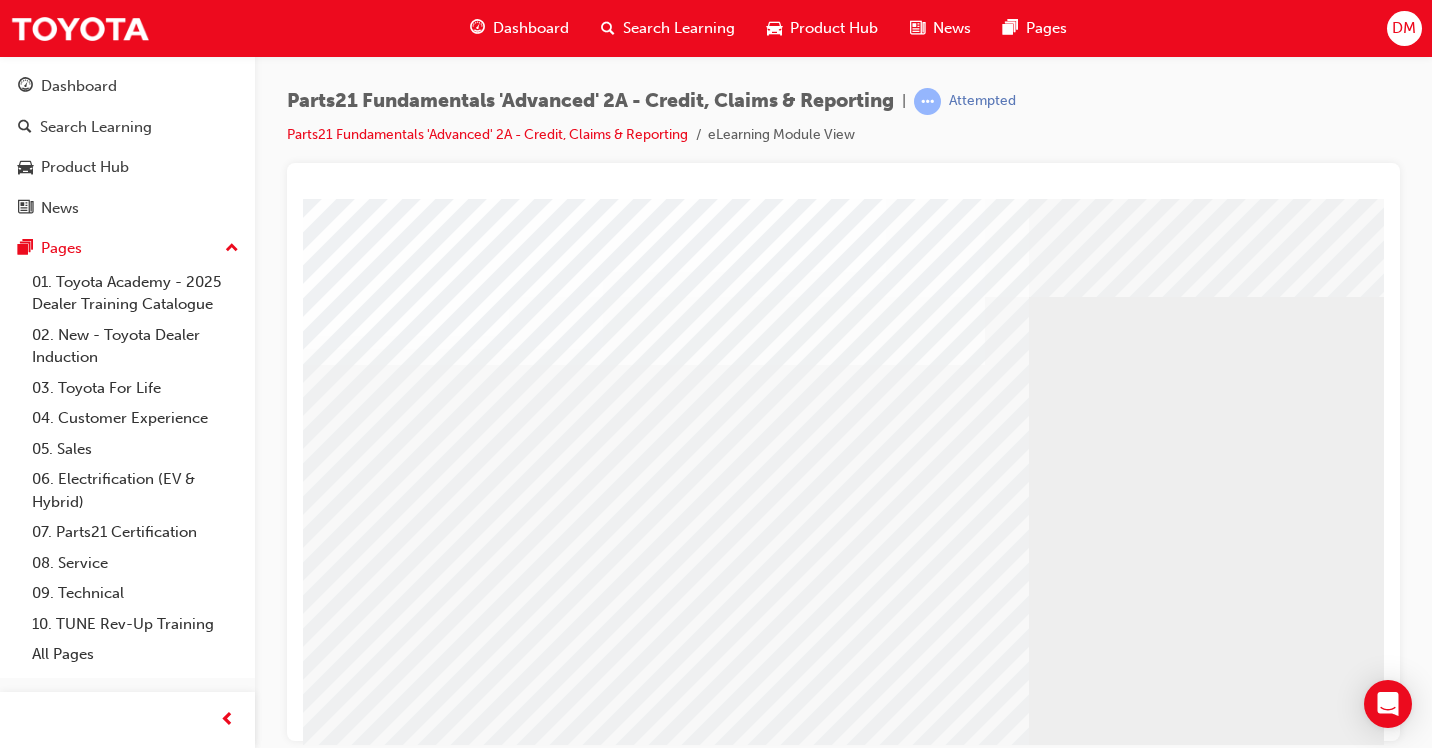 scroll, scrollTop: 100, scrollLeft: 0, axis: vertical 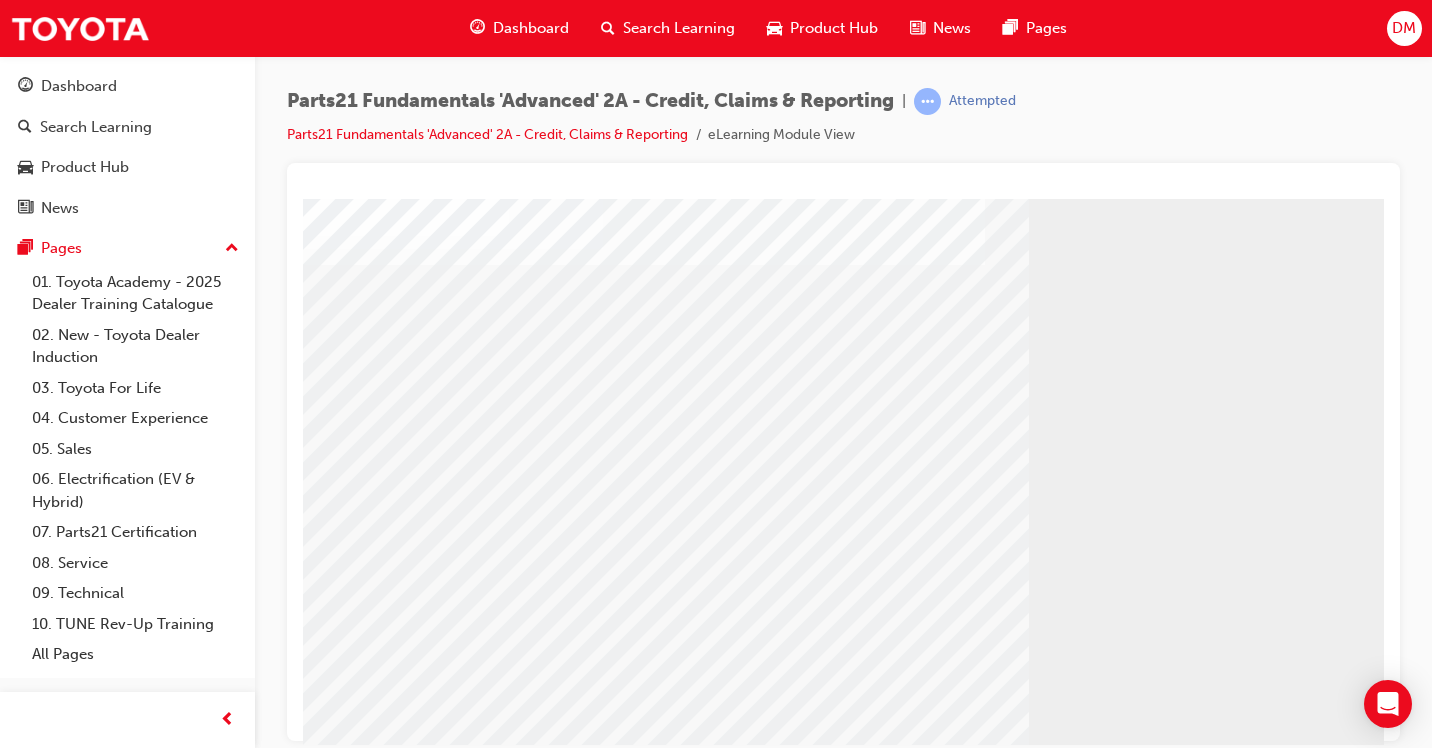 click at bounding box center [590, 1769] 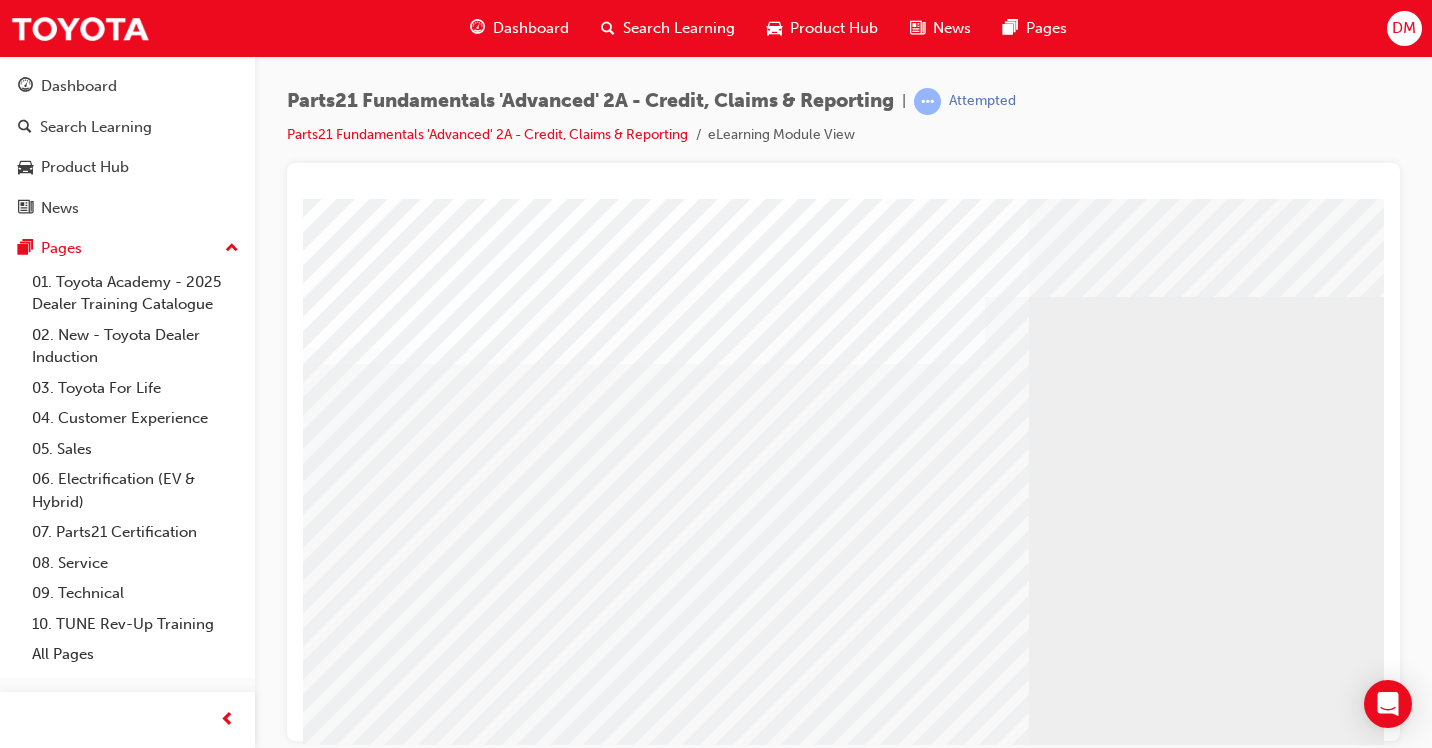 scroll, scrollTop: 200, scrollLeft: 0, axis: vertical 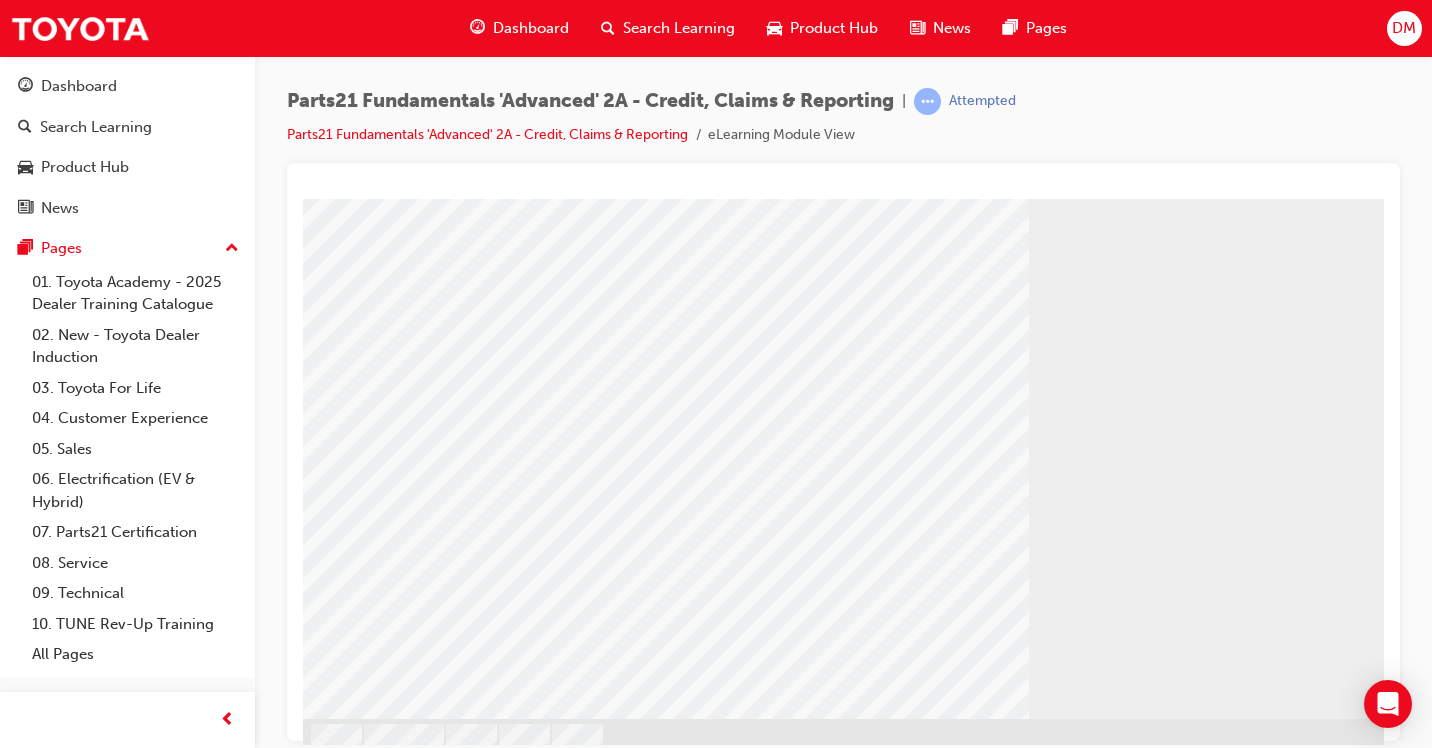 click at bounding box center [590, 1734] 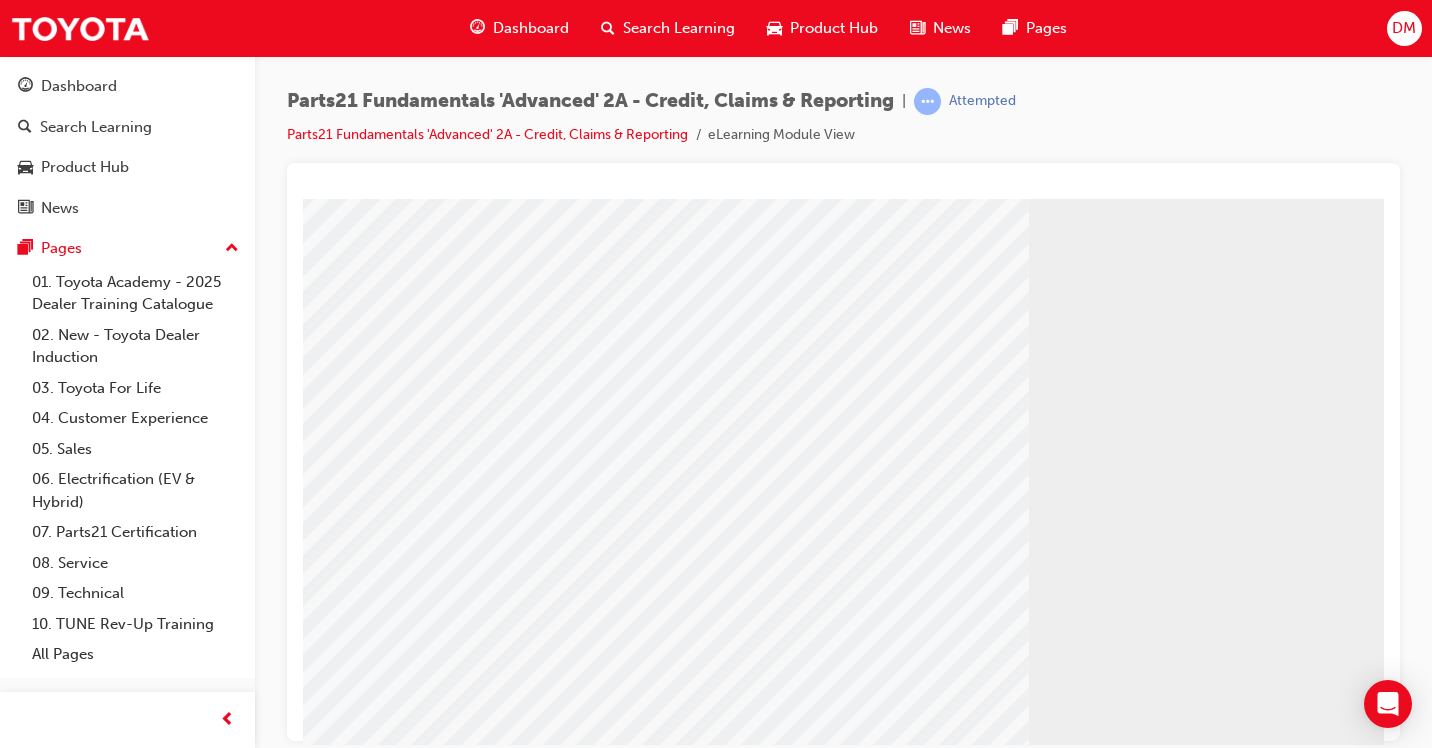 scroll, scrollTop: 200, scrollLeft: 0, axis: vertical 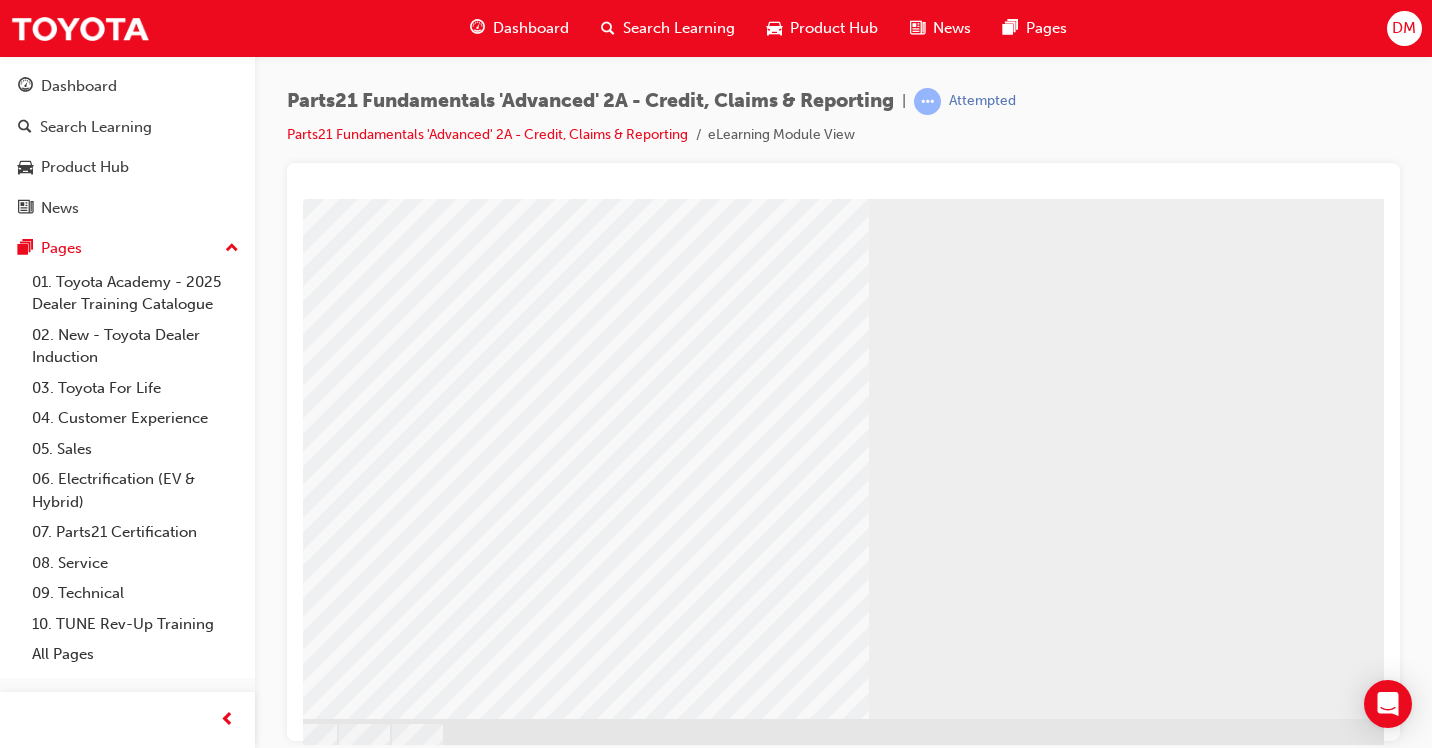 click at bounding box center [484, 1940] 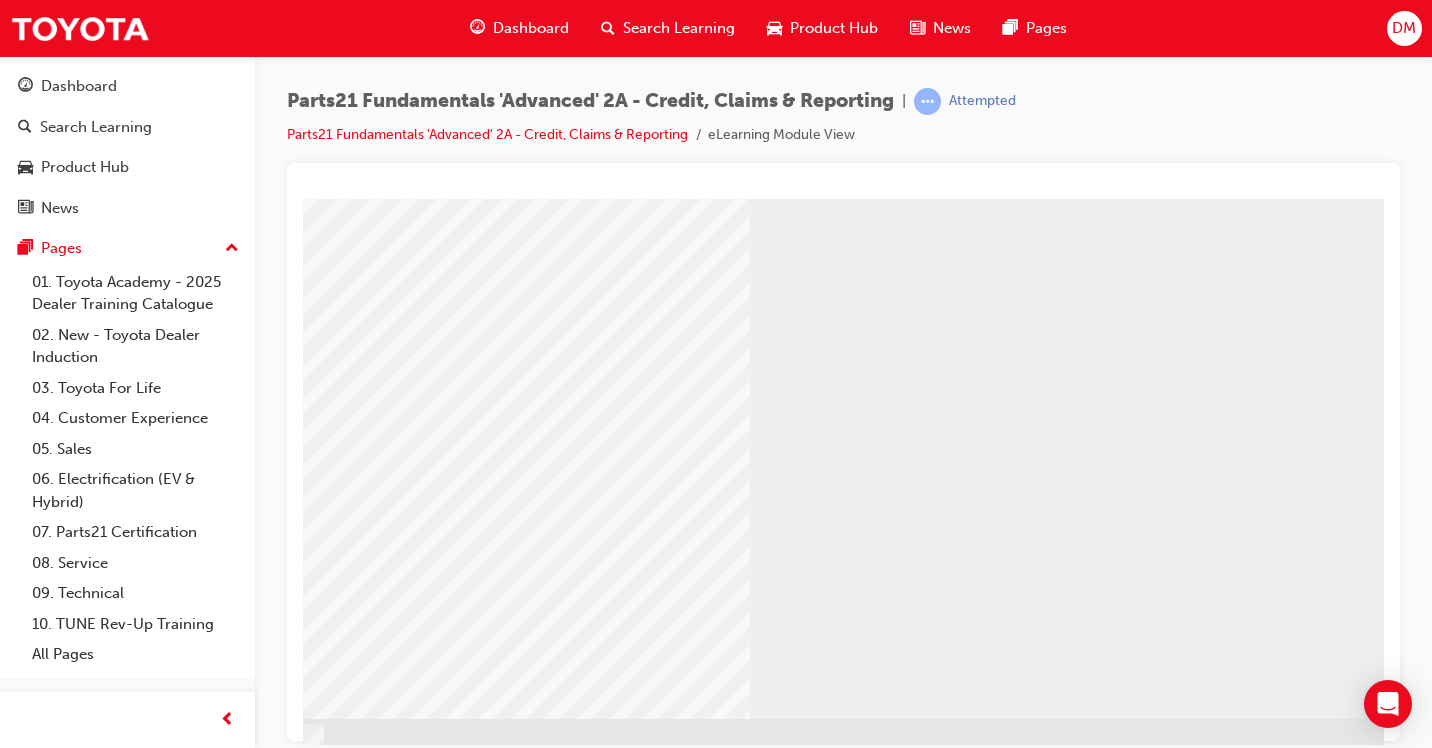scroll, scrollTop: 234, scrollLeft: 294, axis: both 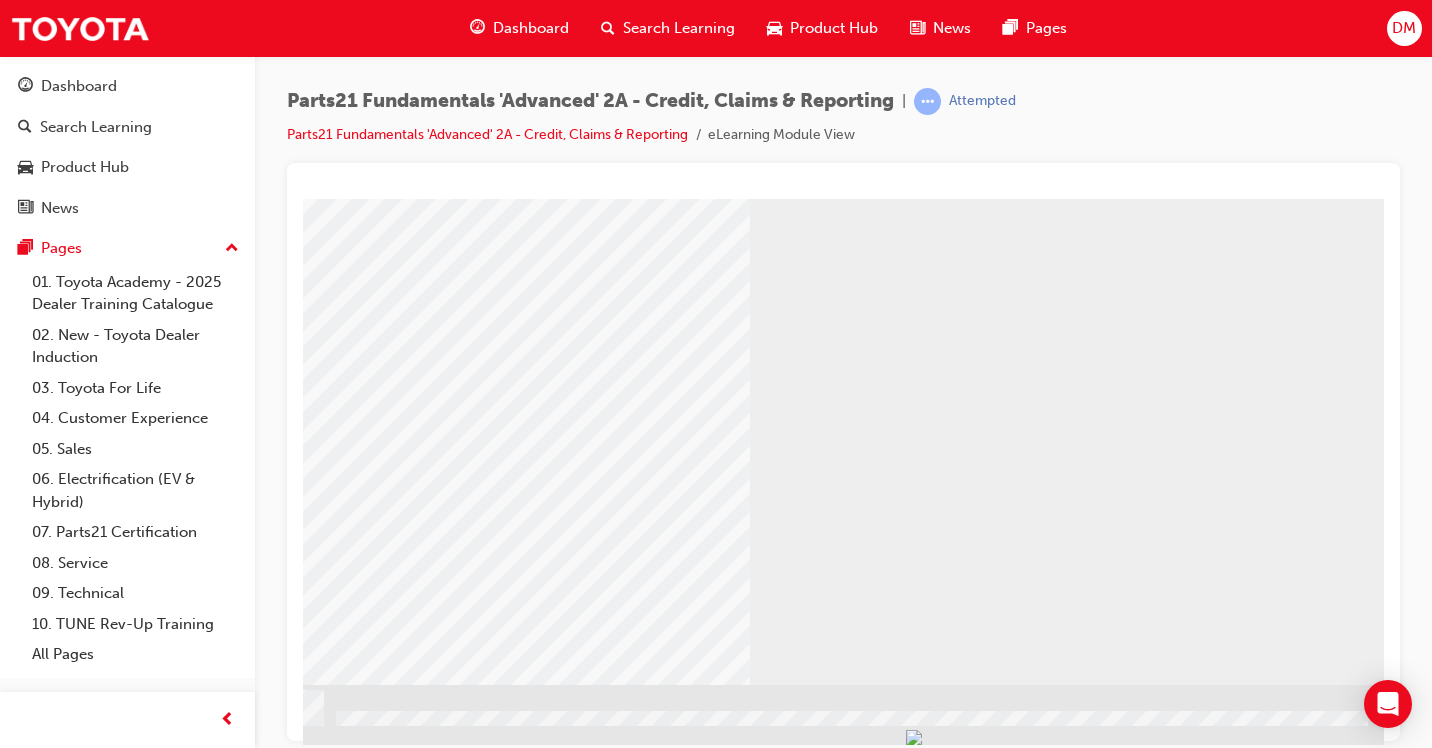 click at bounding box center (87, 1751) 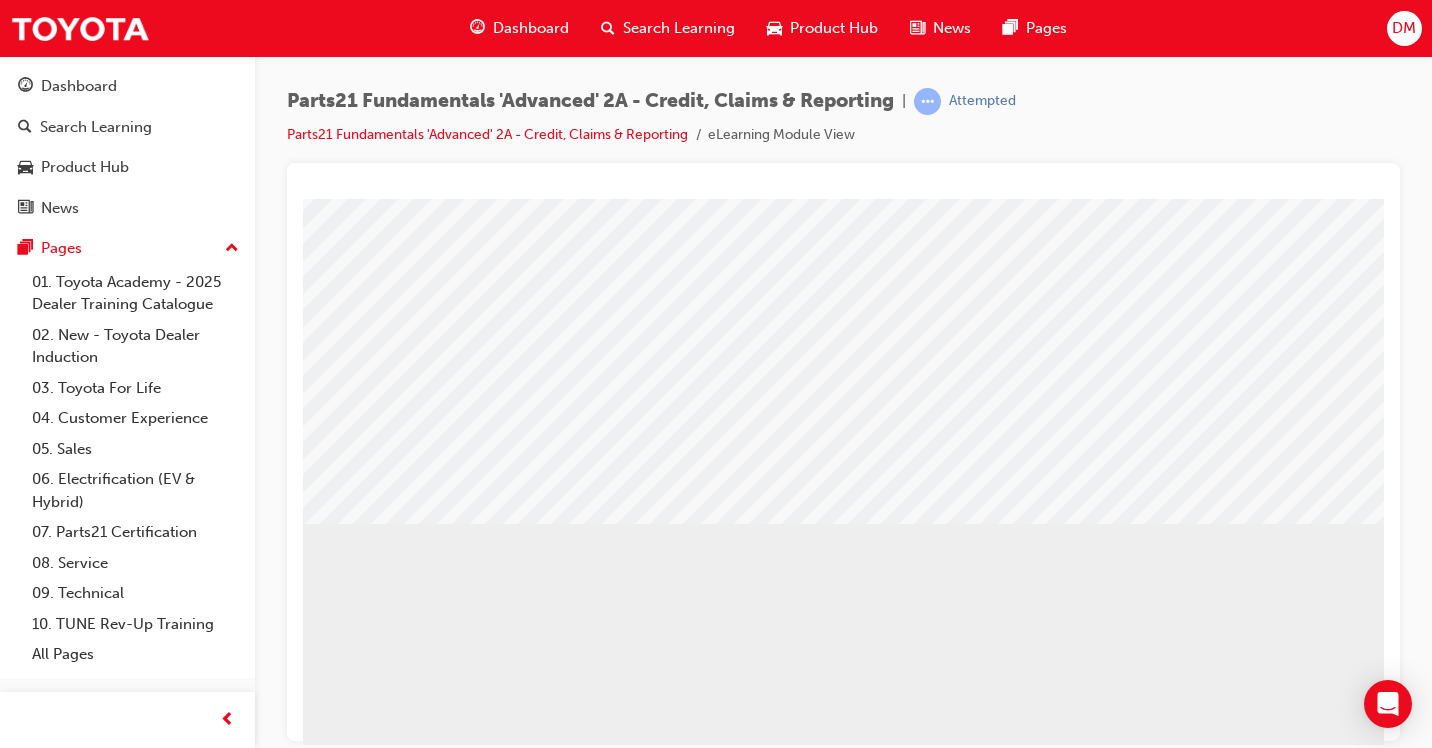 scroll, scrollTop: 200, scrollLeft: 0, axis: vertical 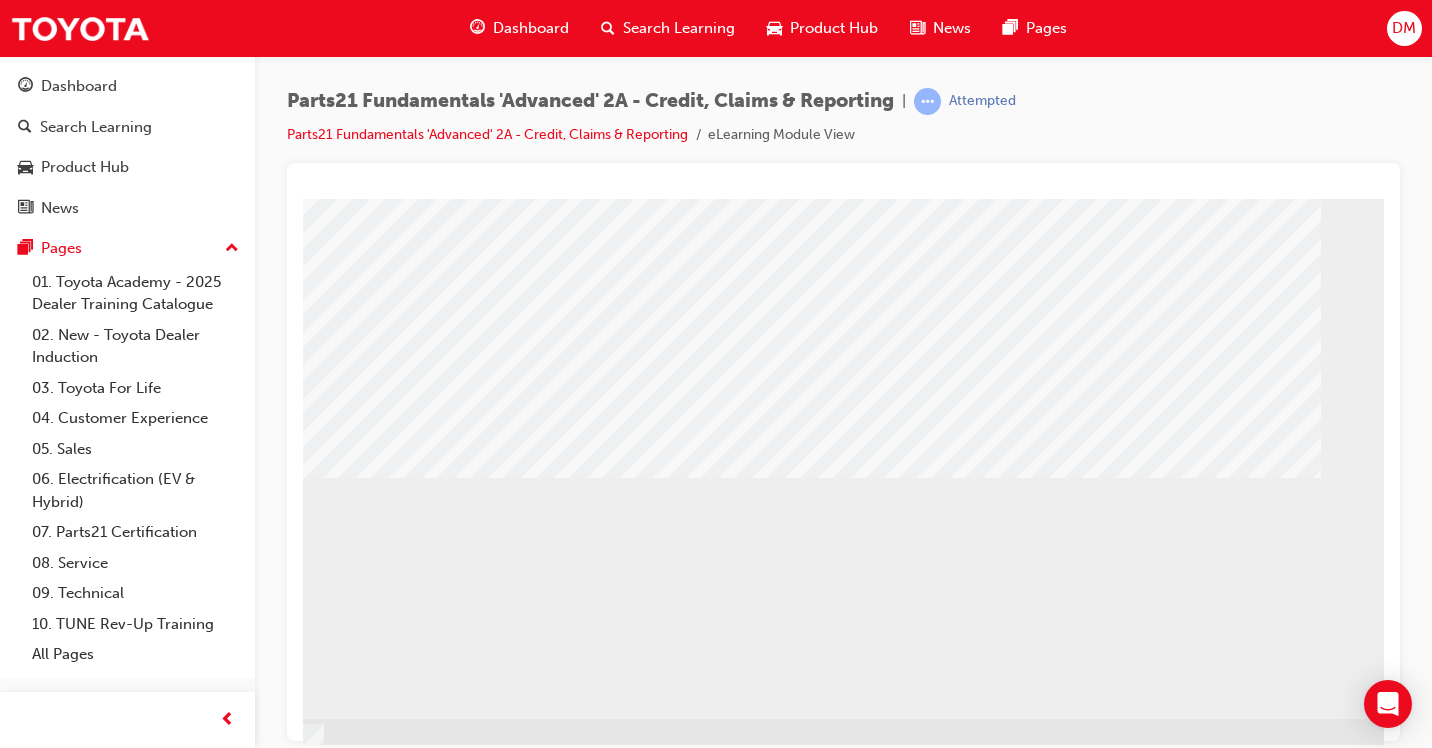 click at bounding box center (87, 1391) 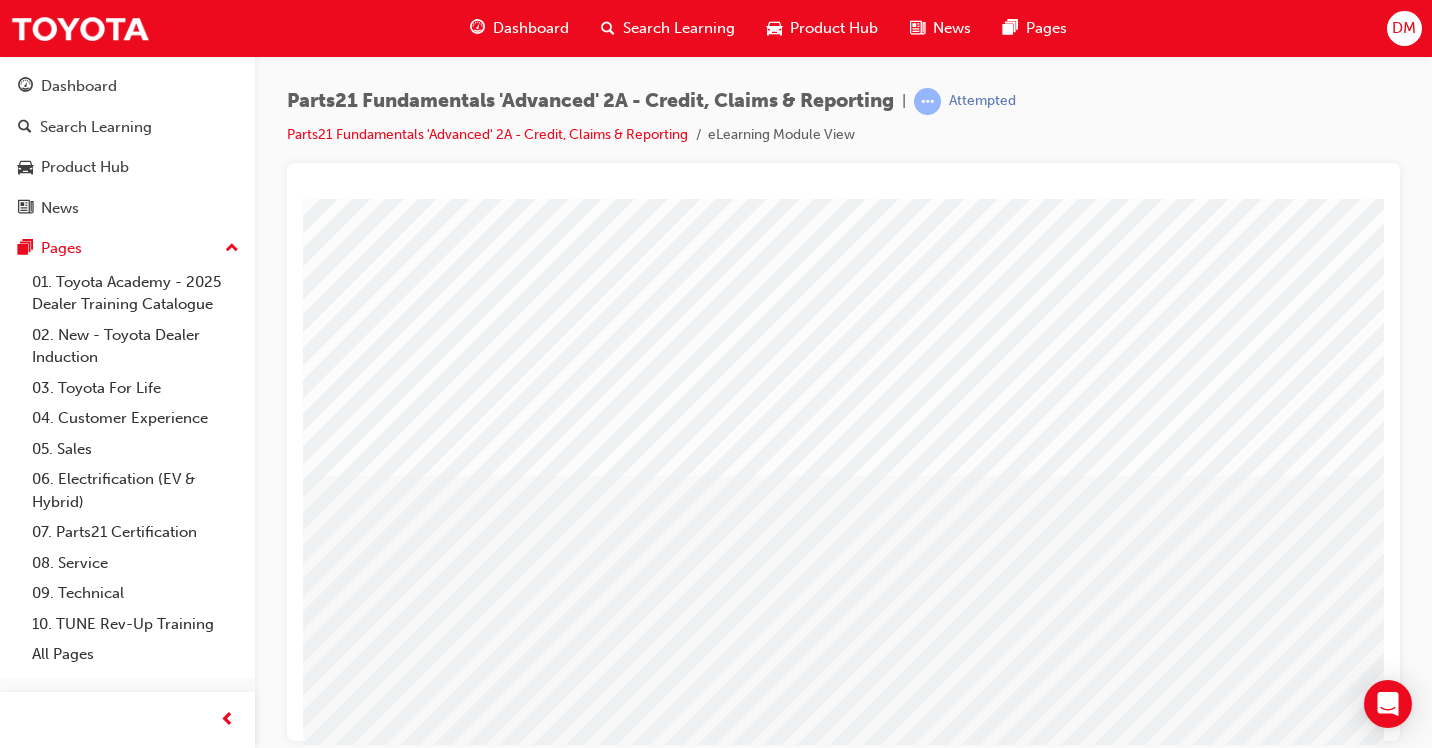 scroll, scrollTop: 234, scrollLeft: 80, axis: both 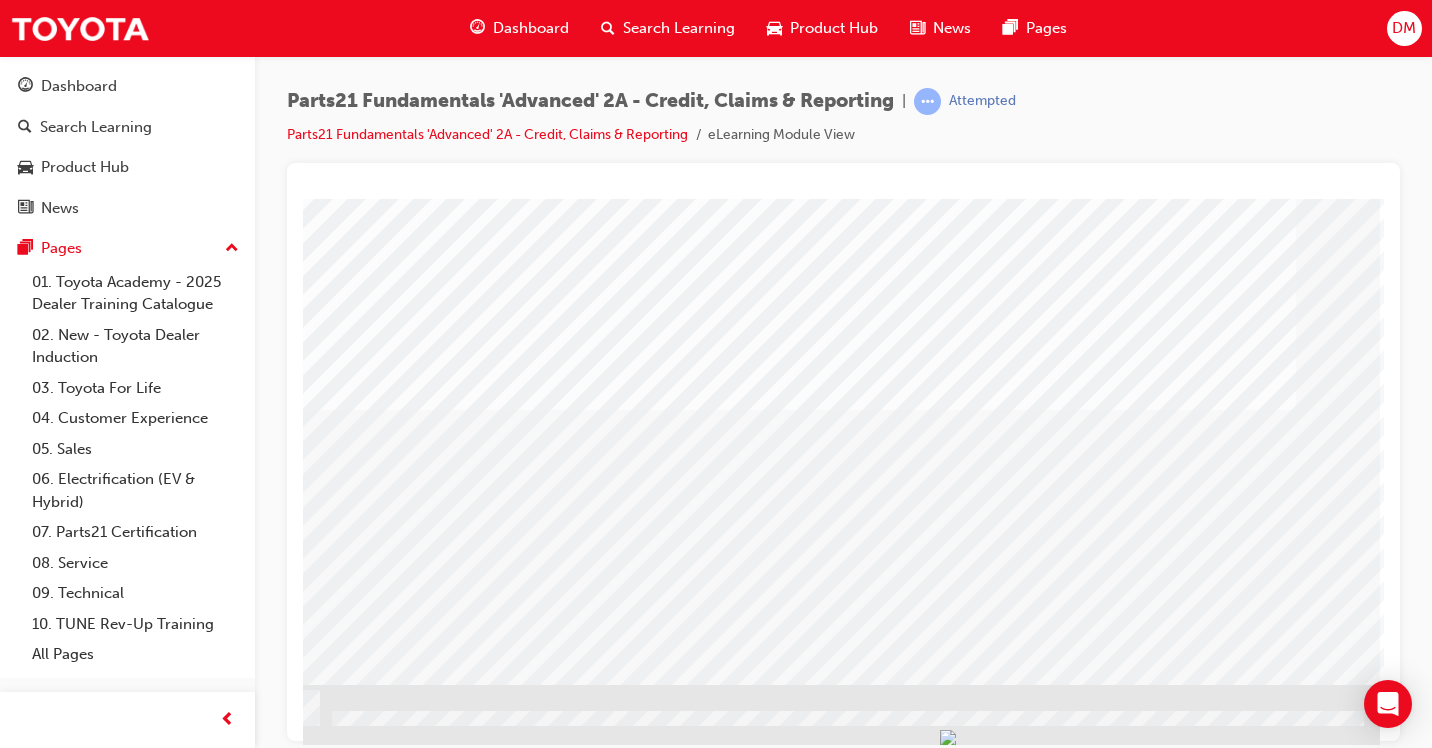 click at bounding box center (83, 1967) 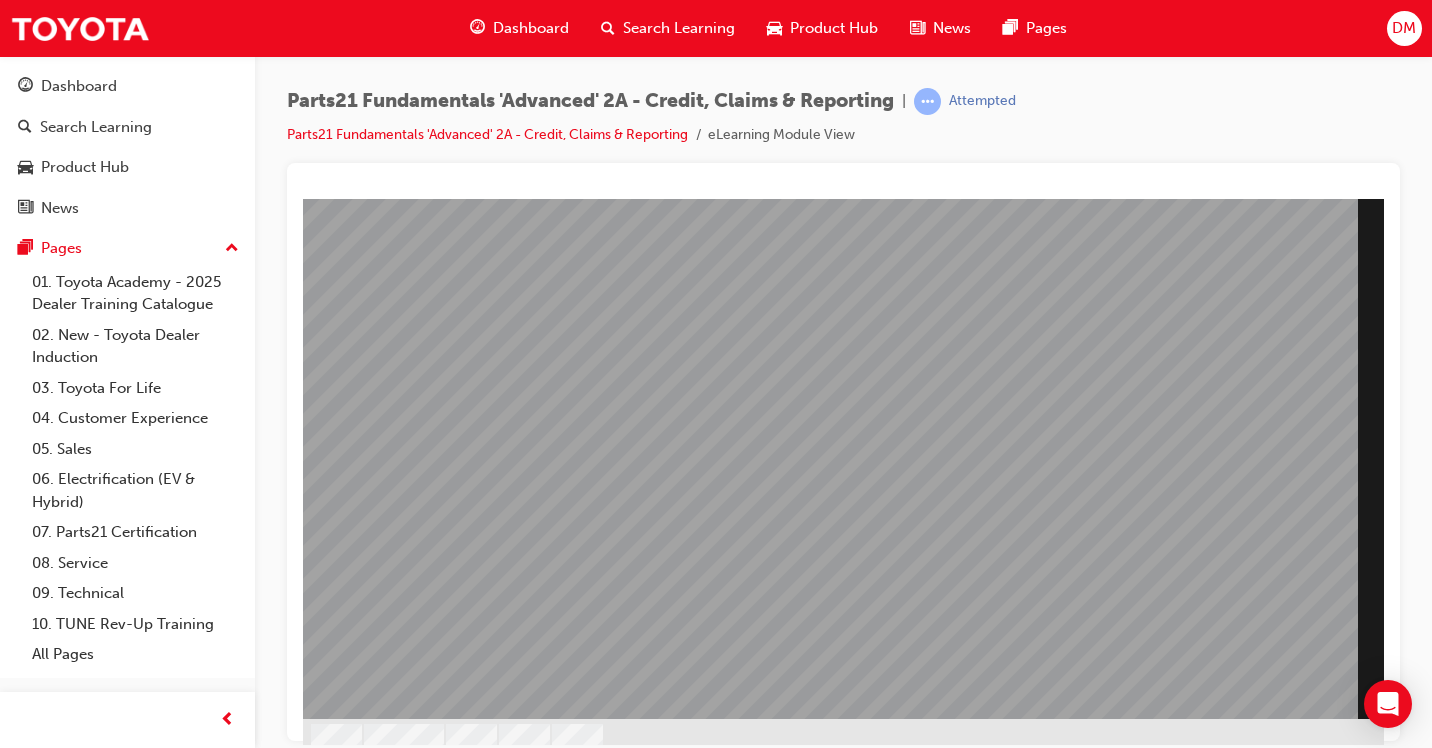 scroll, scrollTop: 234, scrollLeft: 0, axis: vertical 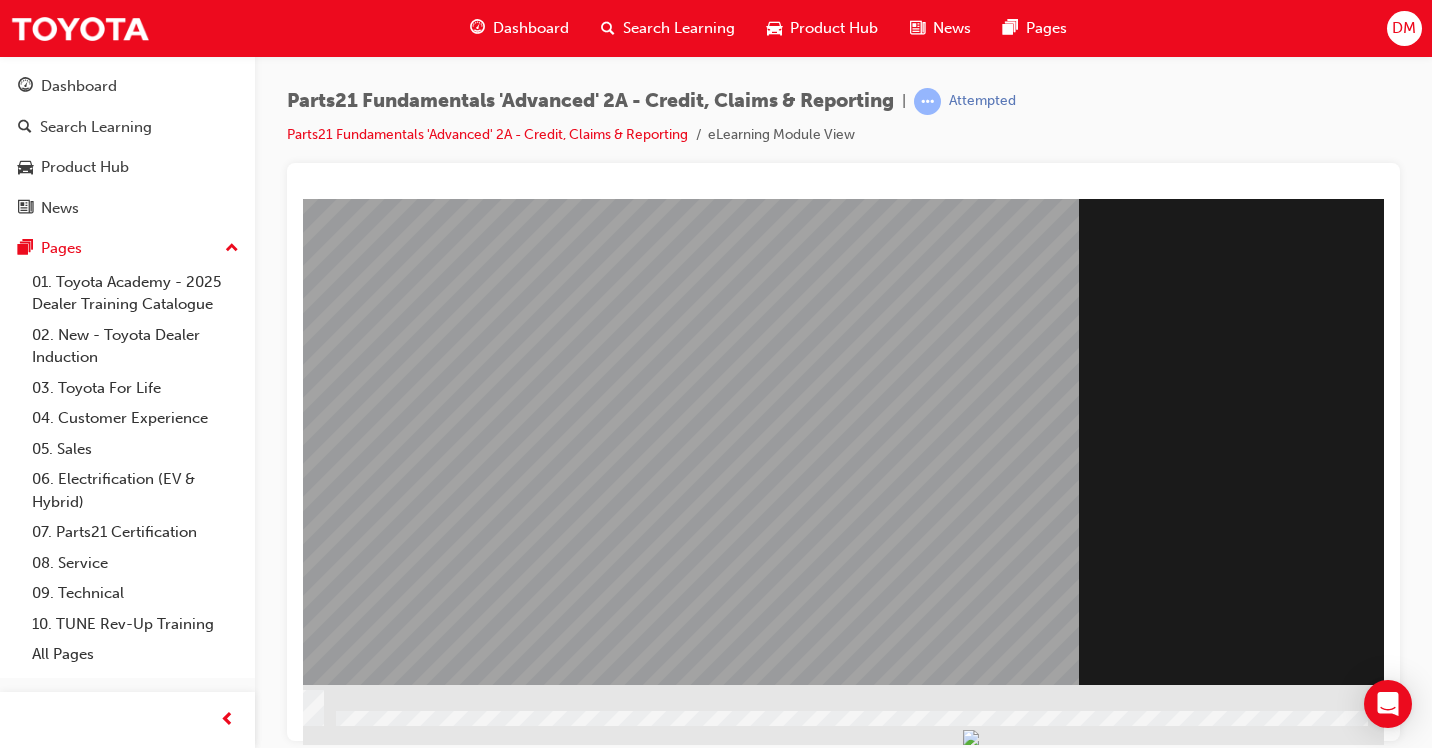 click at bounding box center (87, 1596) 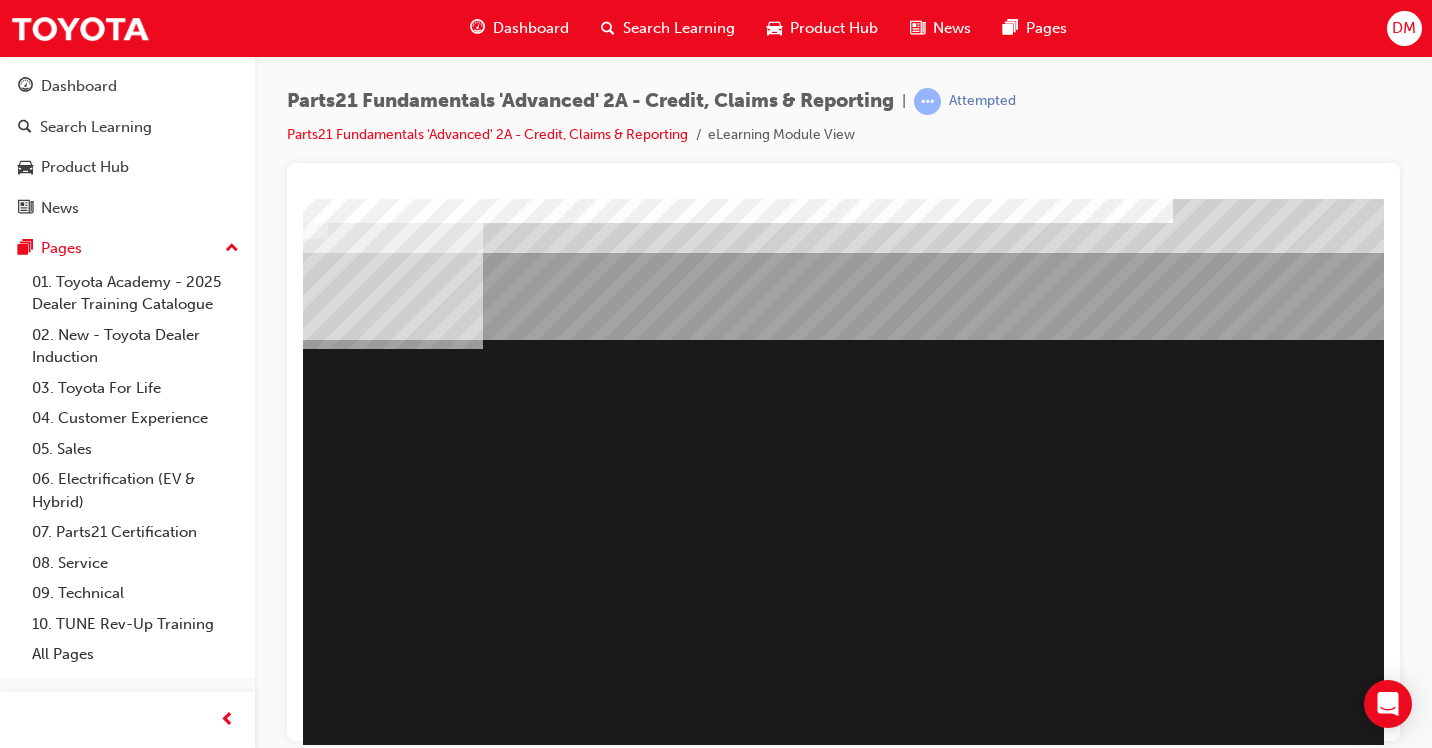 scroll, scrollTop: 0, scrollLeft: 160, axis: horizontal 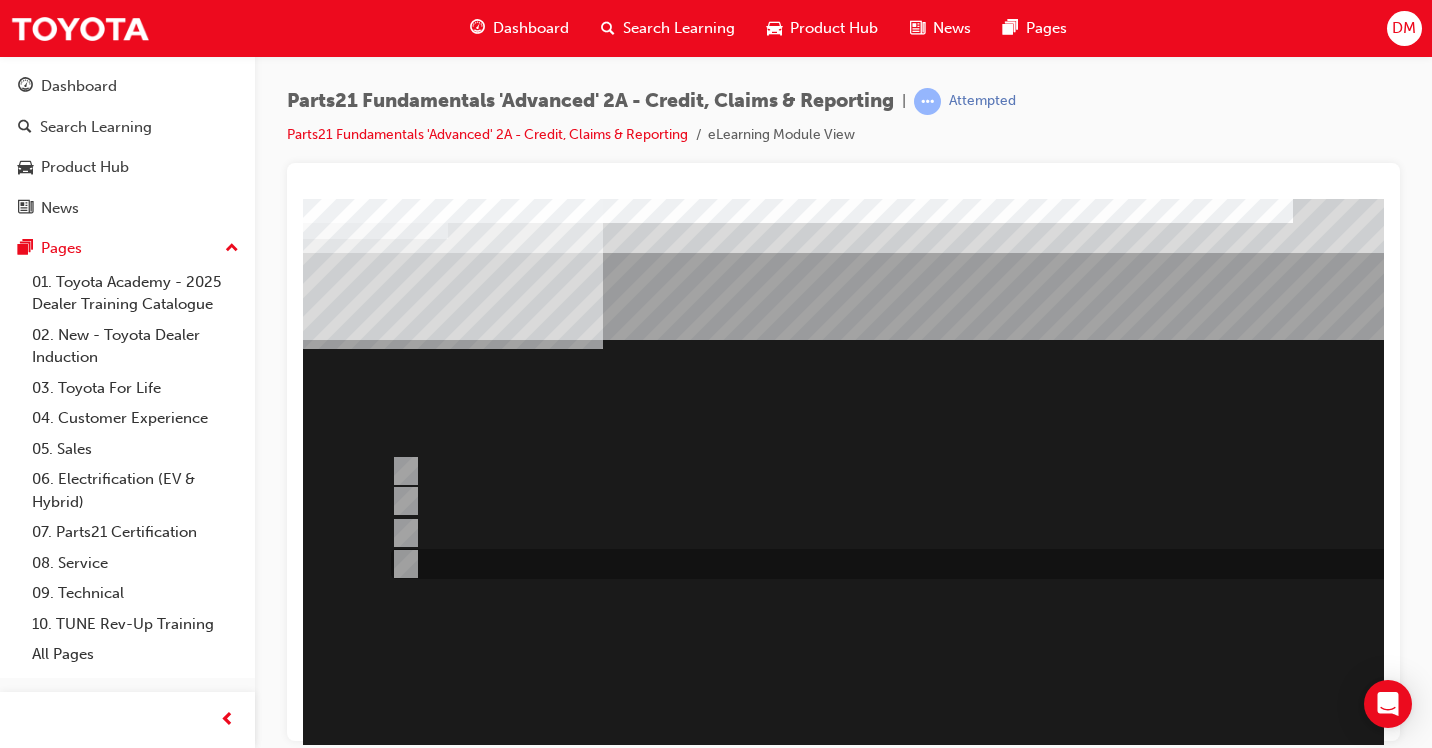 click at bounding box center (402, 564) 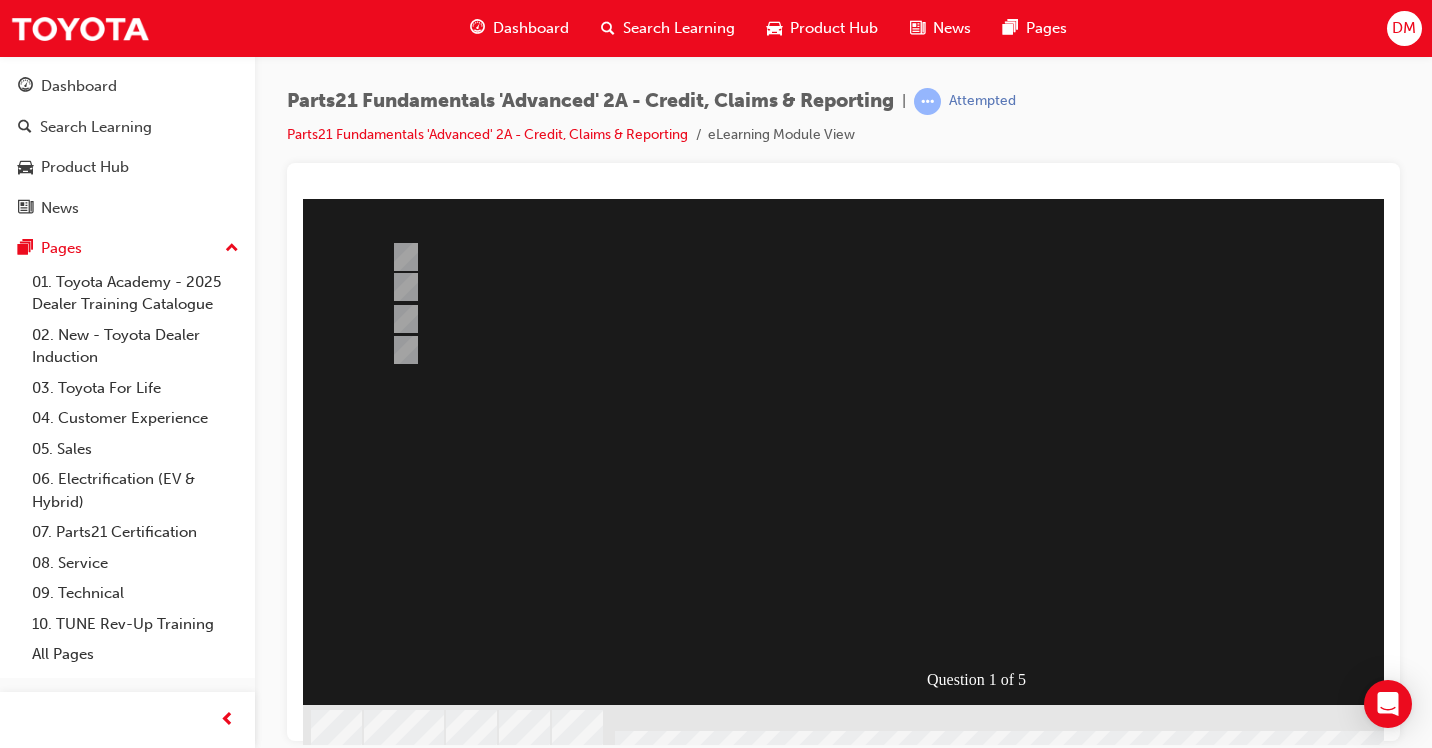 scroll, scrollTop: 234, scrollLeft: 0, axis: vertical 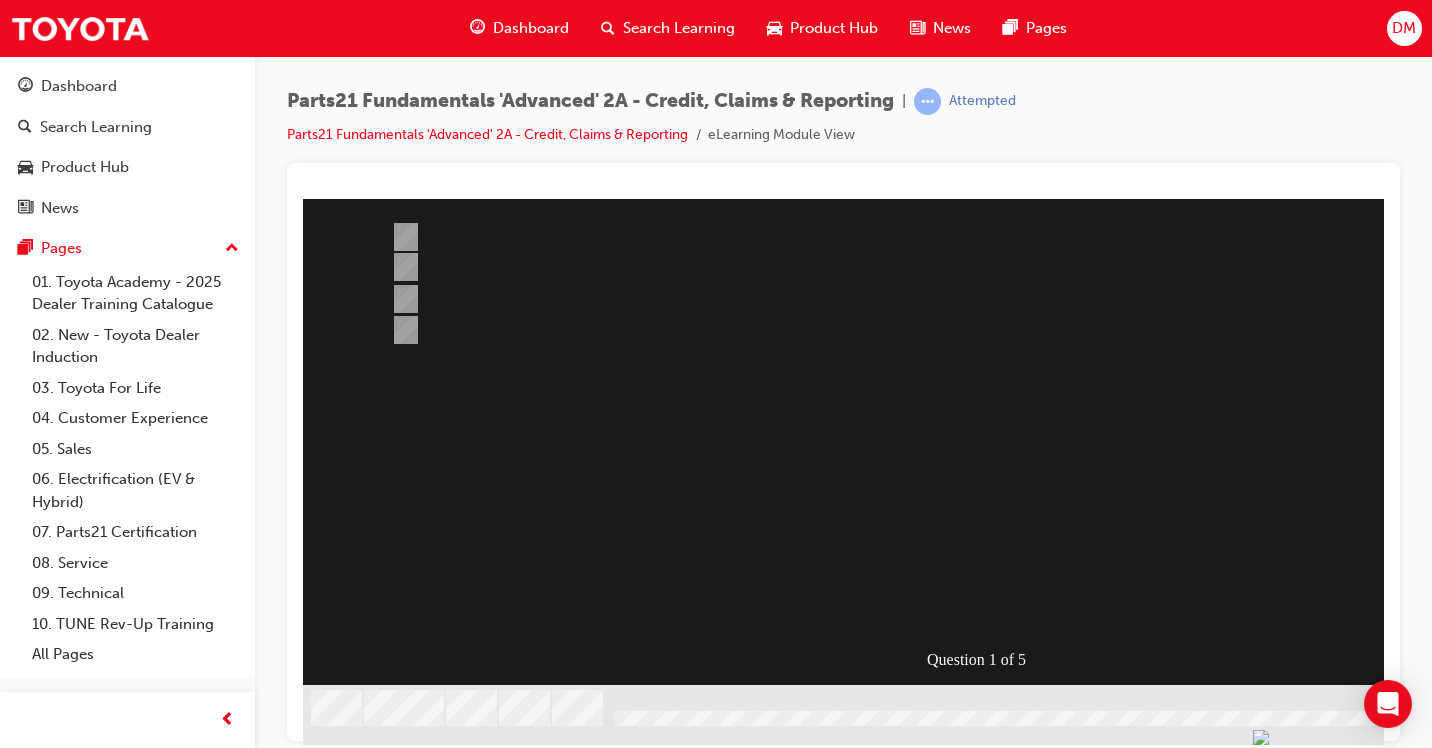 click at bounding box center [375, 985] 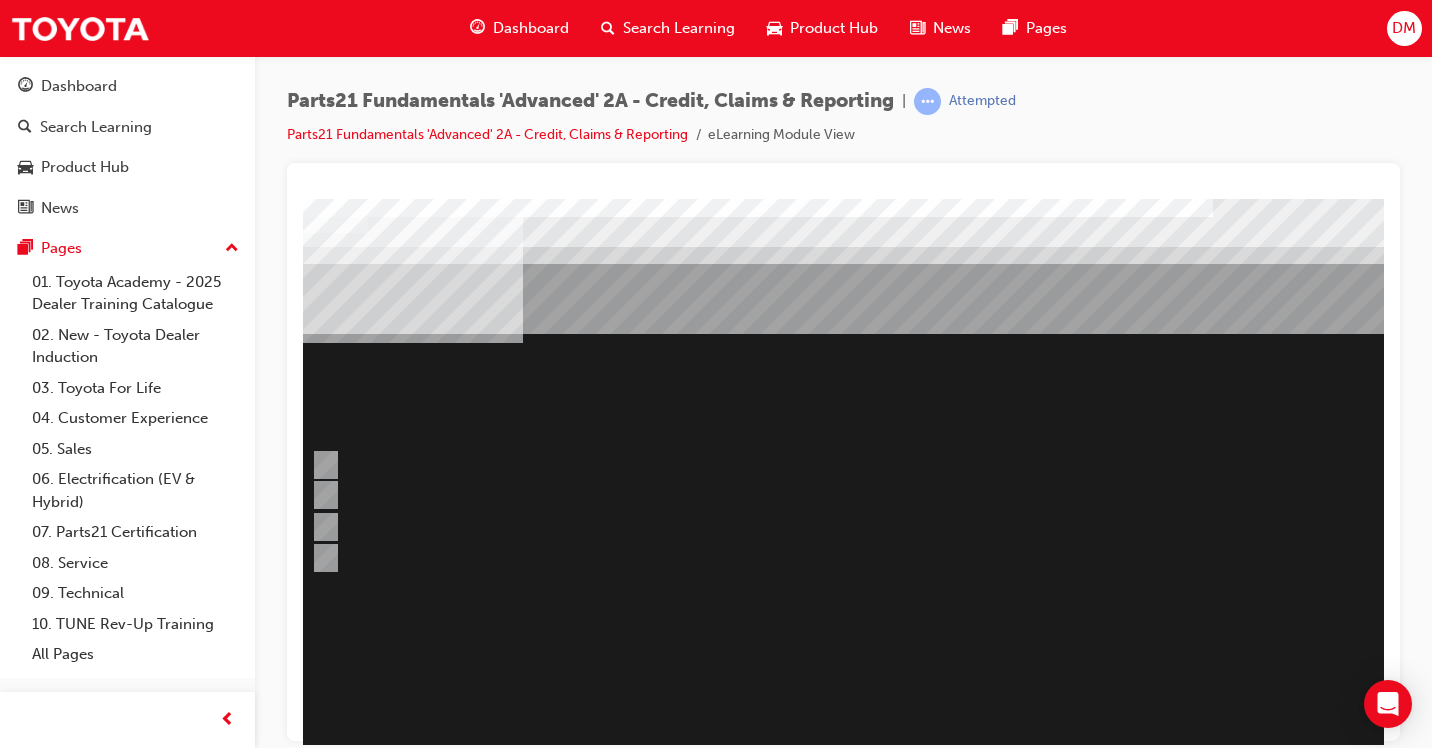scroll, scrollTop: 234, scrollLeft: 80, axis: both 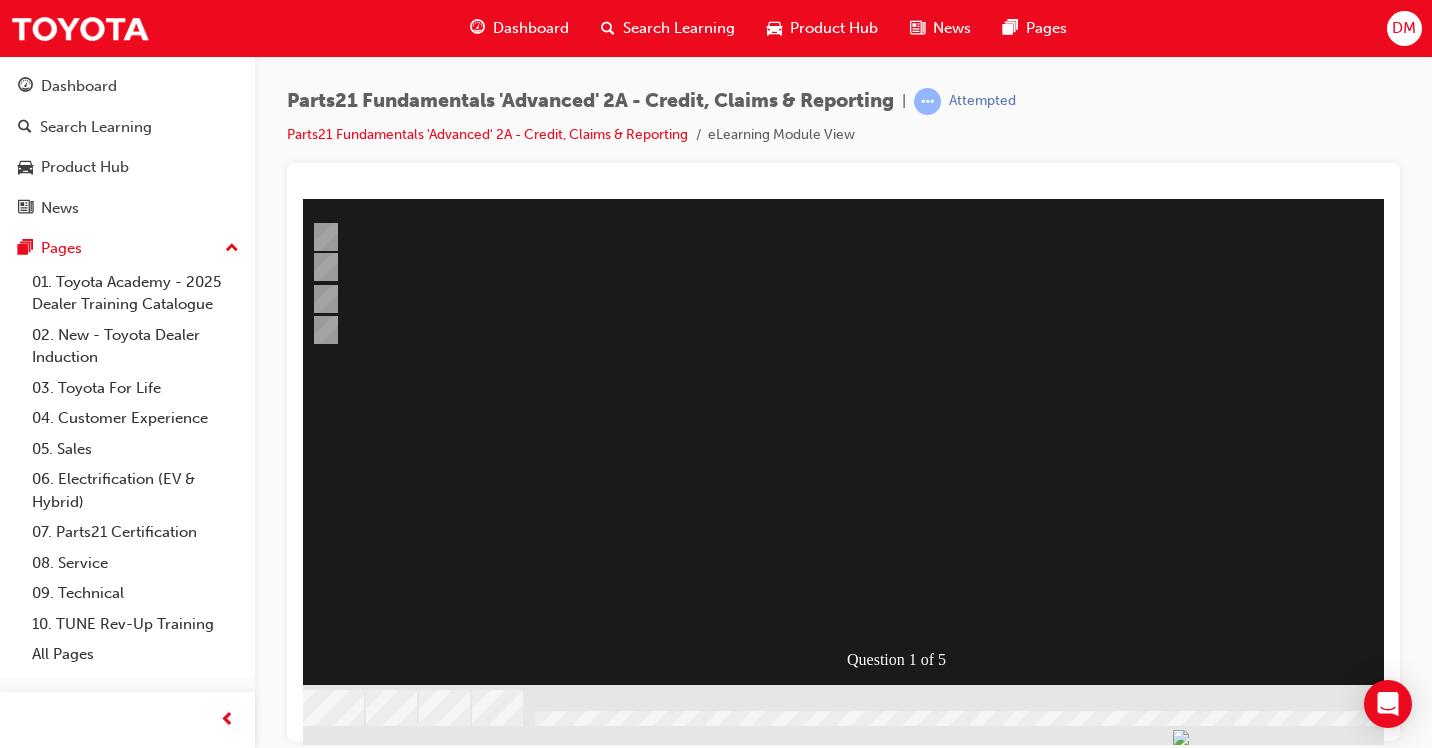 click at bounding box center (903, 346) 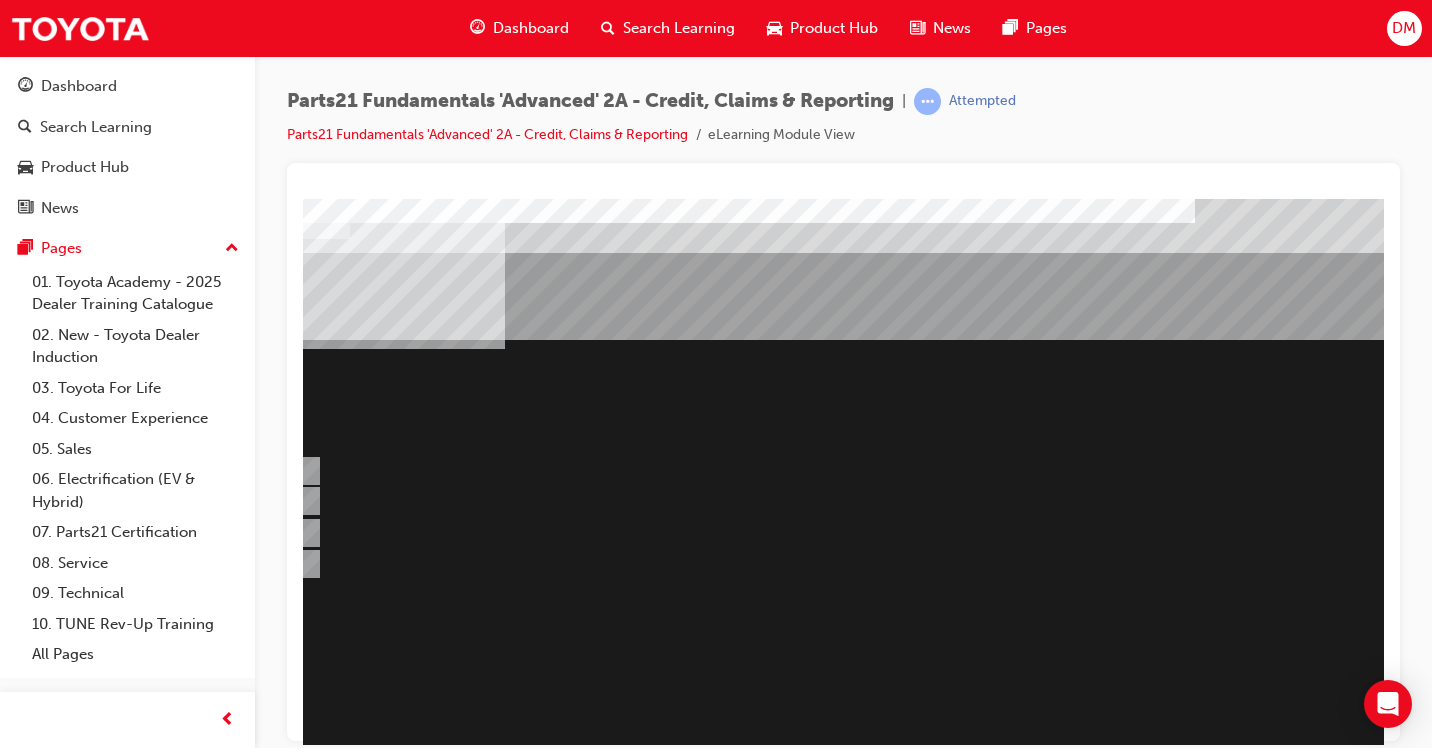 scroll, scrollTop: 0, scrollLeft: 80, axis: horizontal 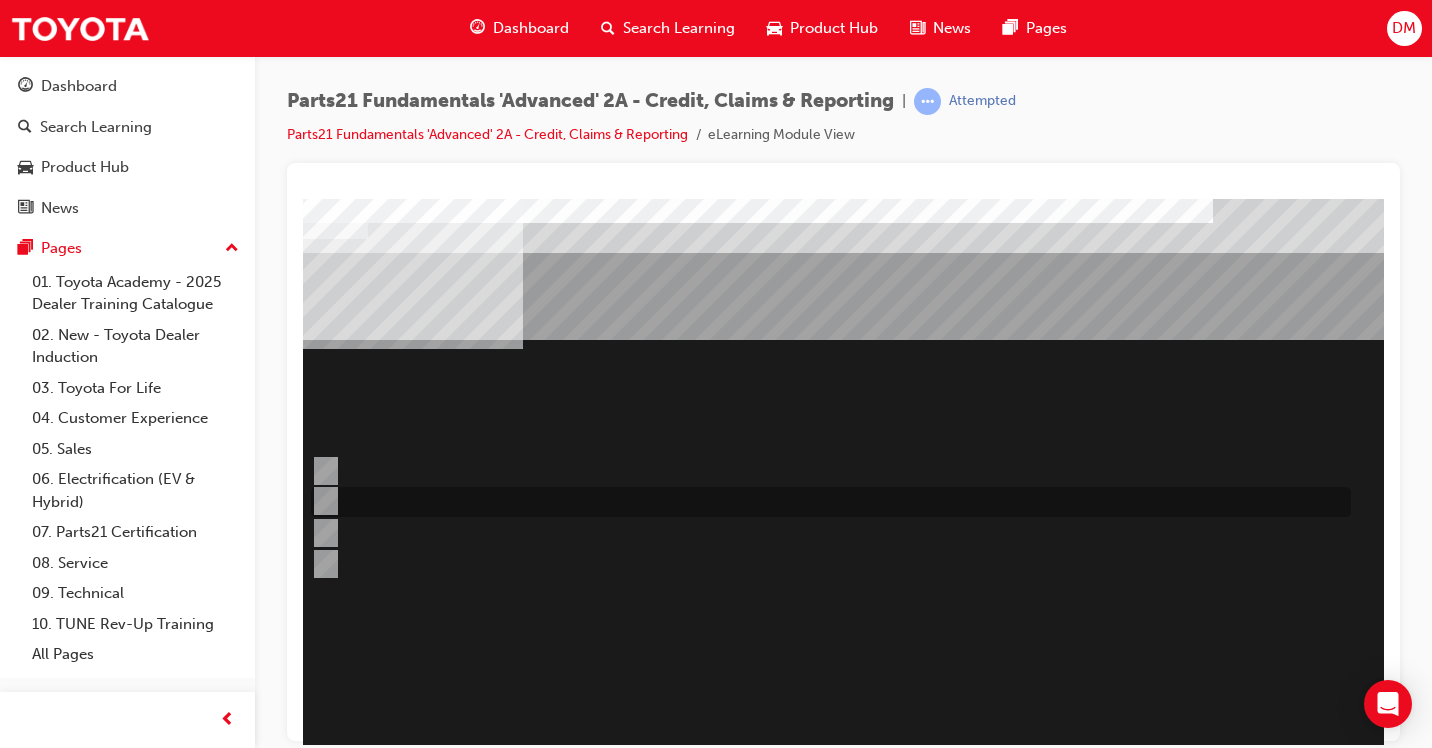 click at bounding box center (826, 502) 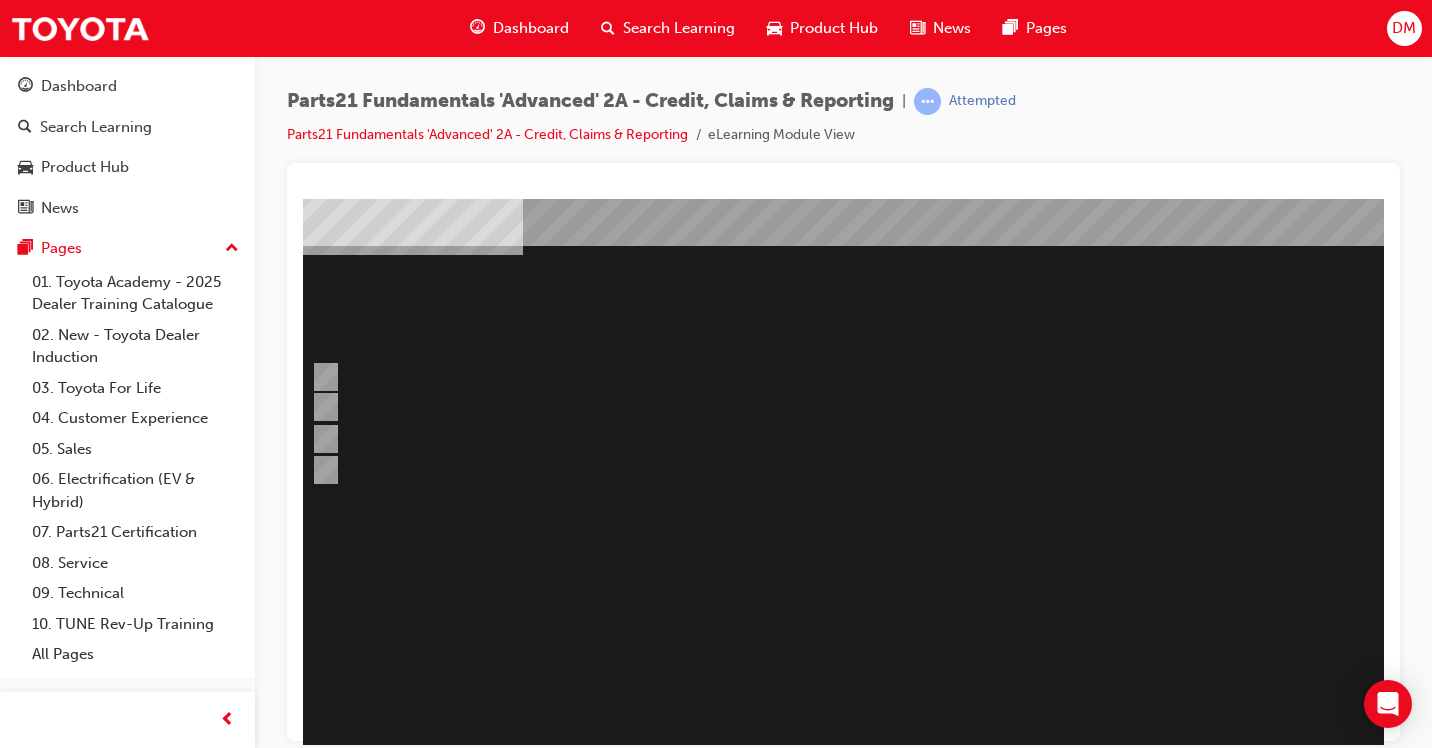 scroll, scrollTop: 200, scrollLeft: 80, axis: both 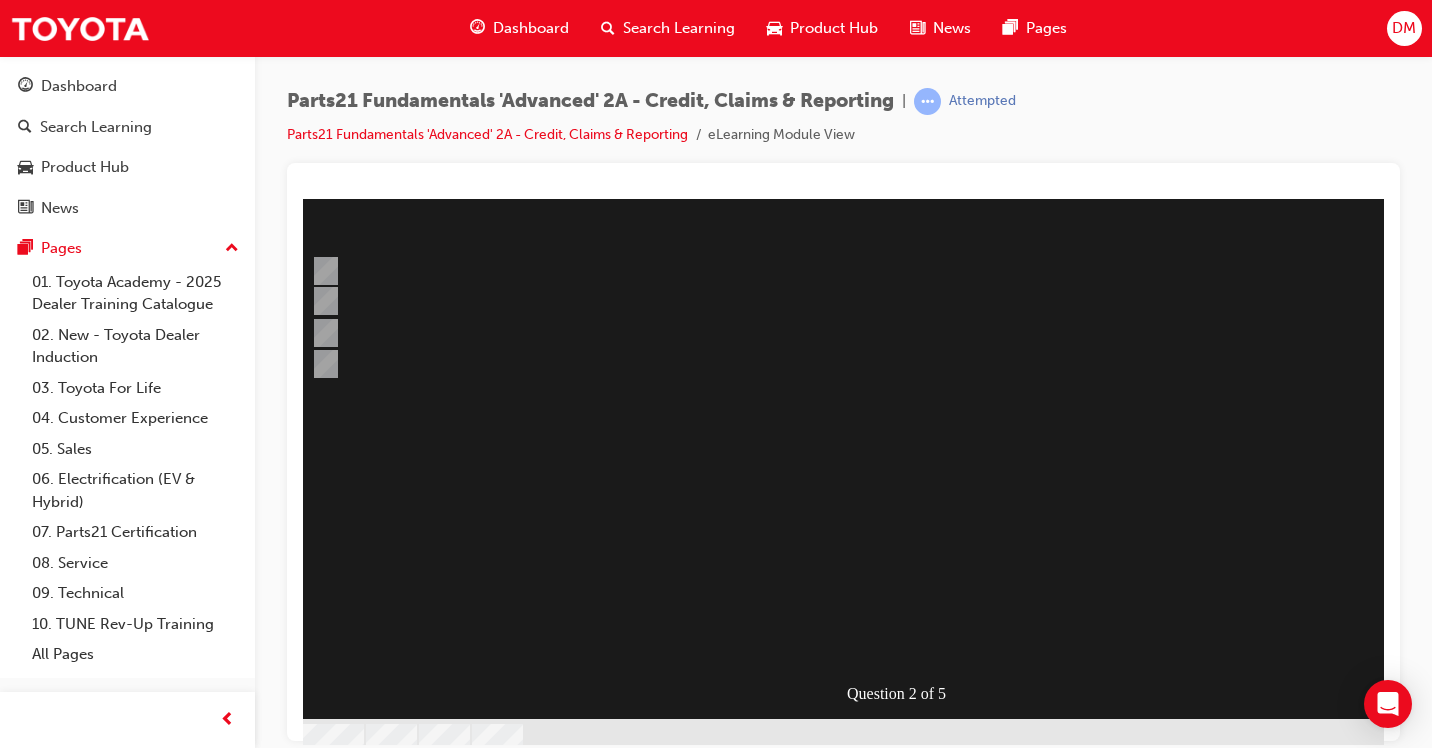 click at bounding box center (295, 1019) 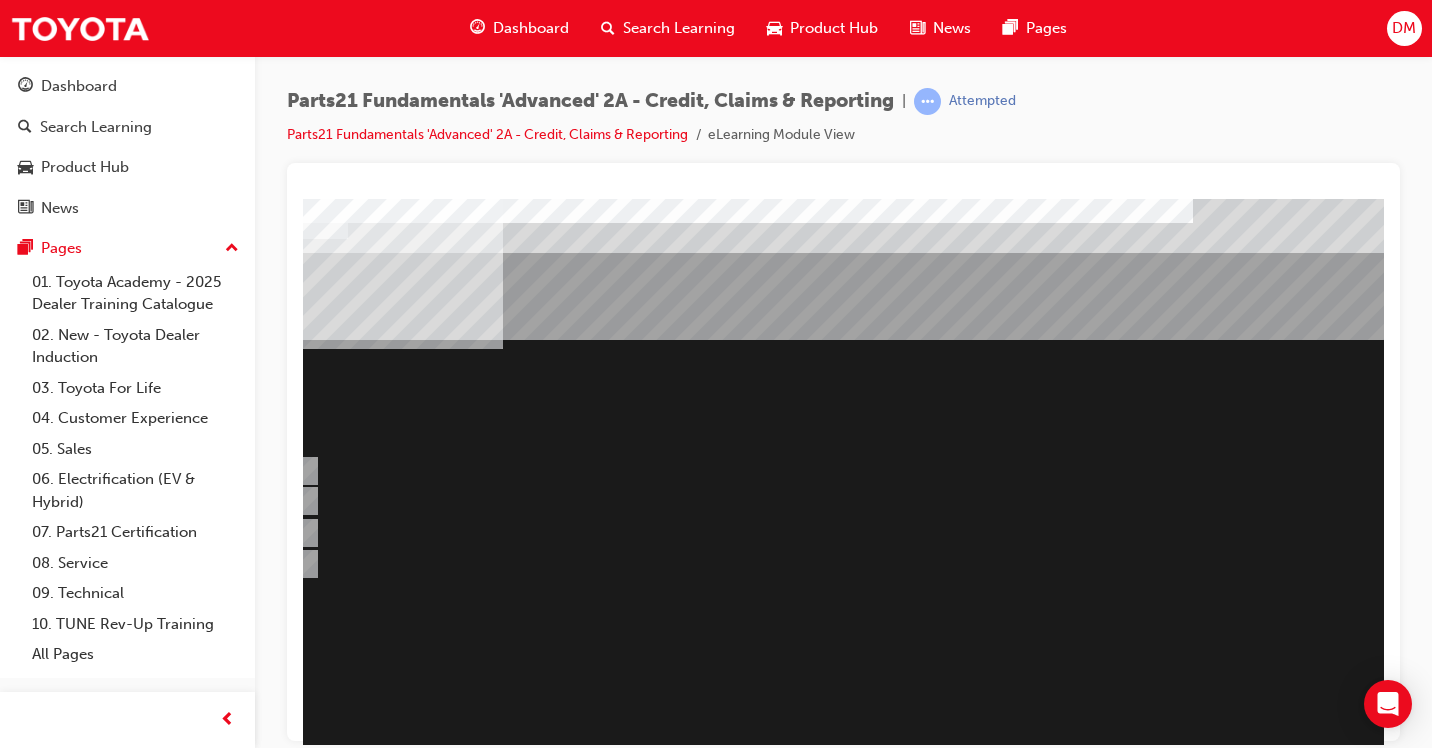 scroll, scrollTop: 0, scrollLeft: 80, axis: horizontal 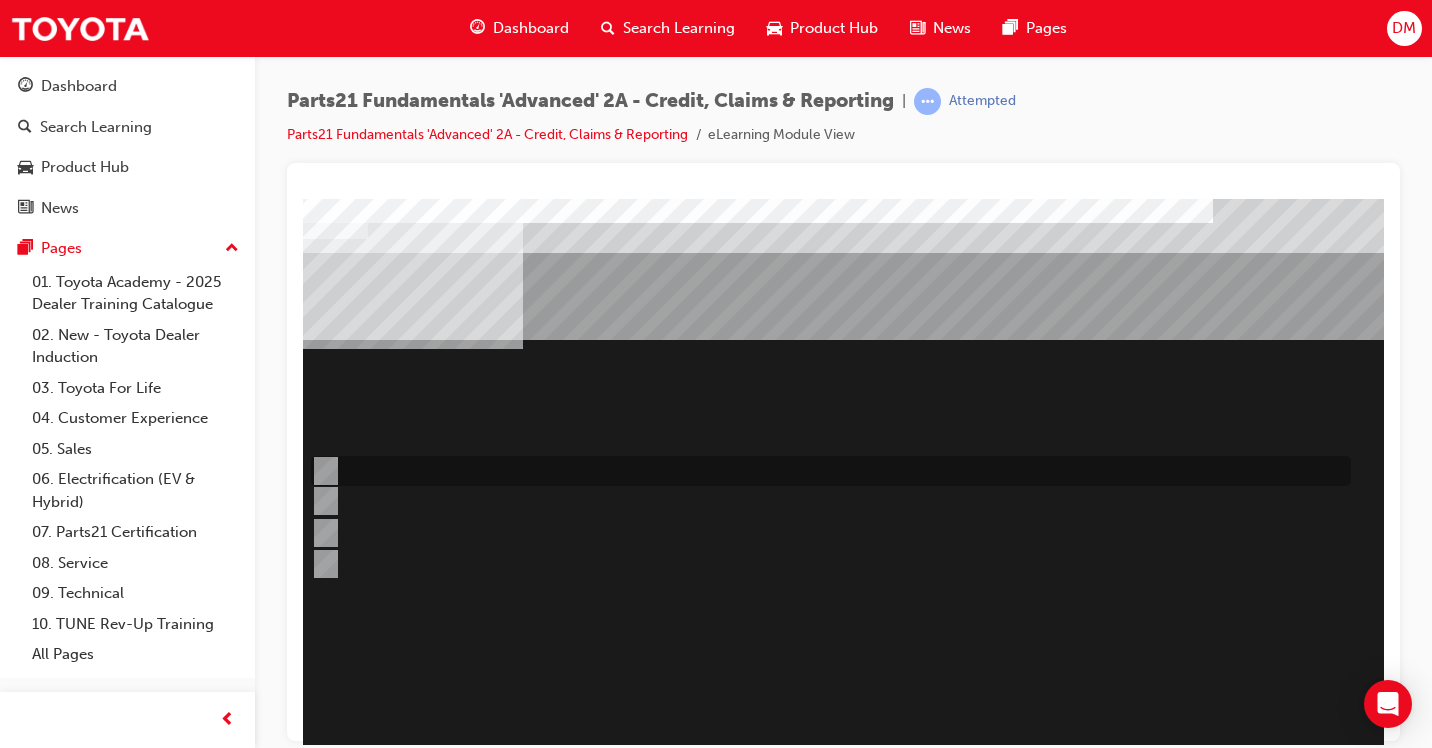 click at bounding box center [322, 471] 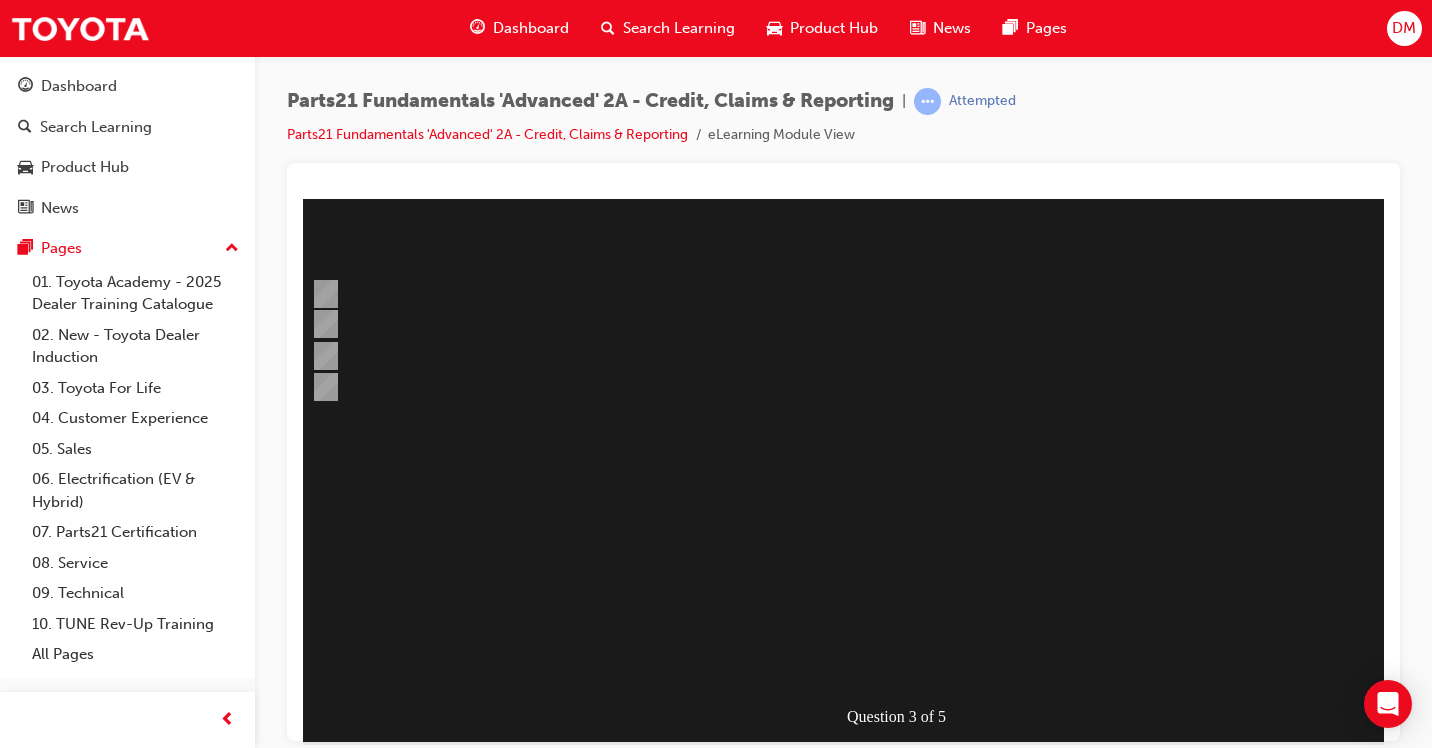 scroll, scrollTop: 200, scrollLeft: 80, axis: both 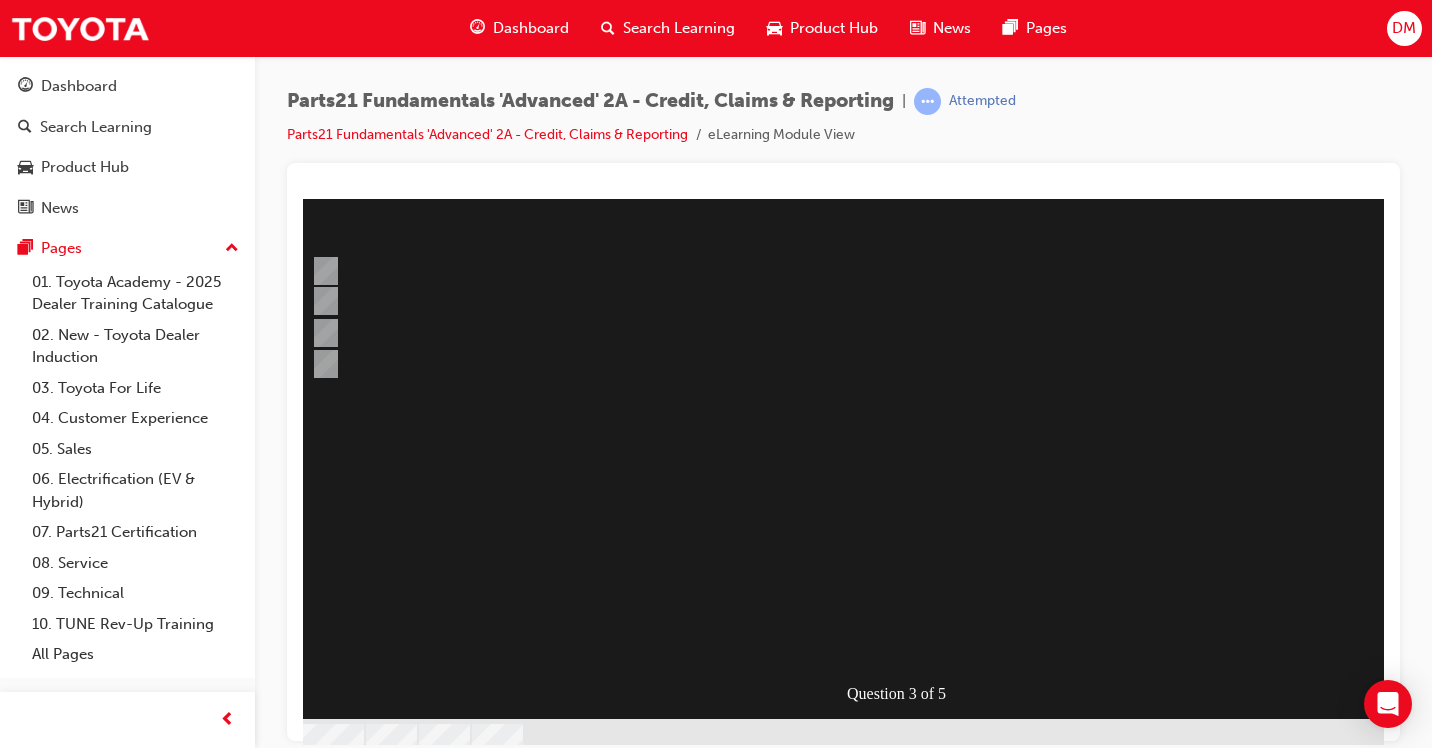click at bounding box center [295, 1019] 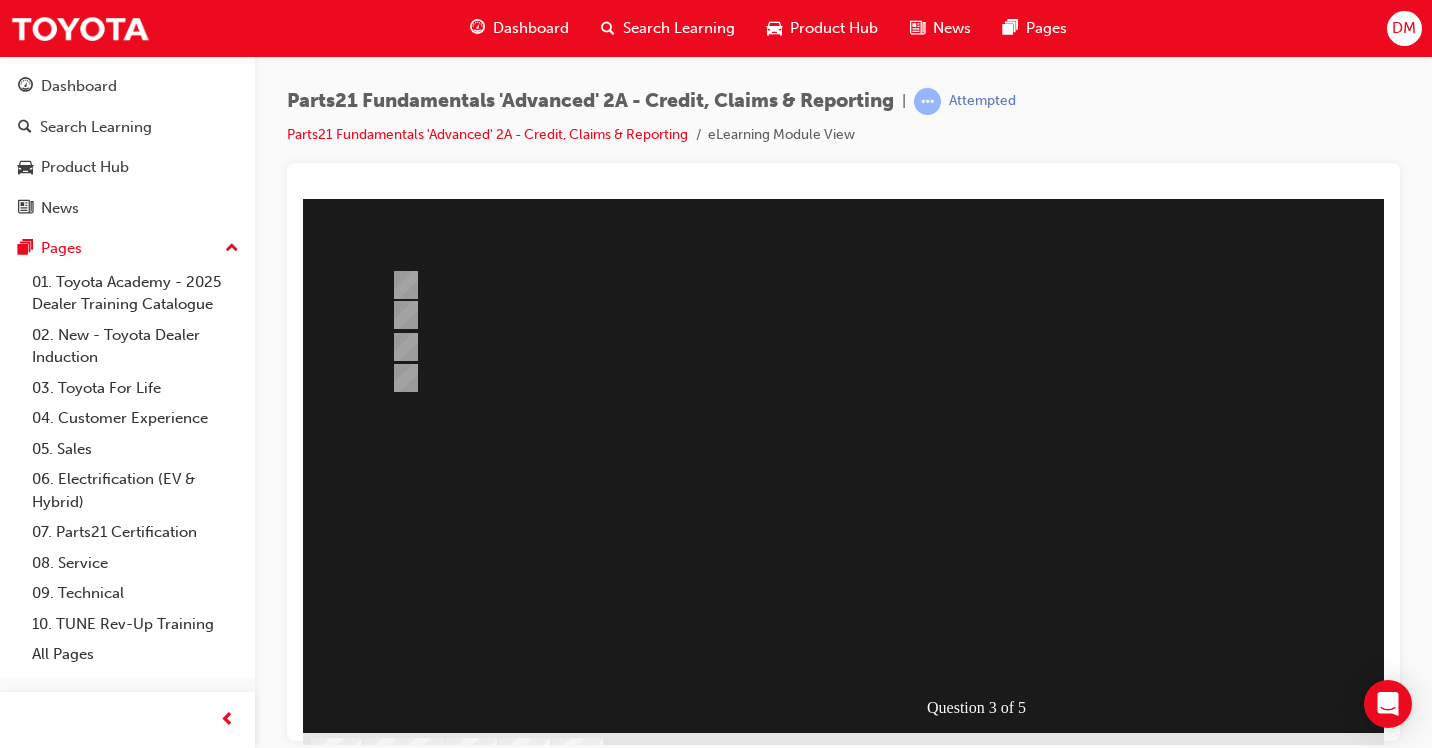 scroll, scrollTop: 200, scrollLeft: 0, axis: vertical 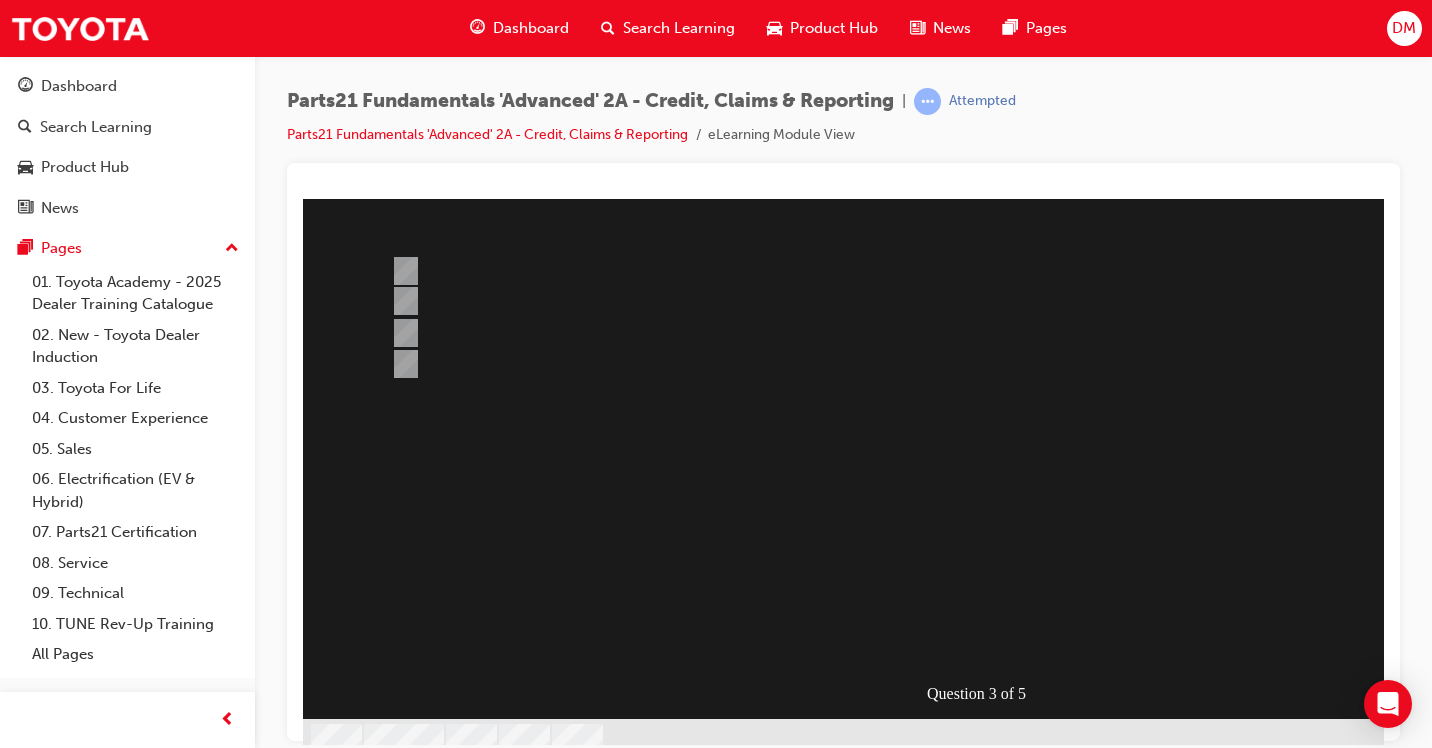 click at bounding box center (983, 380) 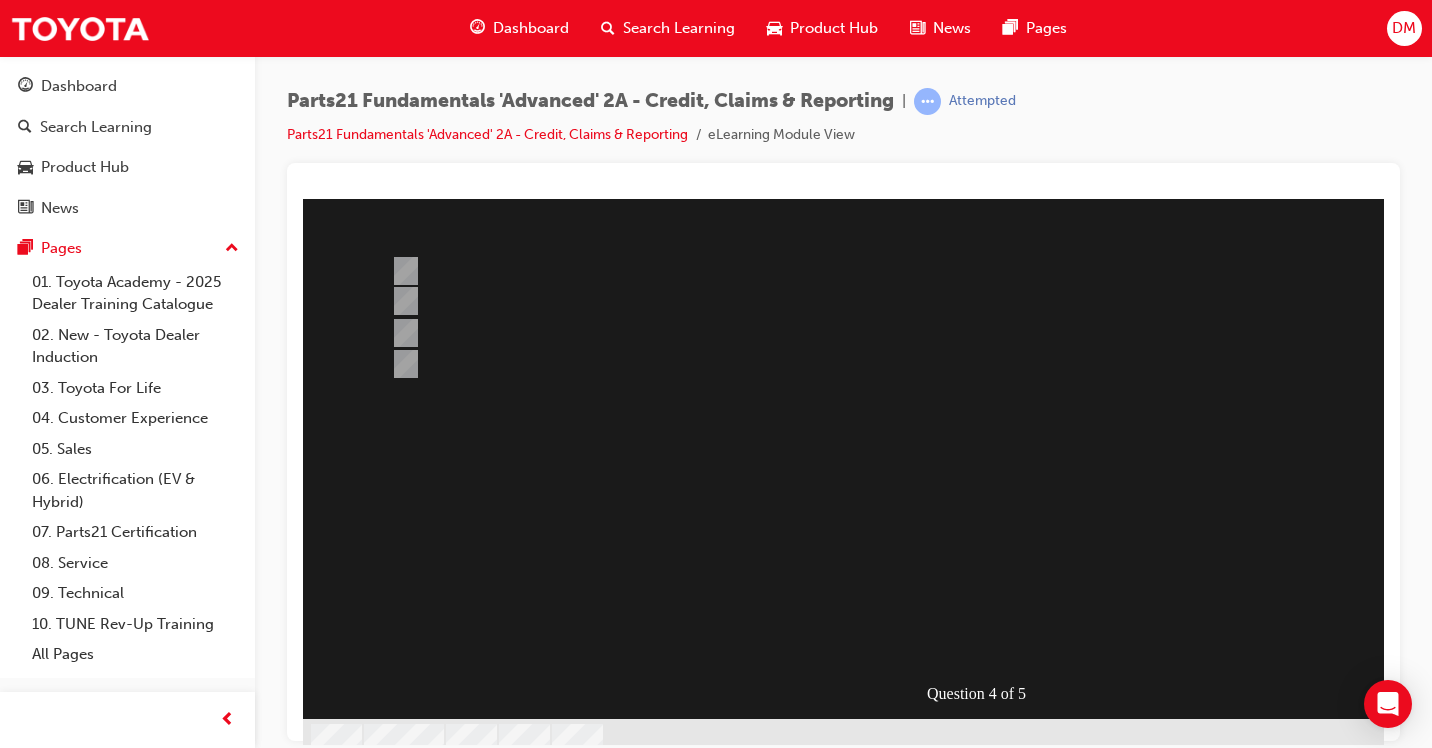 scroll, scrollTop: 0, scrollLeft: 0, axis: both 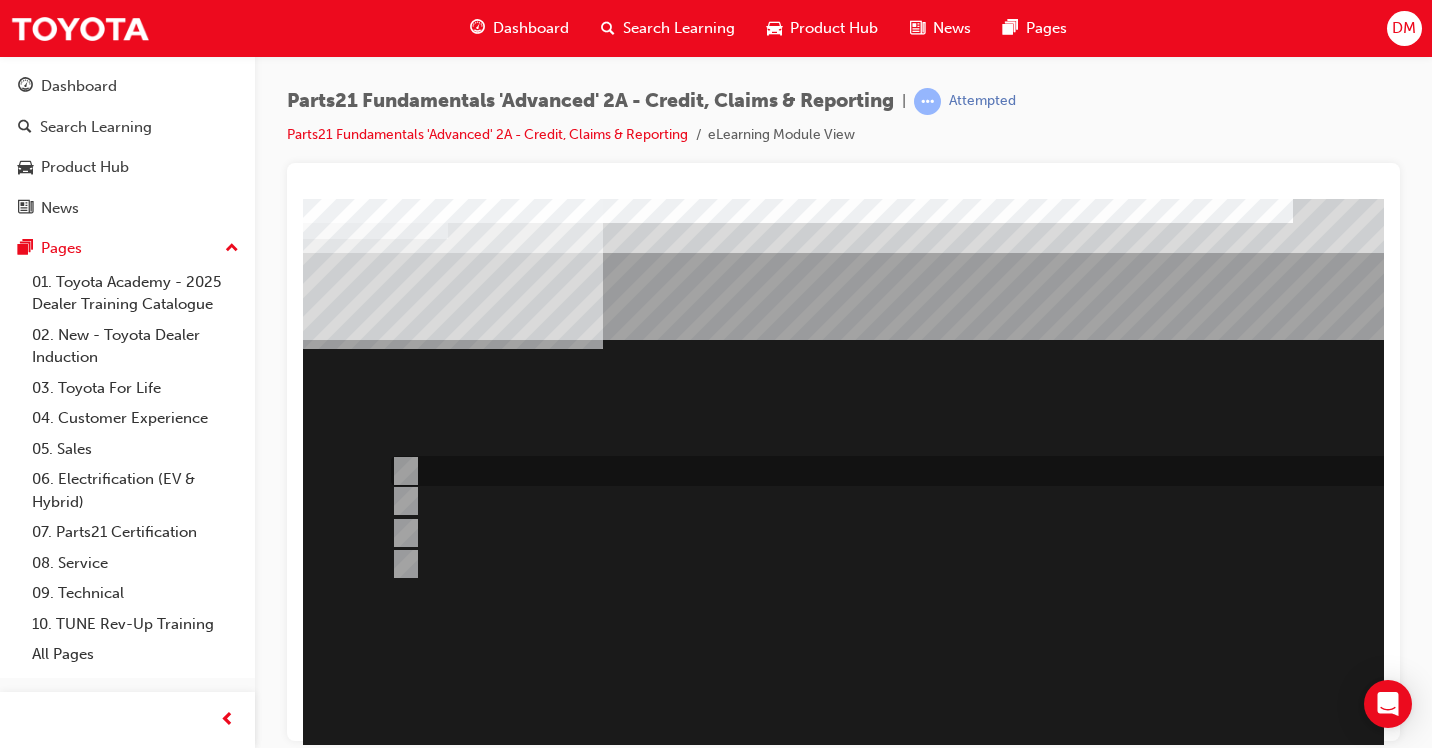 click at bounding box center [402, 471] 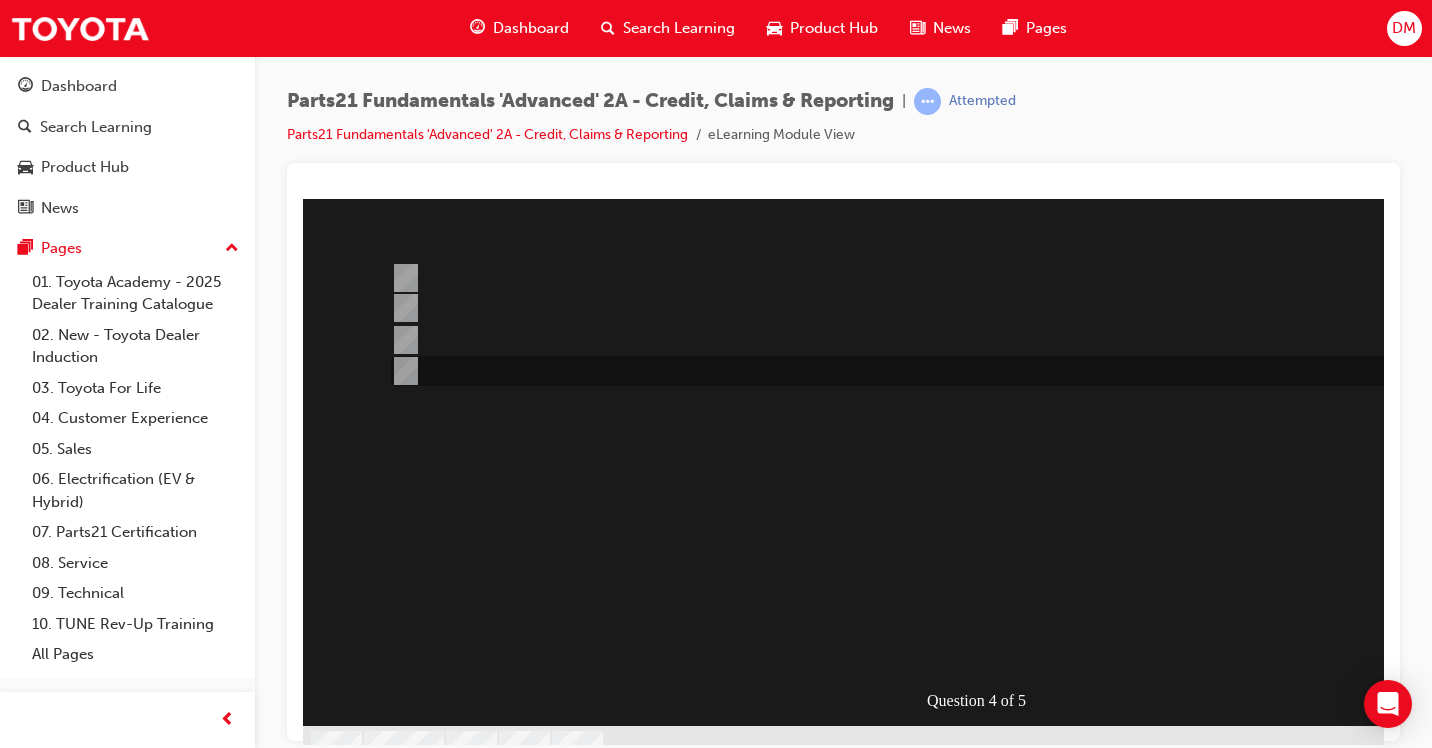 scroll, scrollTop: 200, scrollLeft: 0, axis: vertical 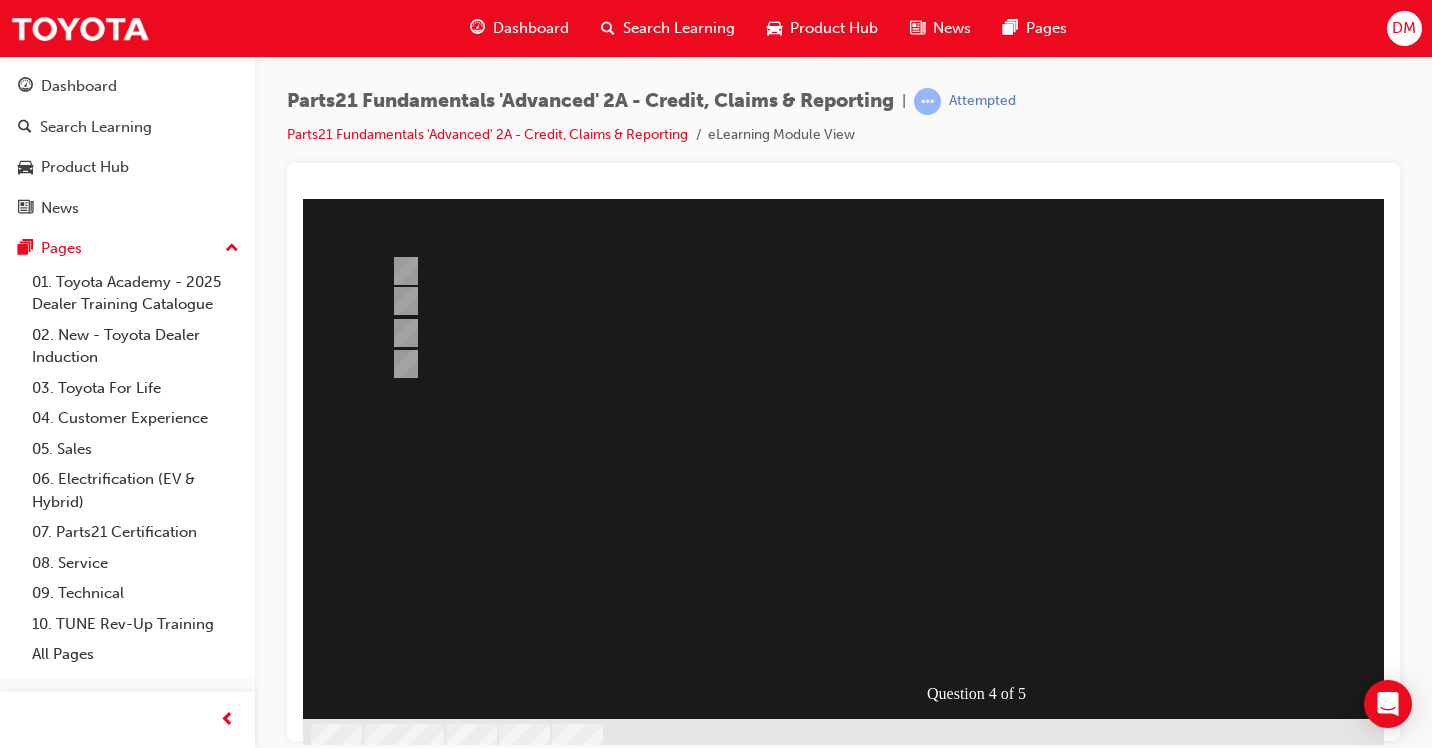 click at bounding box center (375, 1019) 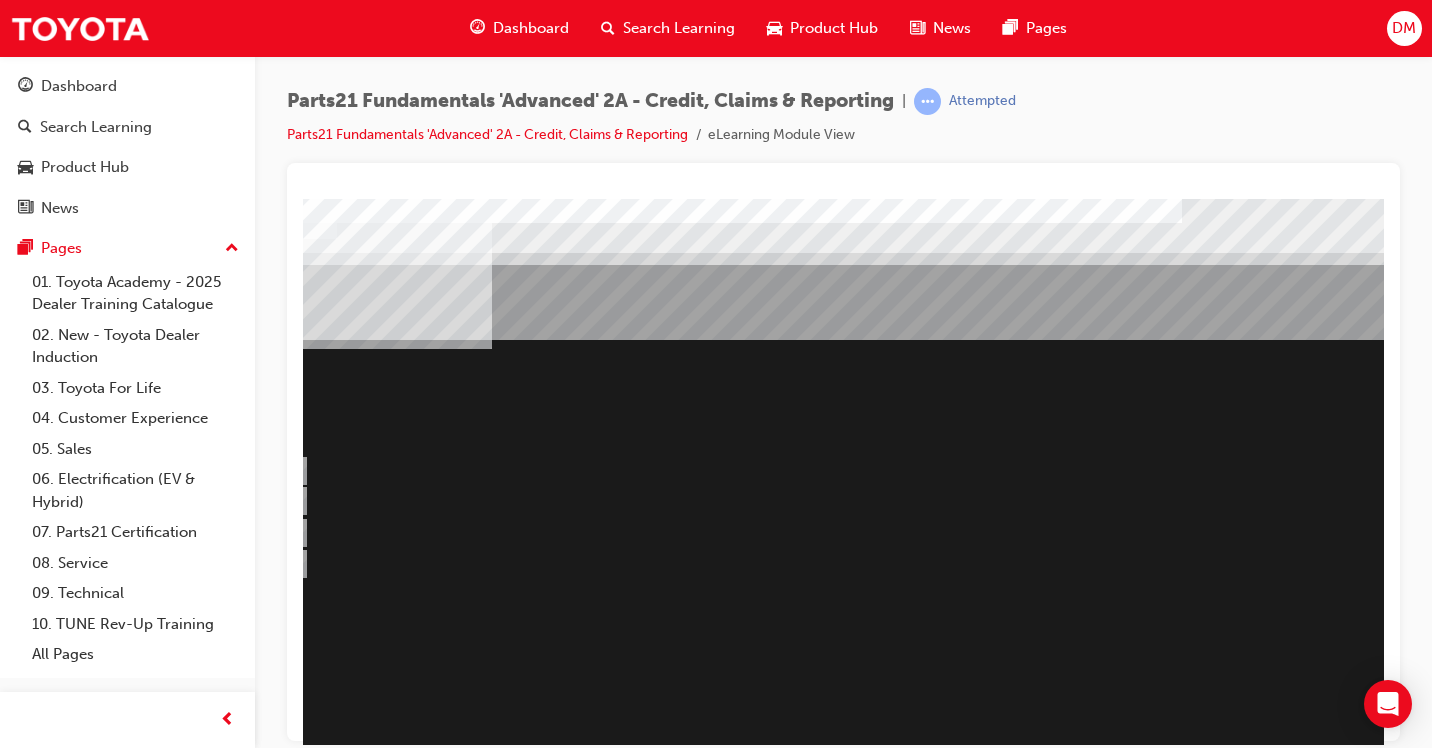 scroll, scrollTop: 0, scrollLeft: 94, axis: horizontal 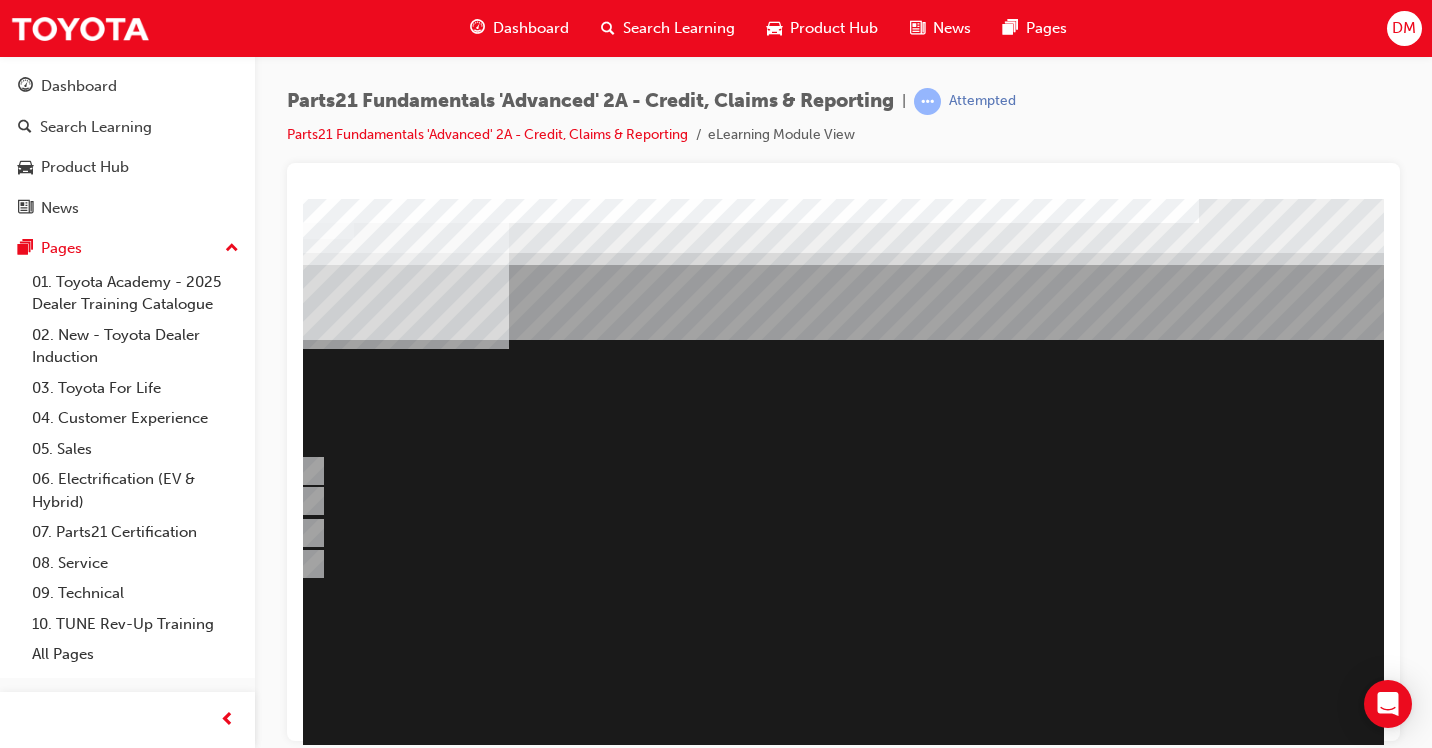 click at bounding box center [889, 580] 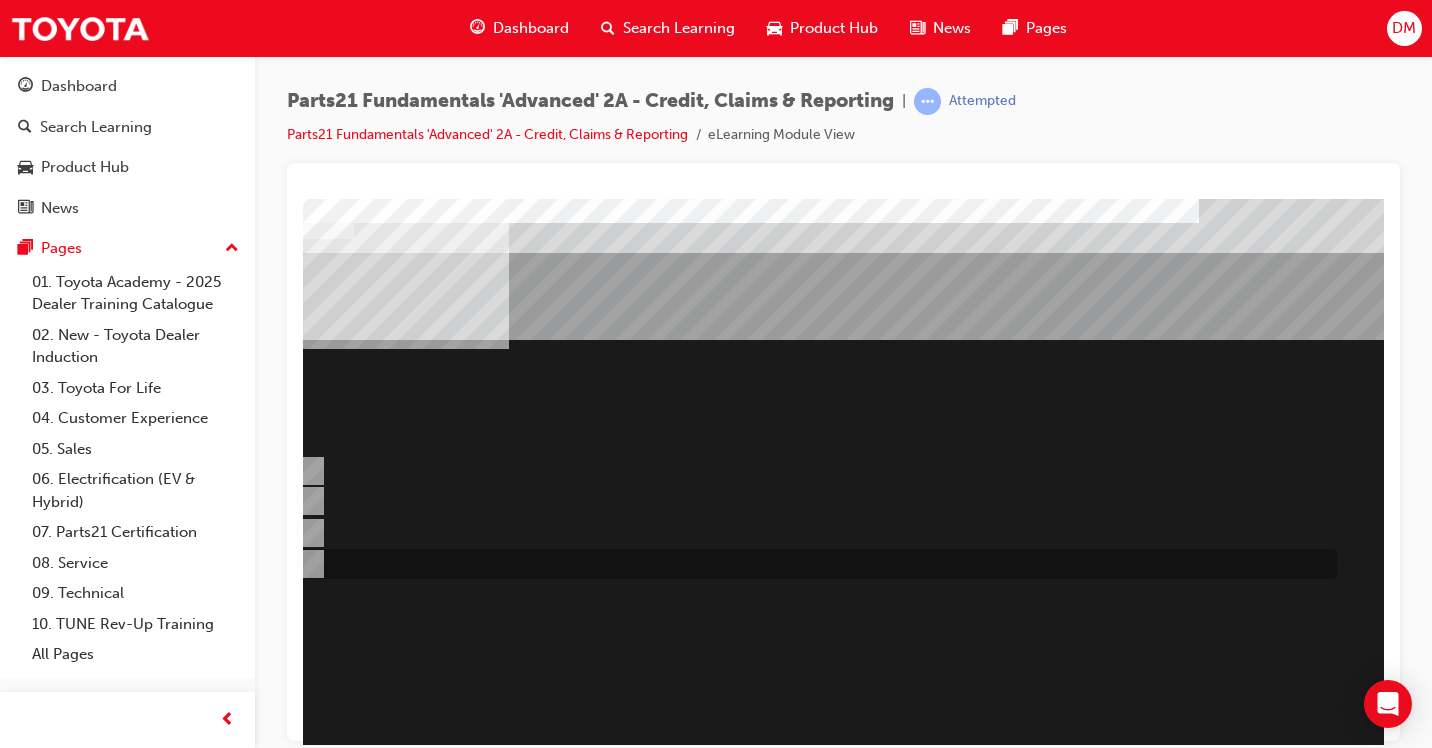 click at bounding box center (308, 564) 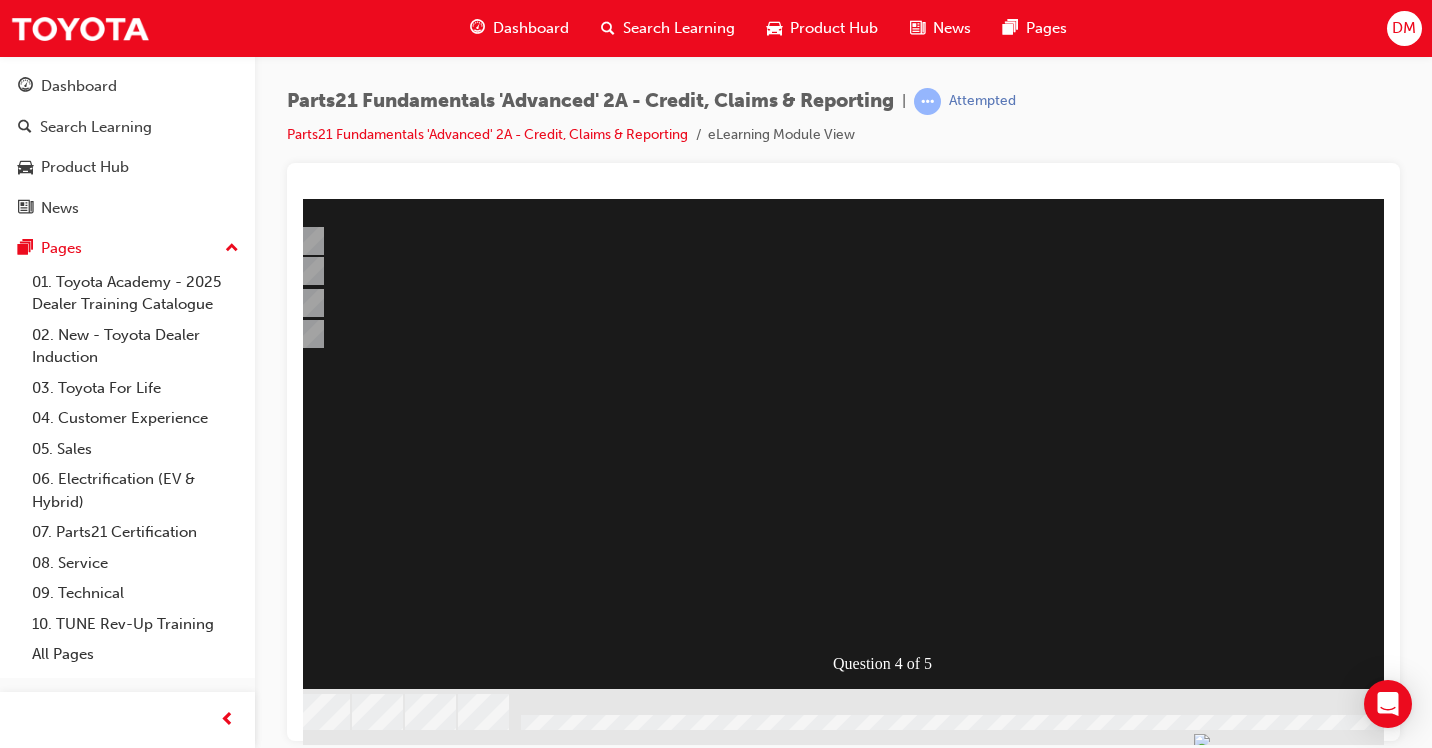 scroll, scrollTop: 234, scrollLeft: 94, axis: both 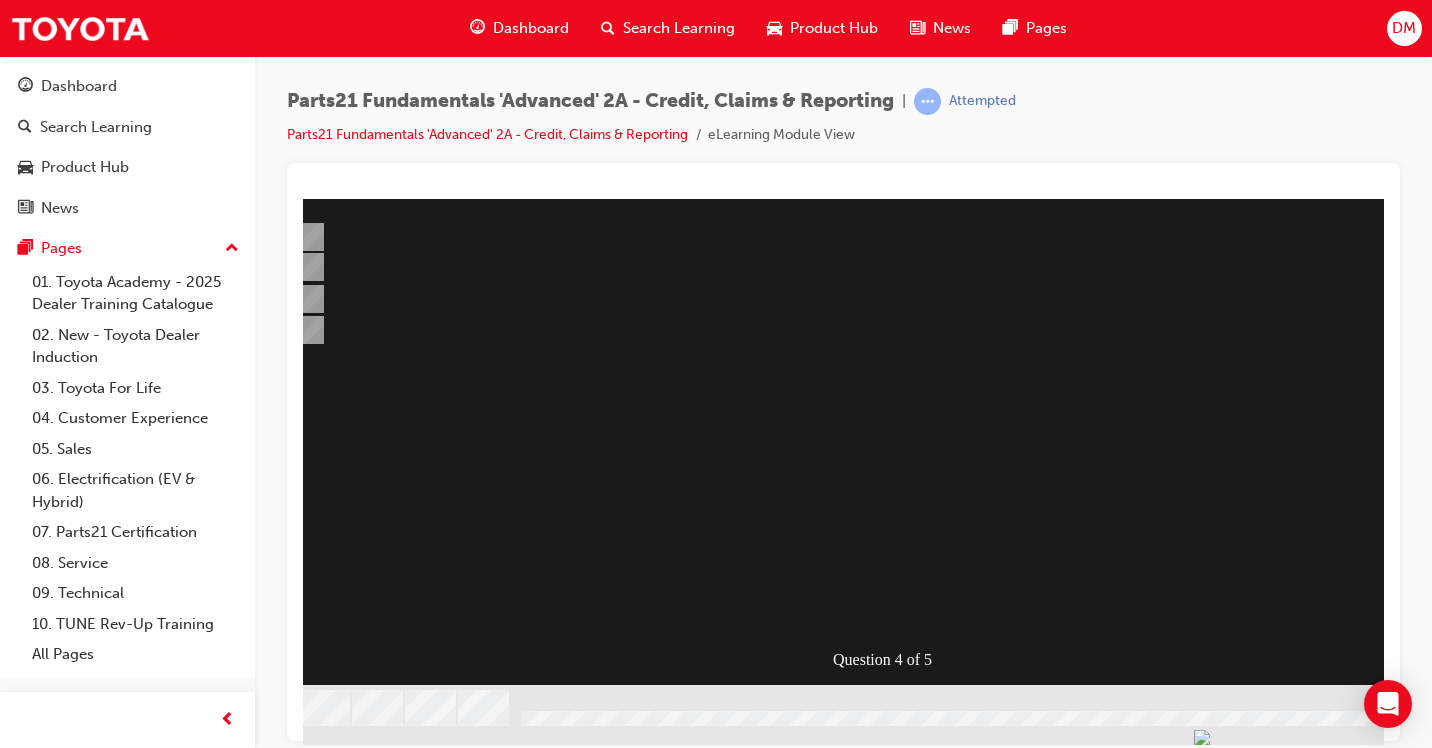 click at bounding box center (281, 985) 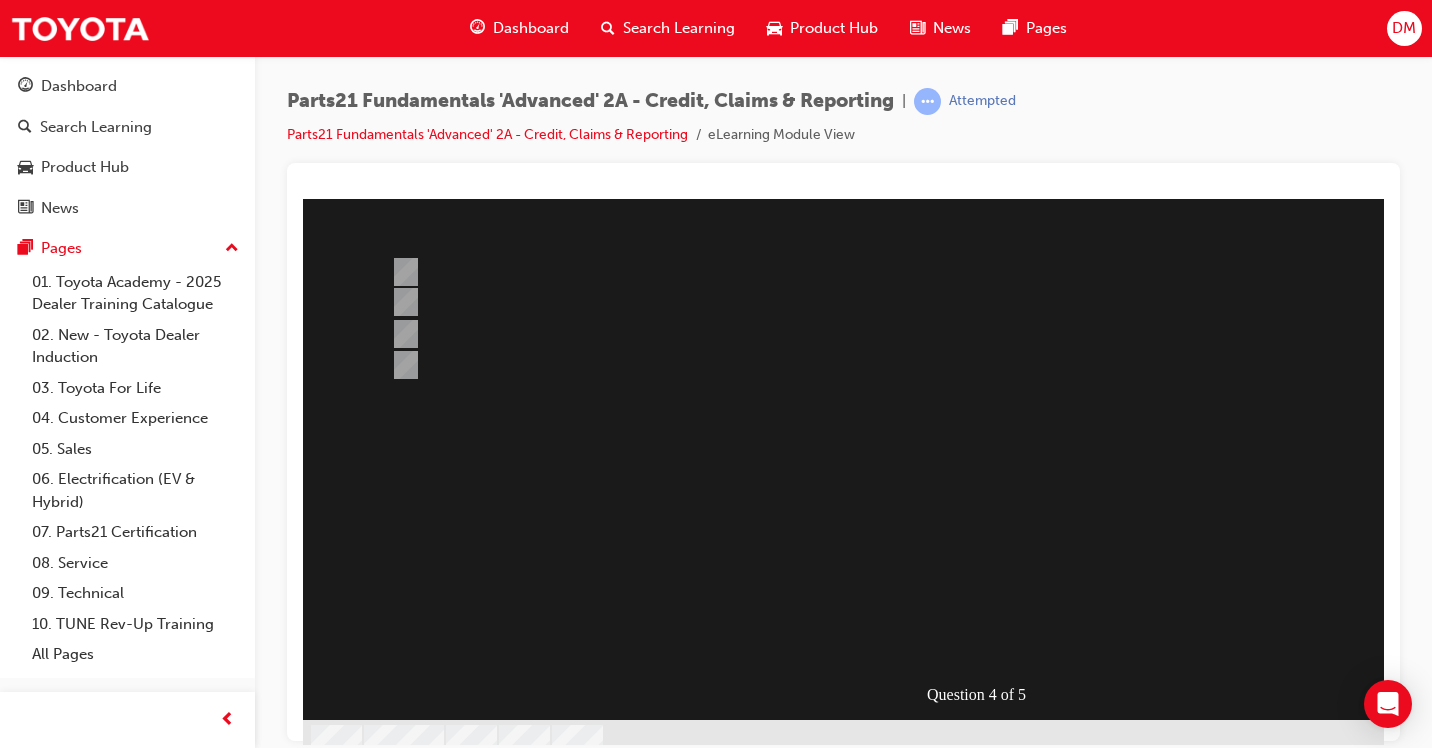 scroll, scrollTop: 200, scrollLeft: 0, axis: vertical 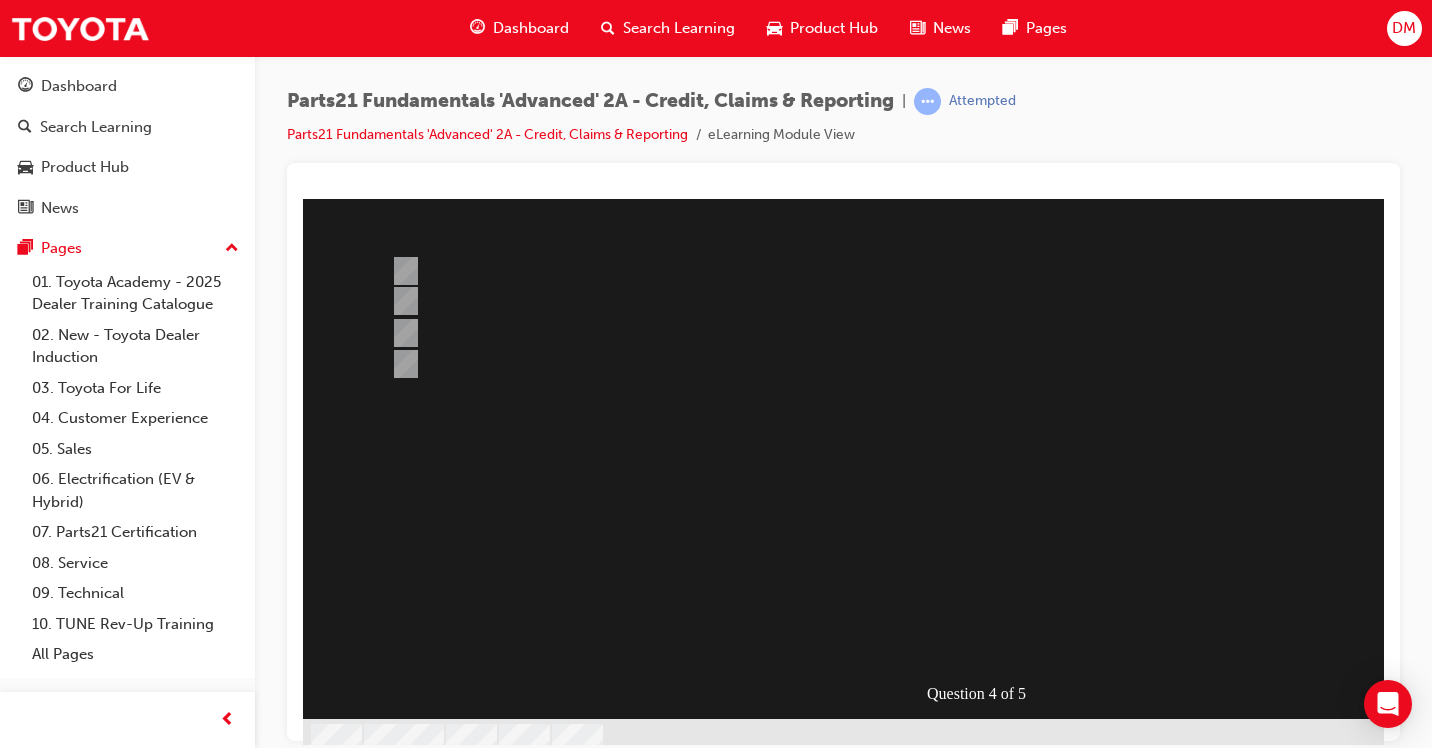 click at bounding box center (983, 380) 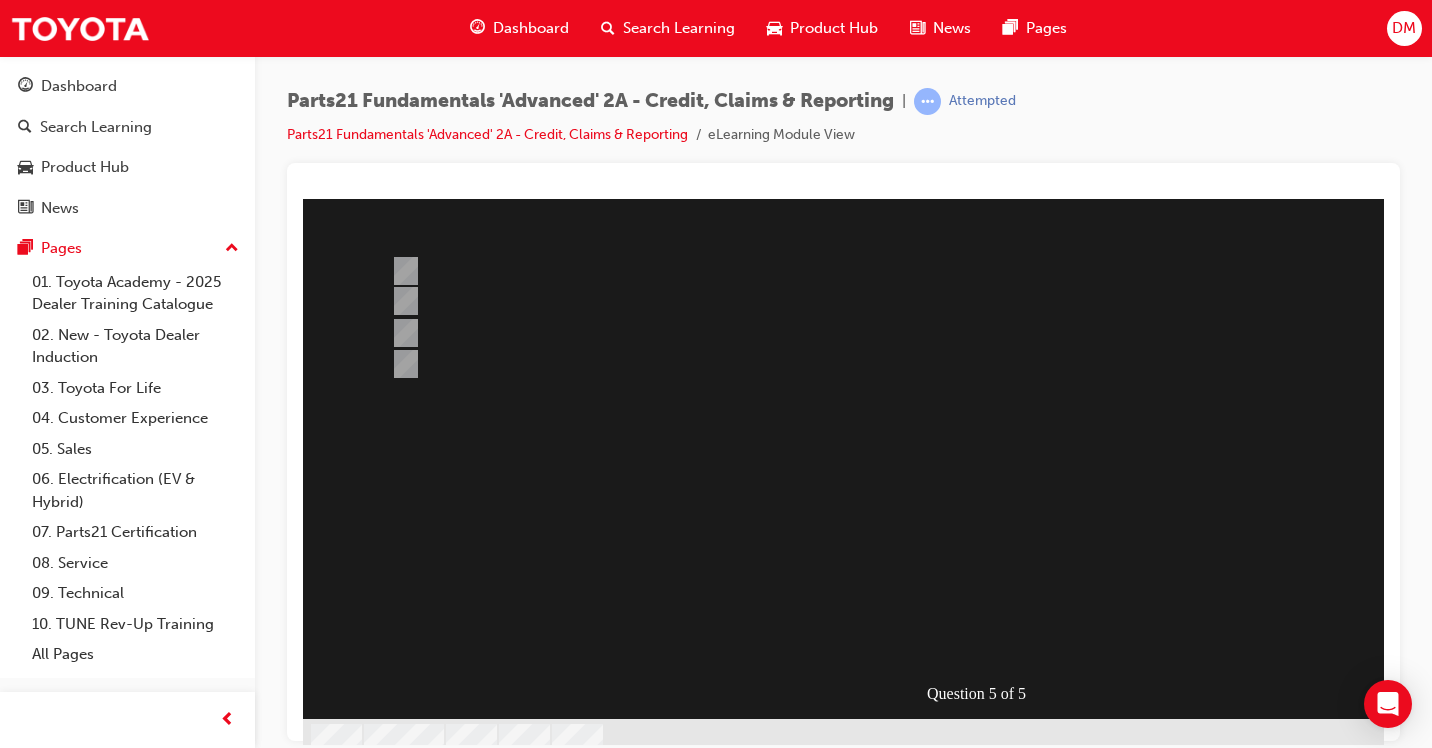 scroll, scrollTop: 0, scrollLeft: 0, axis: both 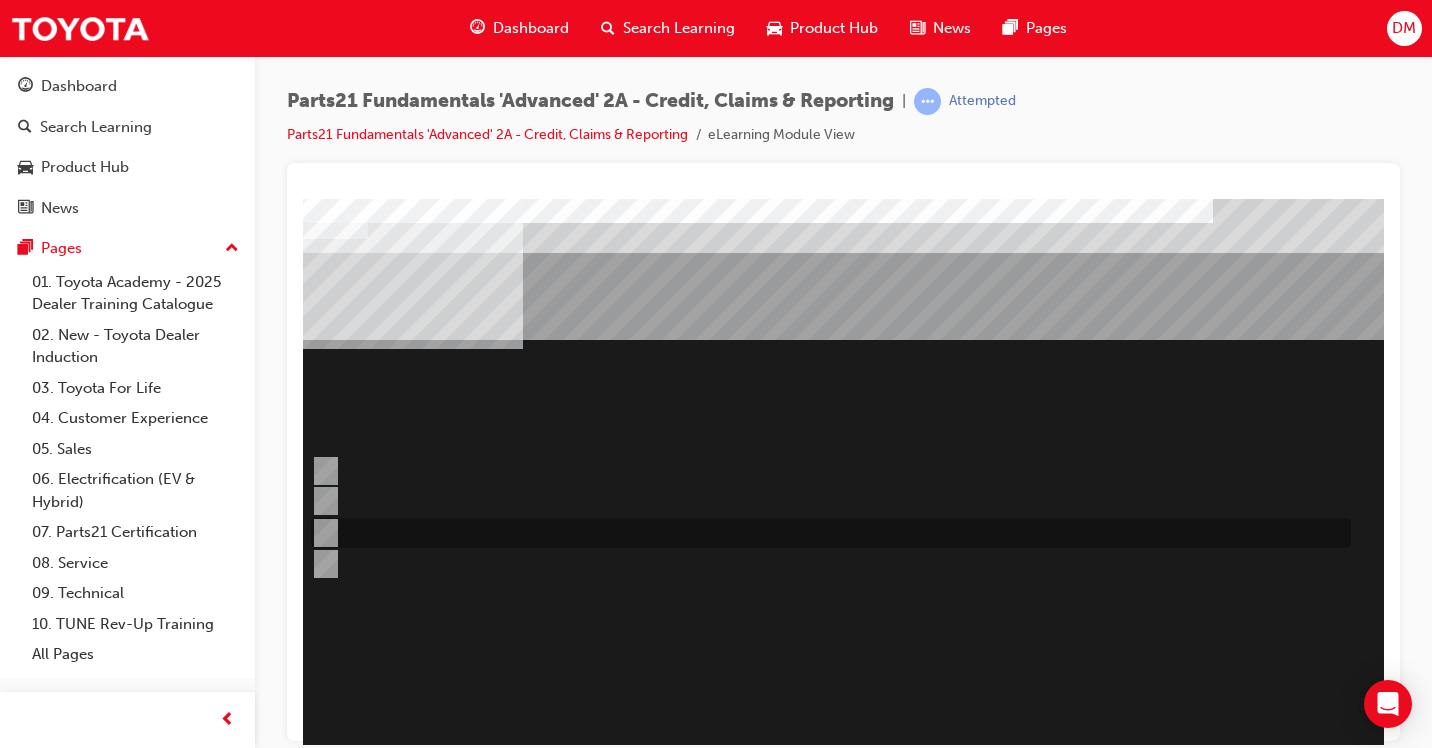 click at bounding box center (322, 533) 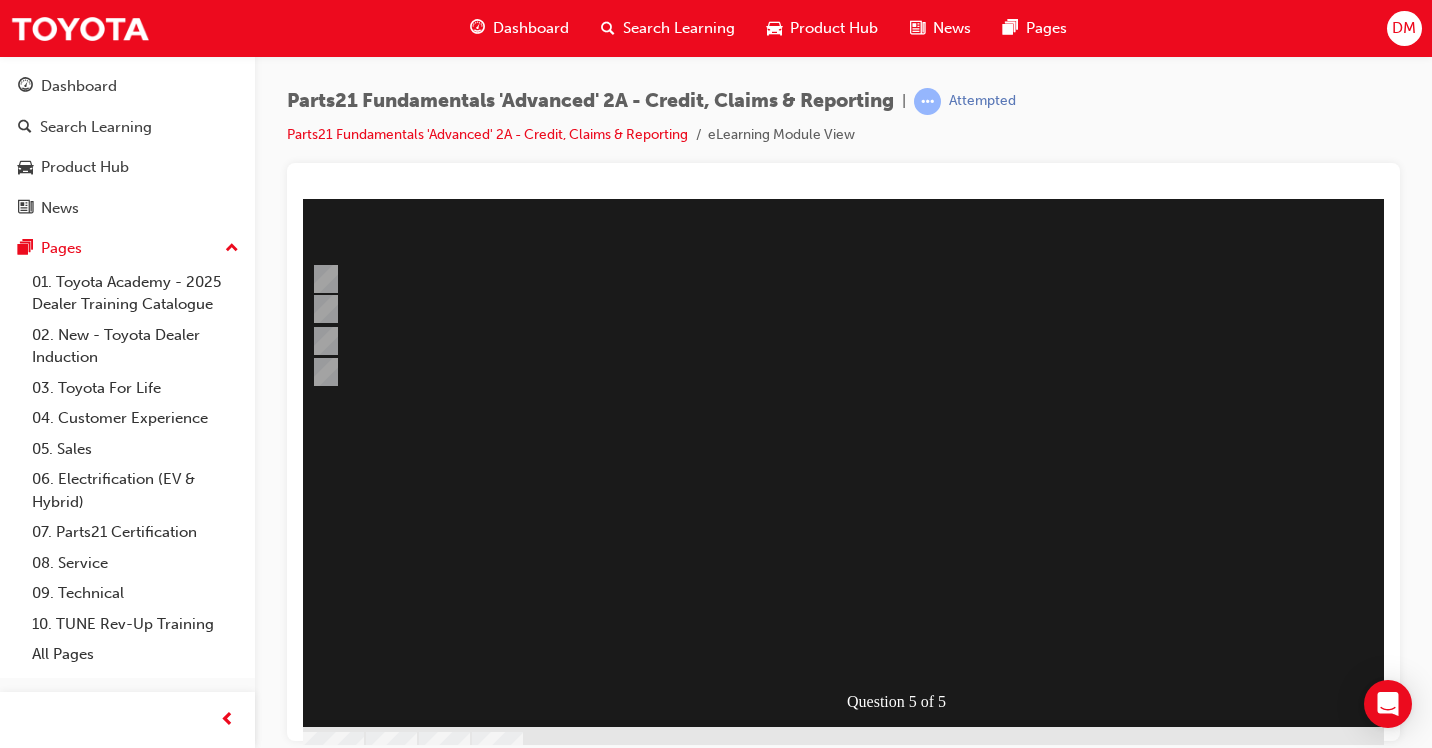 scroll, scrollTop: 200, scrollLeft: 80, axis: both 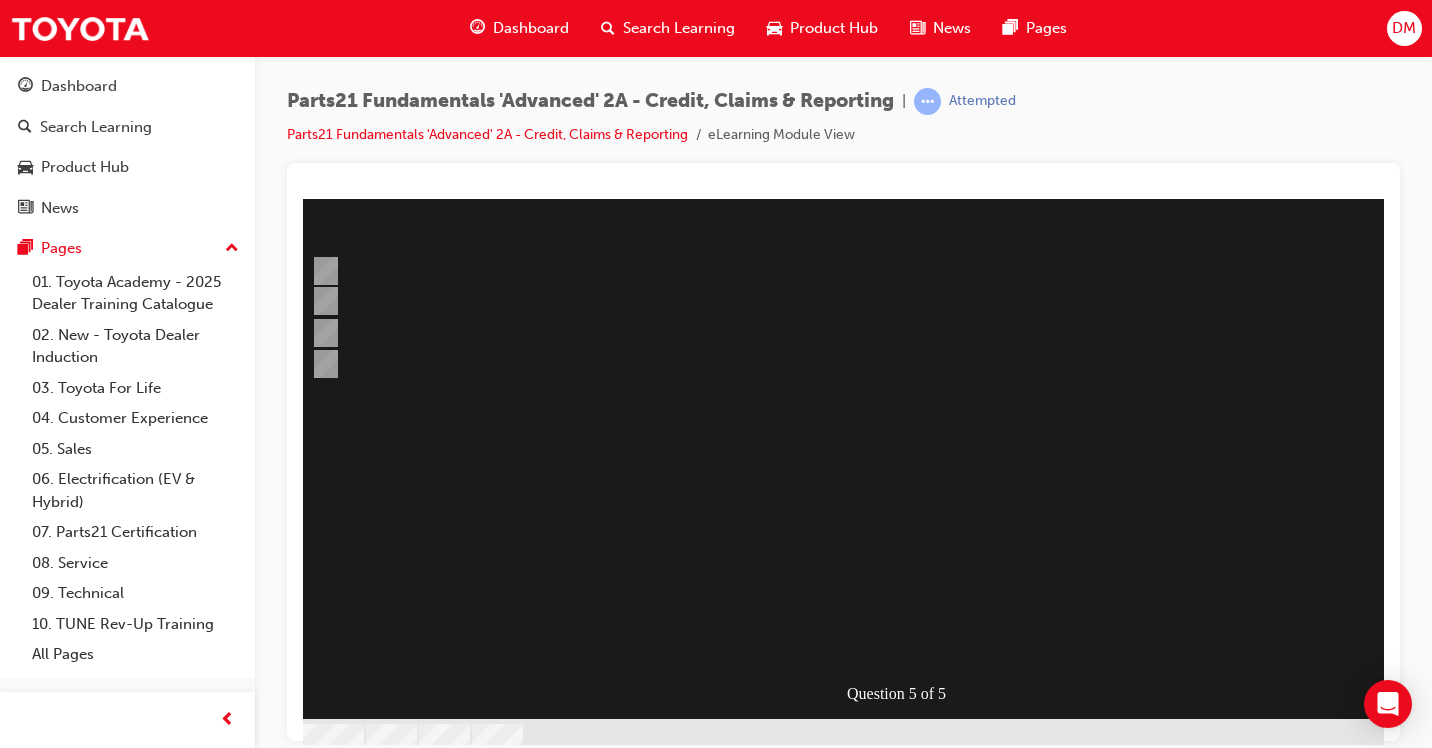 click at bounding box center (295, 1019) 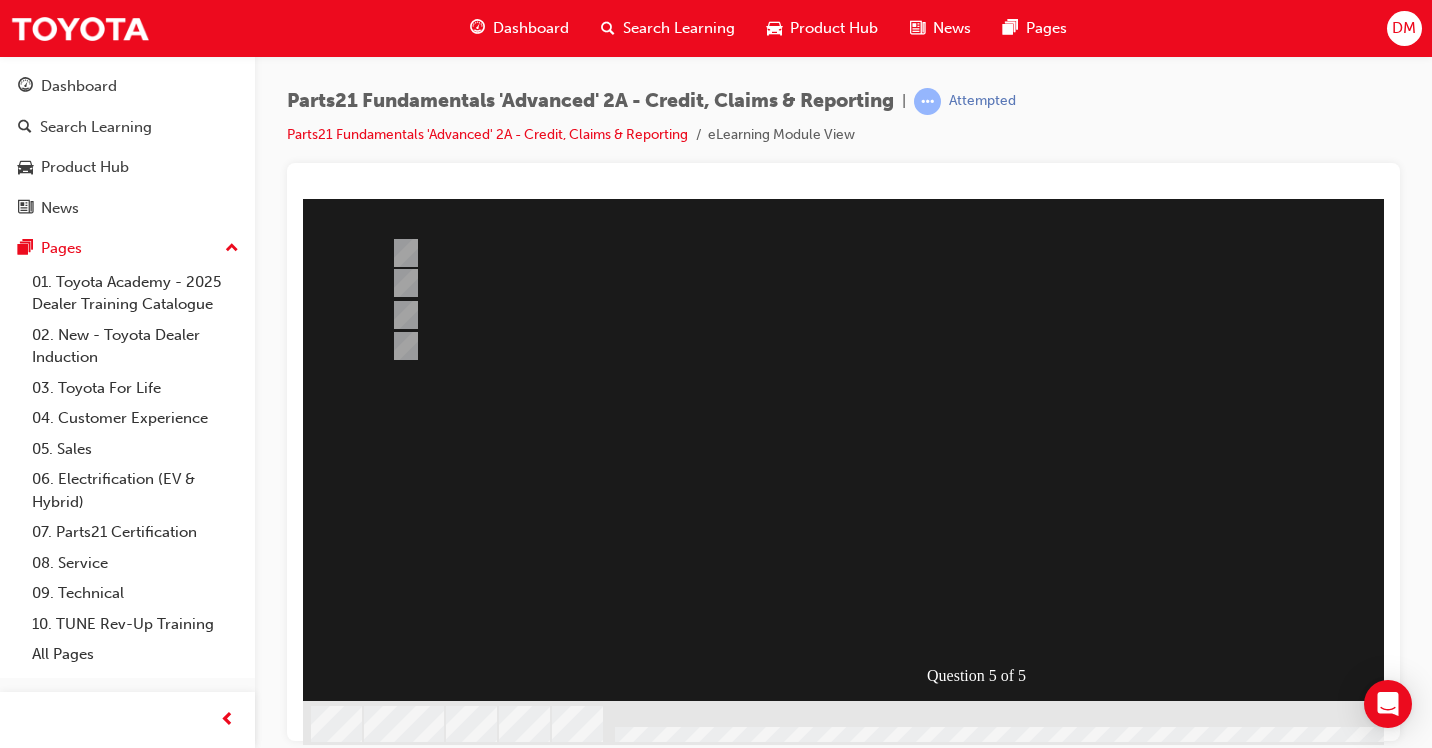 scroll, scrollTop: 234, scrollLeft: 0, axis: vertical 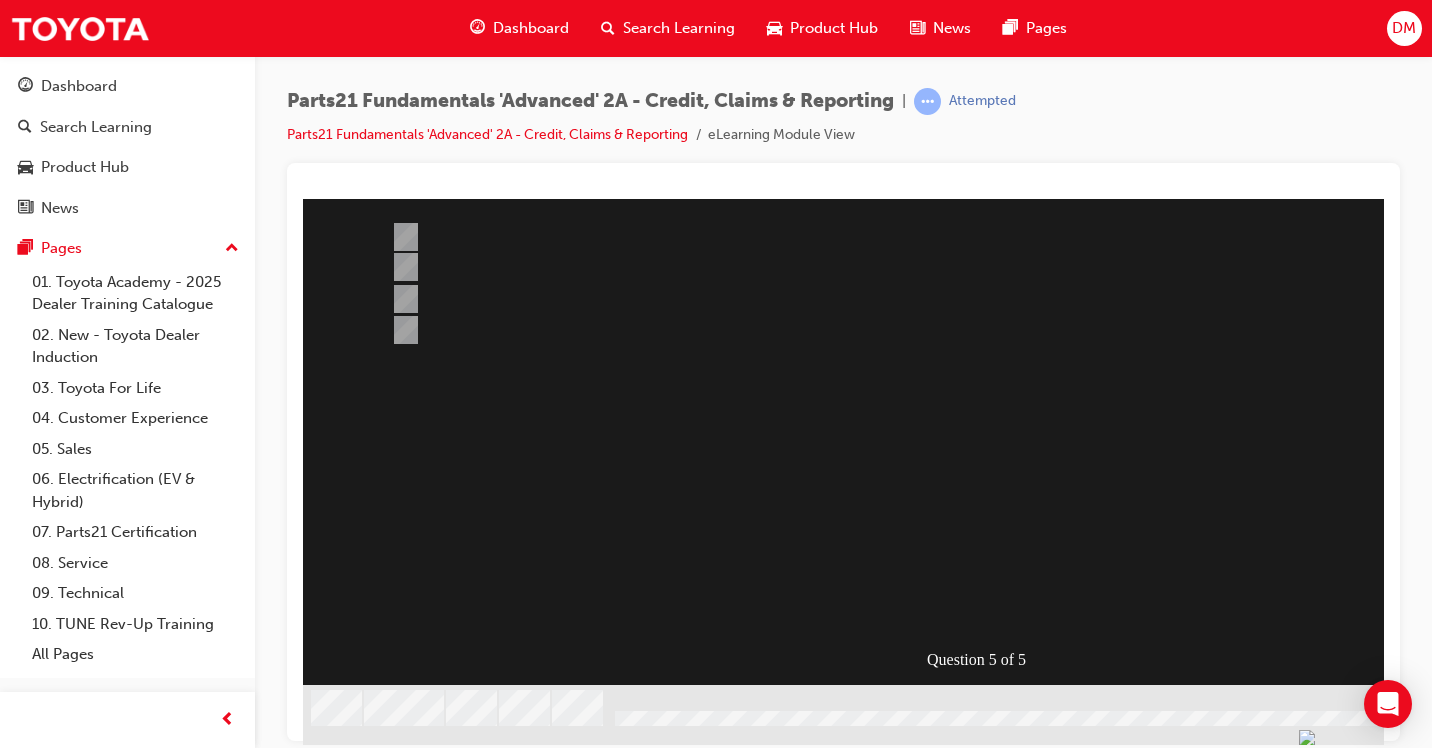 click at bounding box center (983, 346) 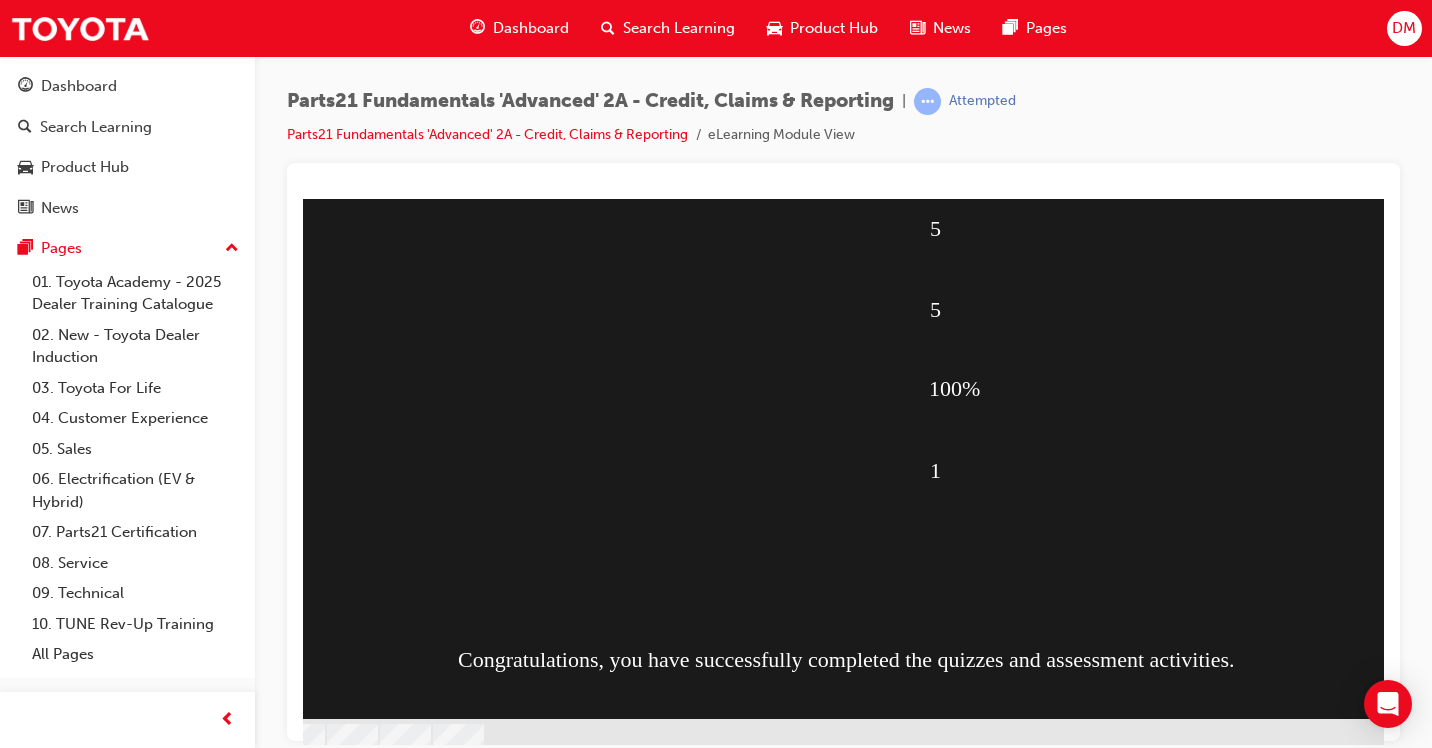 scroll, scrollTop: 200, scrollLeft: 120, axis: both 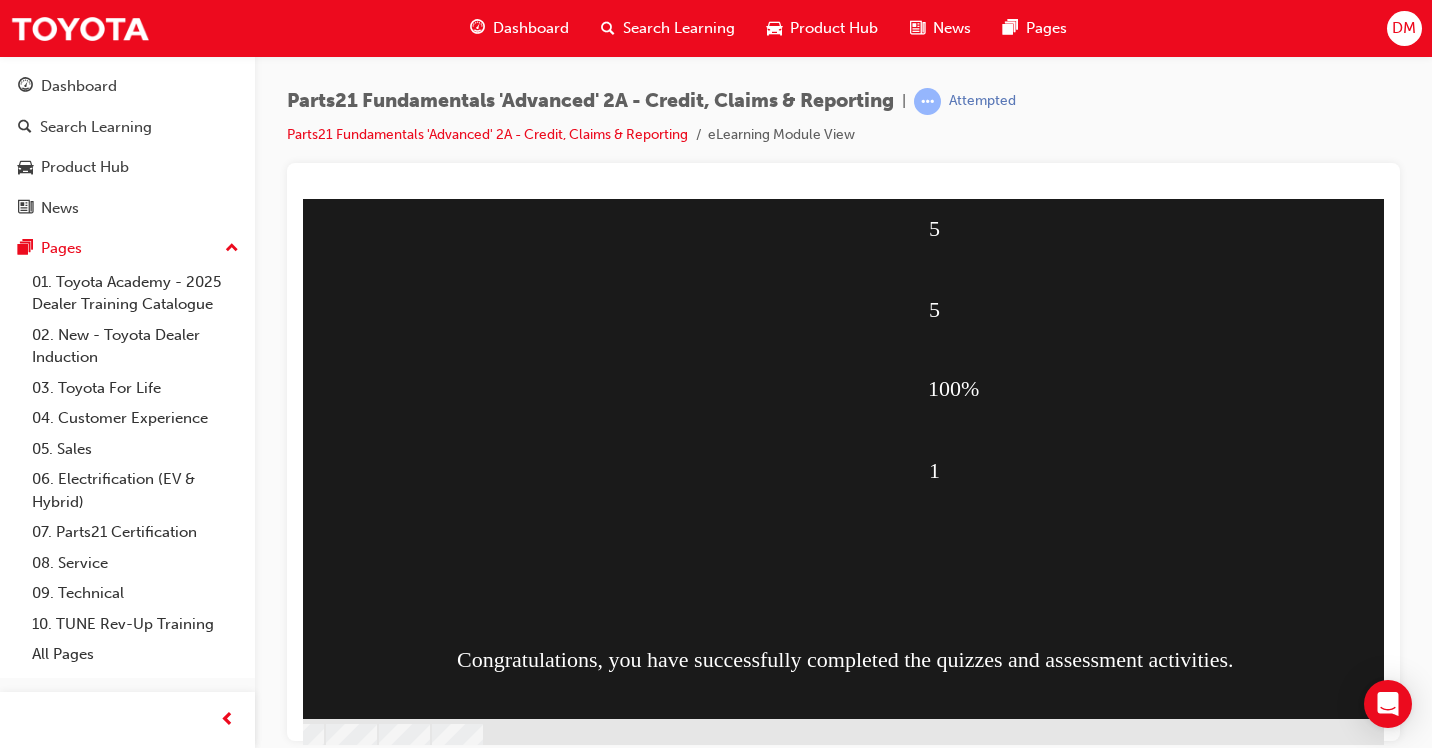click at bounding box center [255, 1060] 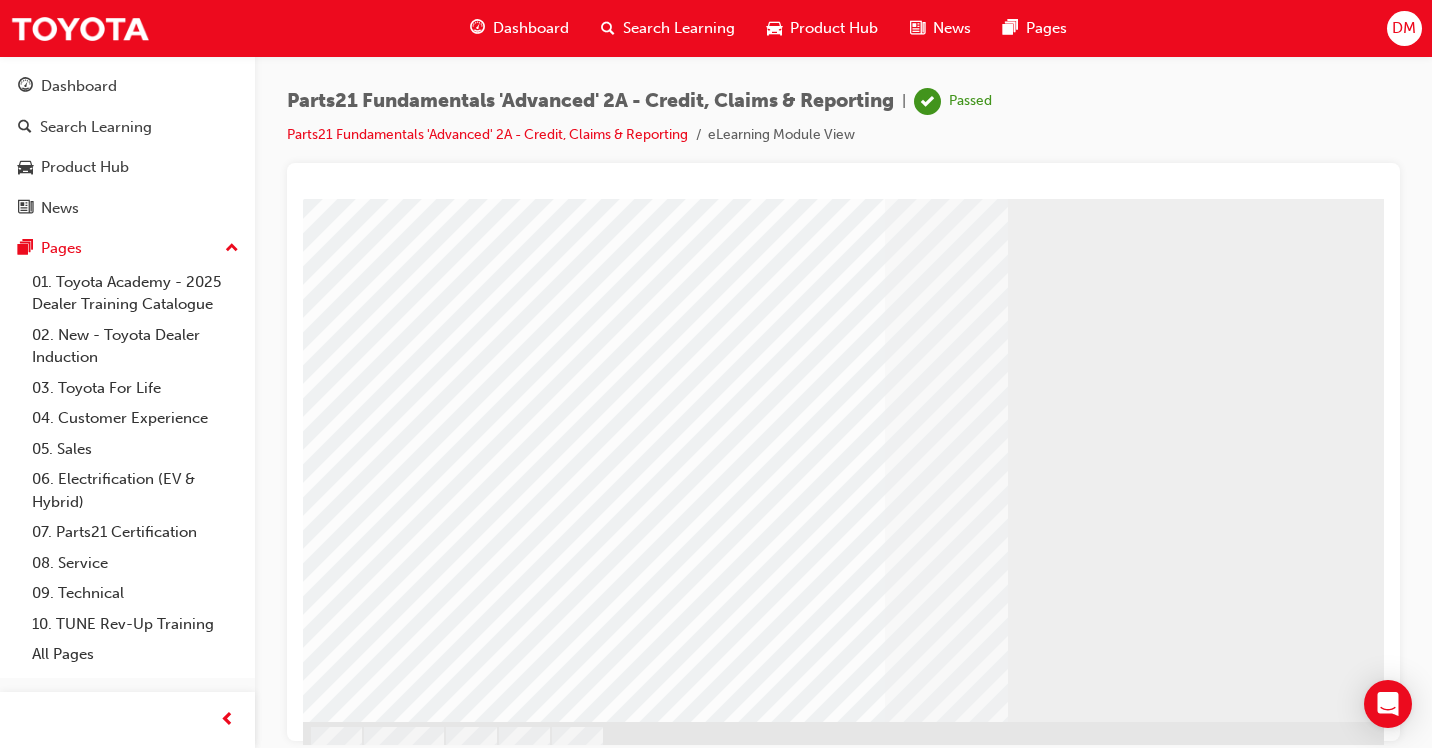scroll, scrollTop: 200, scrollLeft: 0, axis: vertical 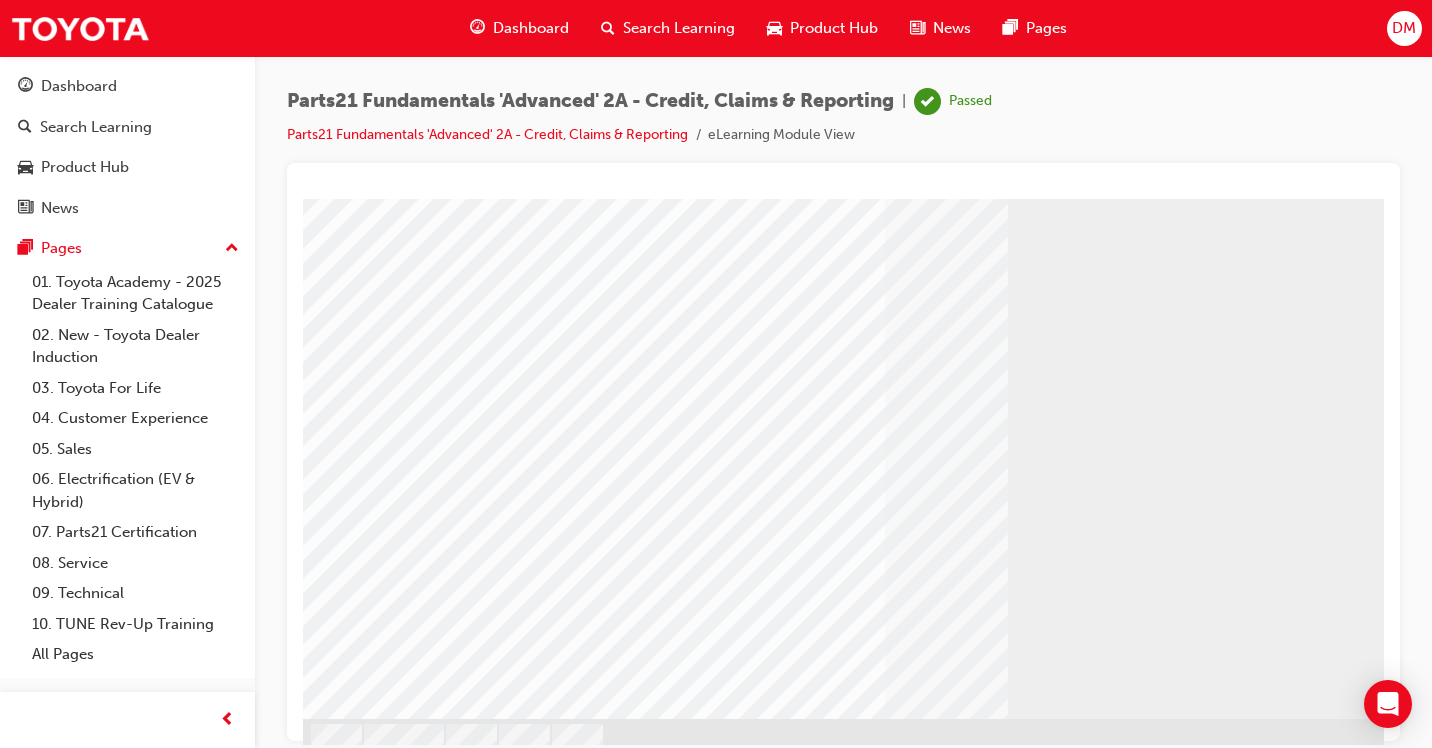 click at bounding box center (366, 1728) 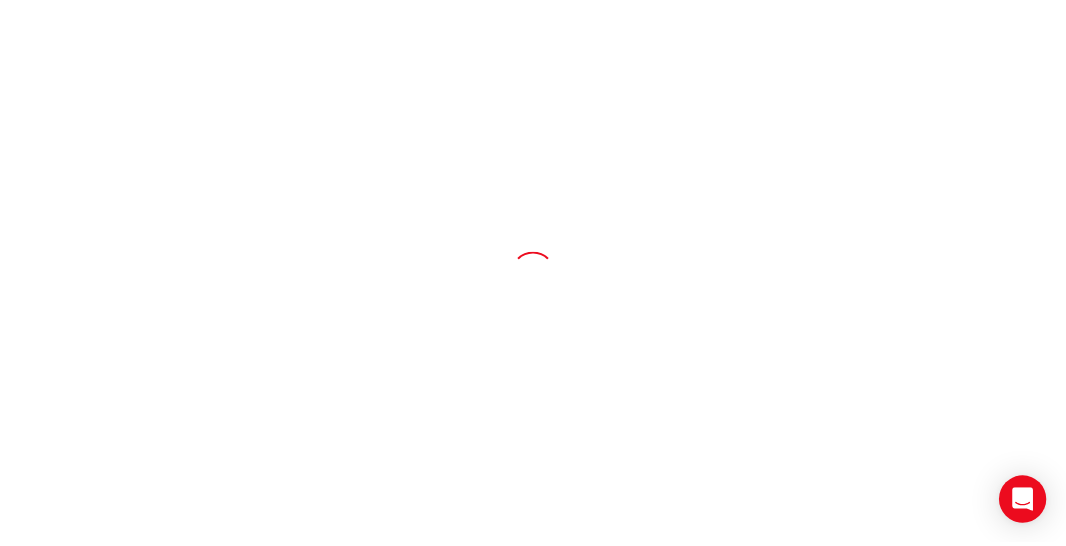 scroll, scrollTop: 0, scrollLeft: 0, axis: both 